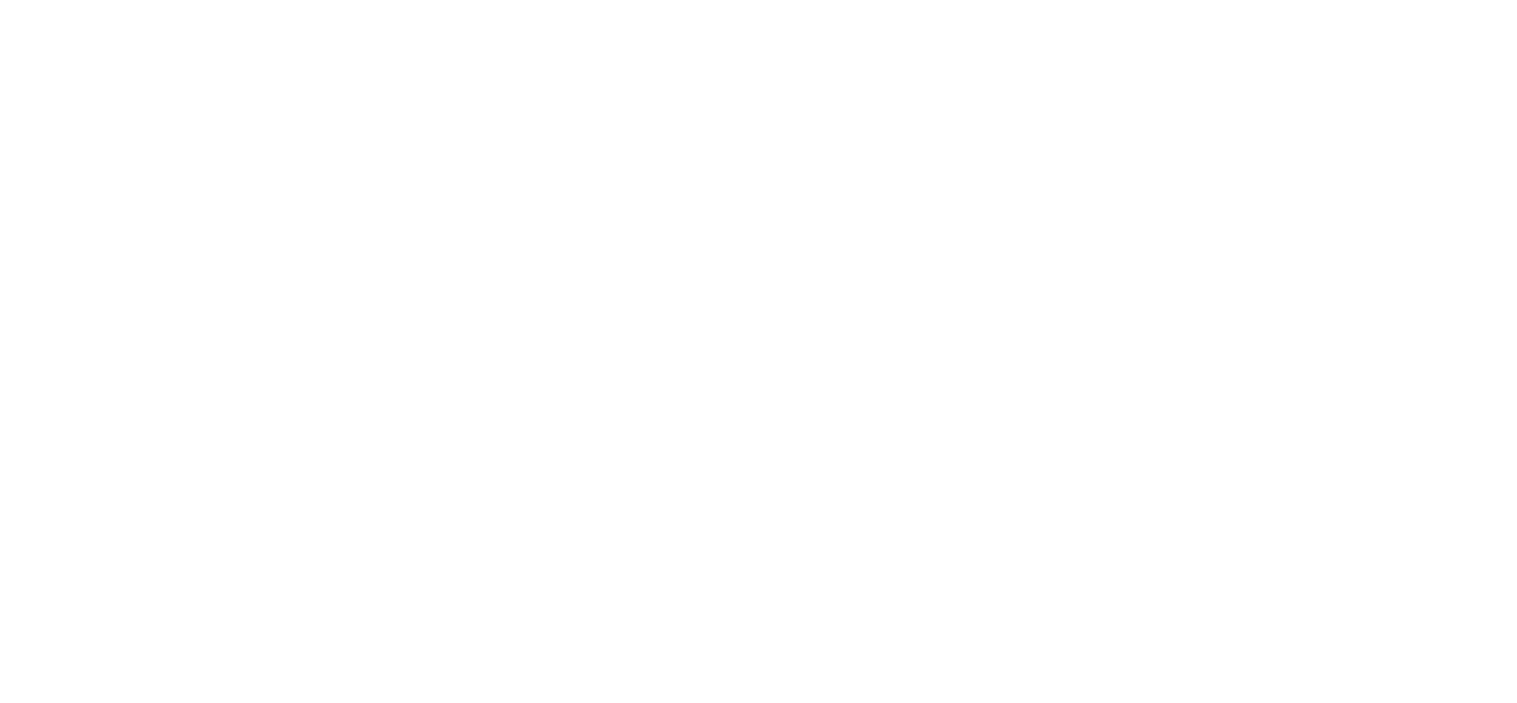 scroll, scrollTop: 0, scrollLeft: 0, axis: both 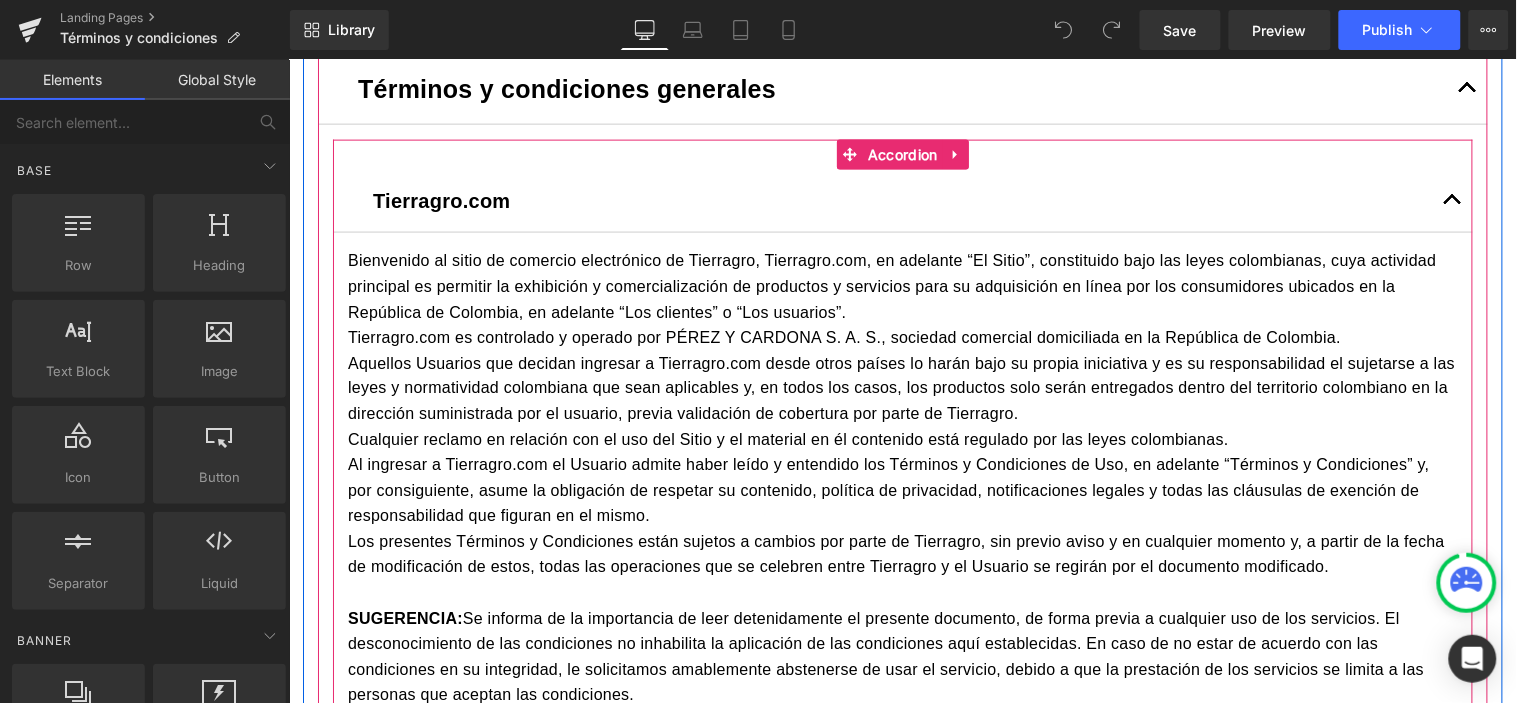 click at bounding box center [1452, 204] 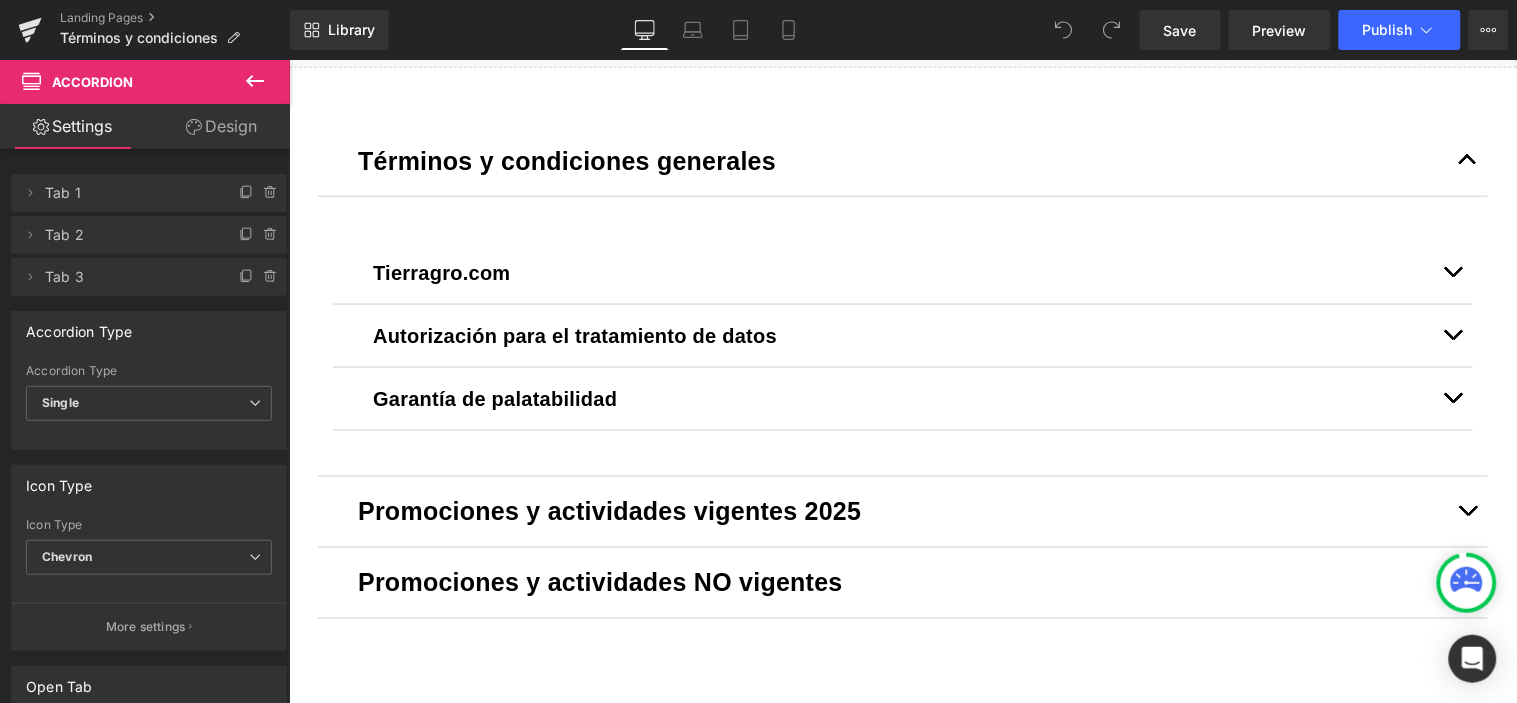 scroll, scrollTop: 555, scrollLeft: 0, axis: vertical 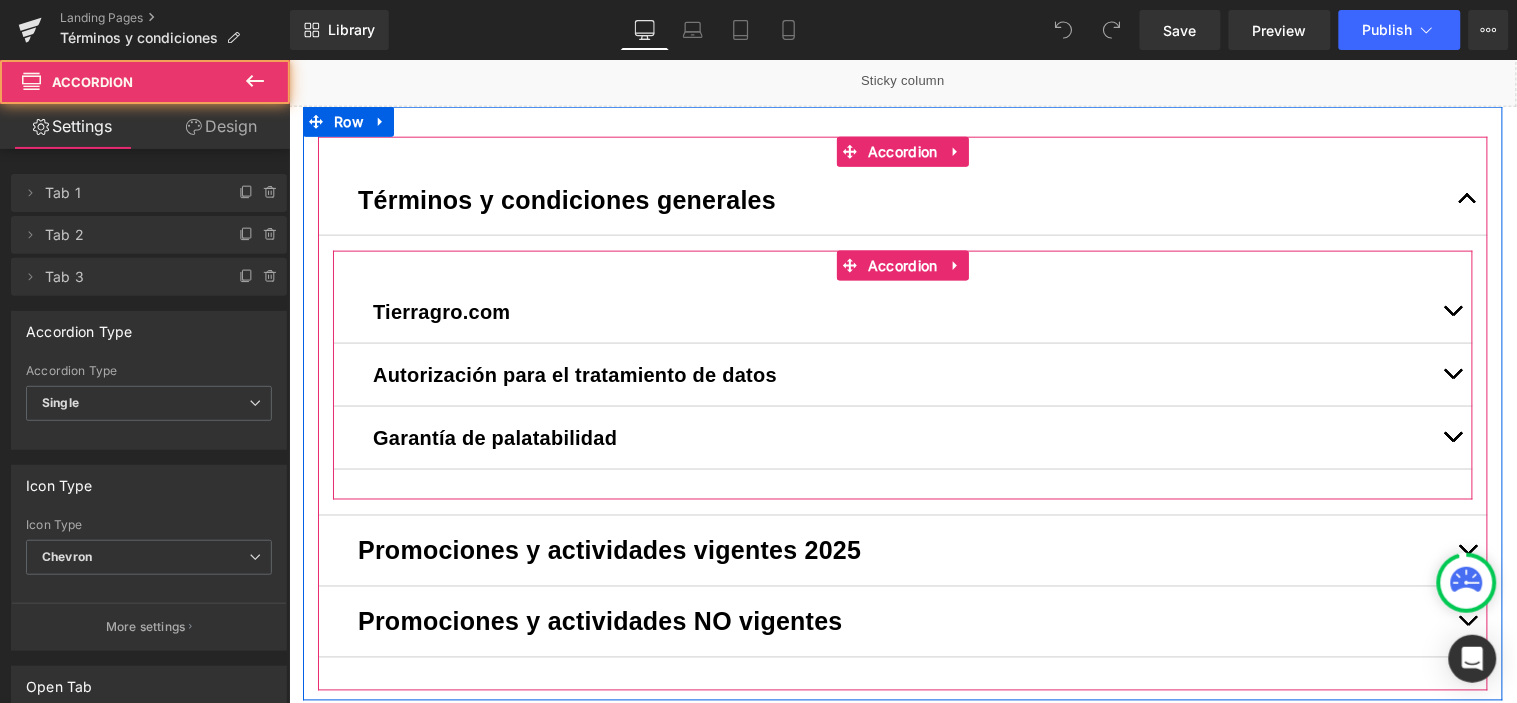 click on "Tierragro.com
Text Block
Bienvenido al sitio de comercio electrónico de Tierragro, Tierragro.com, en adelante “El Sitio”, constituido bajo las leyes colombianas, cuya actividad principal es permitir la exhibición y comercialización de productos y servicios para su adquisición en línea por los consumidores ubicados en la República de Colombia, en adelante “Los clientes” o “Los usuarios”.
Tierragro.com es controlado y operado por PÉREZ Y CARDONA S. A. S., sociedad comercial domiciliada en la República de Colombia.
Cualquier reclamo en relación con el uso del Sitio y el material en él contenido está regulado por las leyes colombianas." at bounding box center [902, 374] 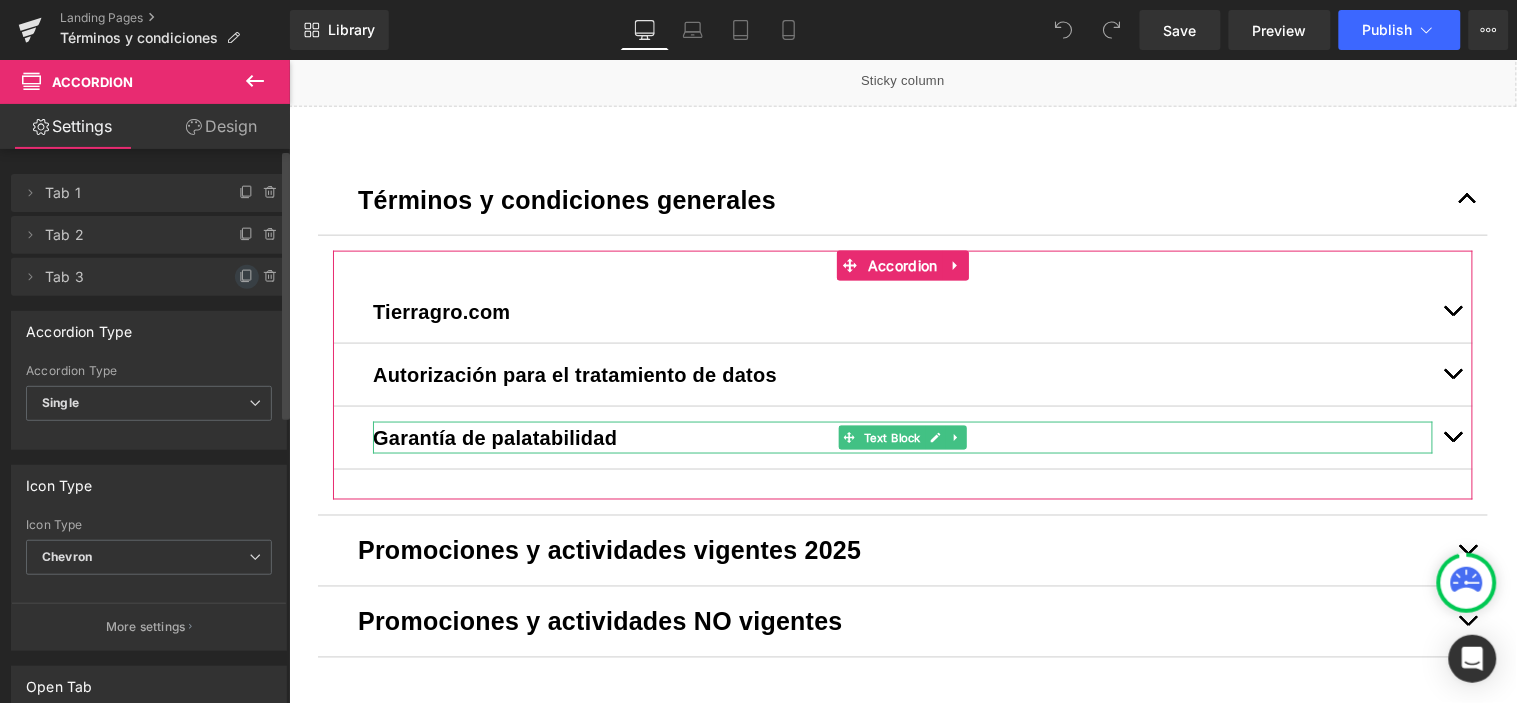 click 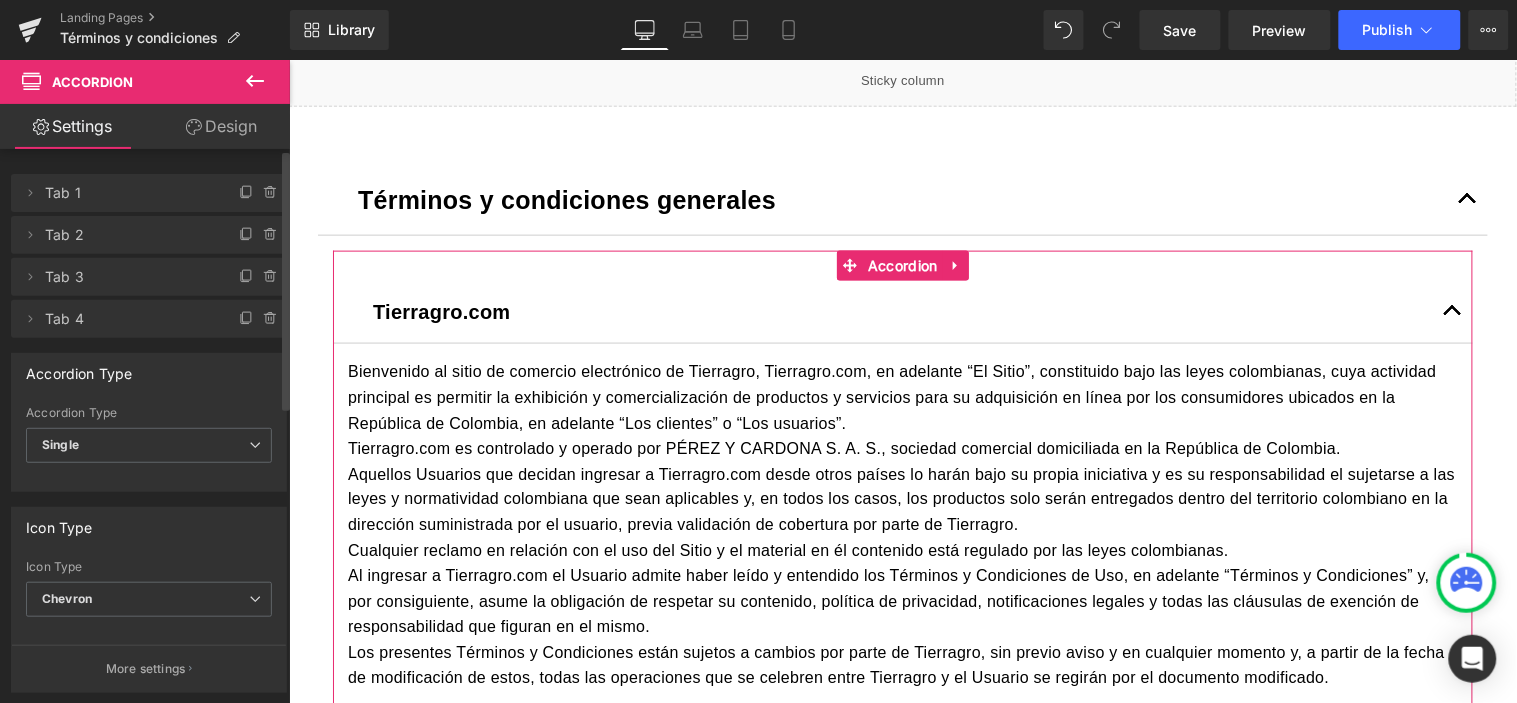 click on "Tab 4" at bounding box center (129, 319) 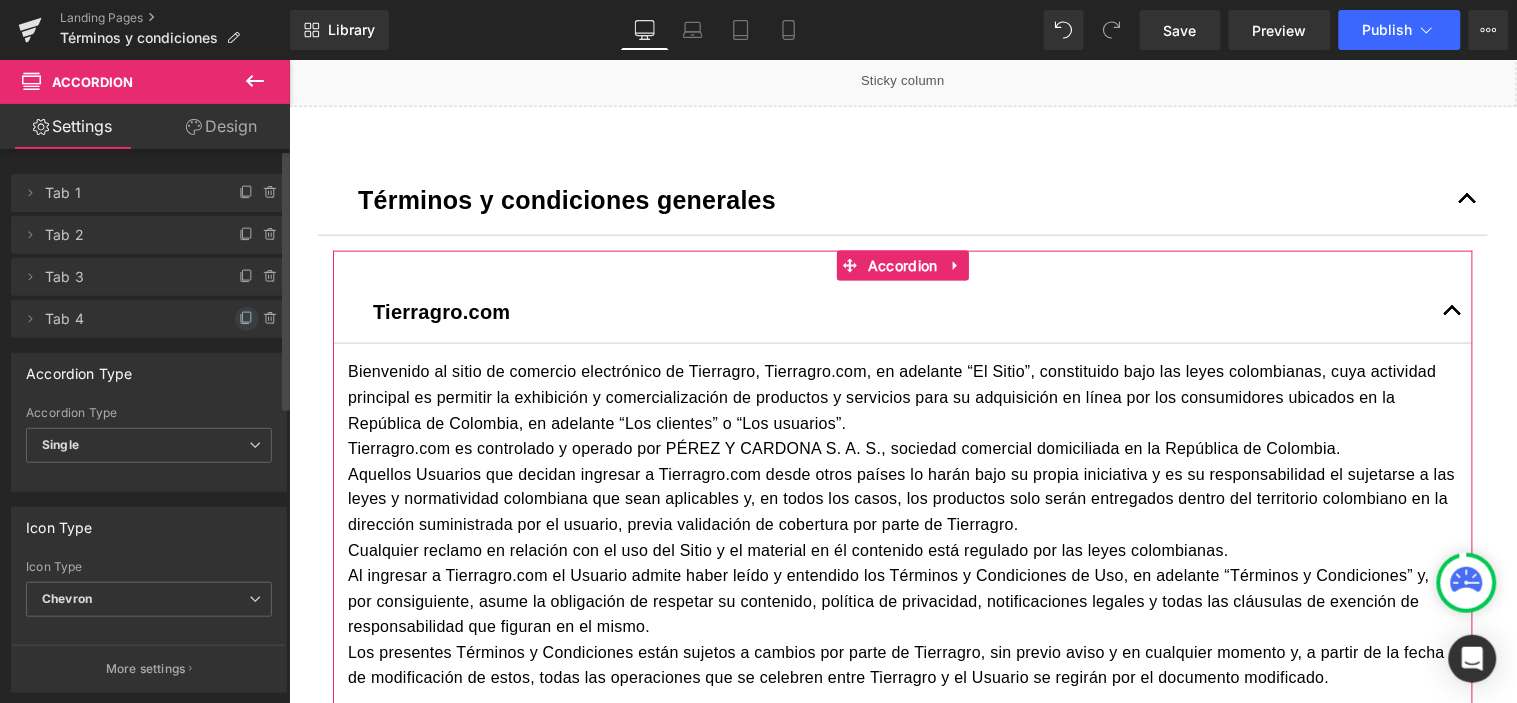 click 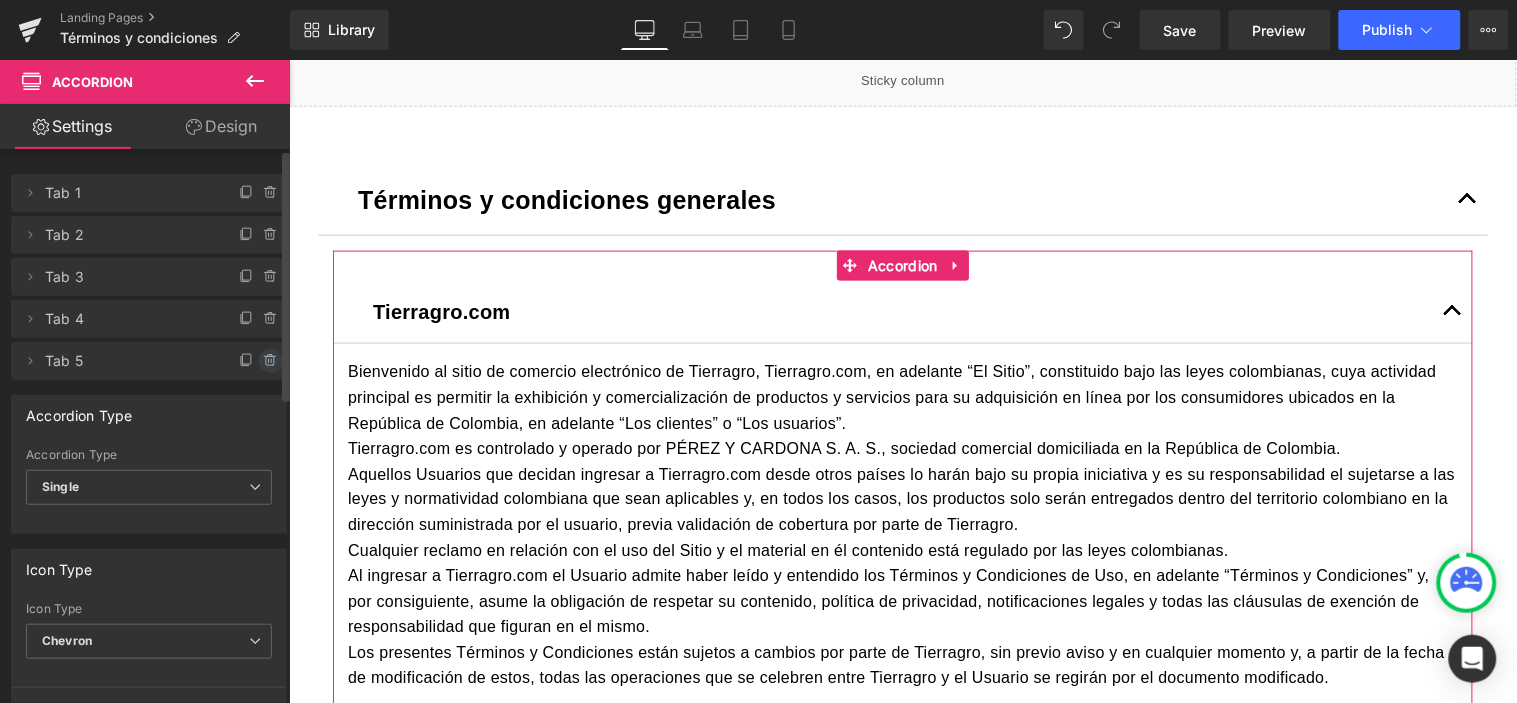 click 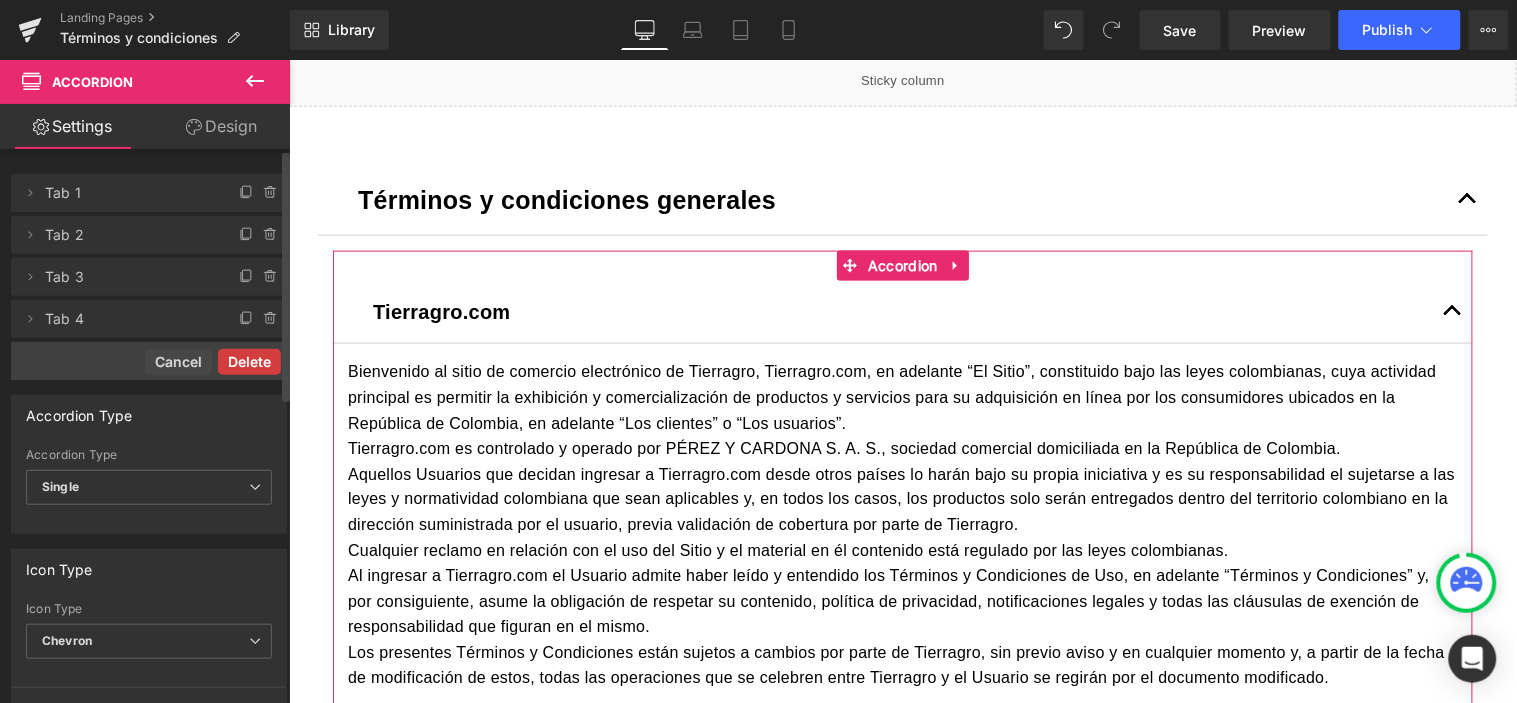 click on "Delete" at bounding box center (249, 362) 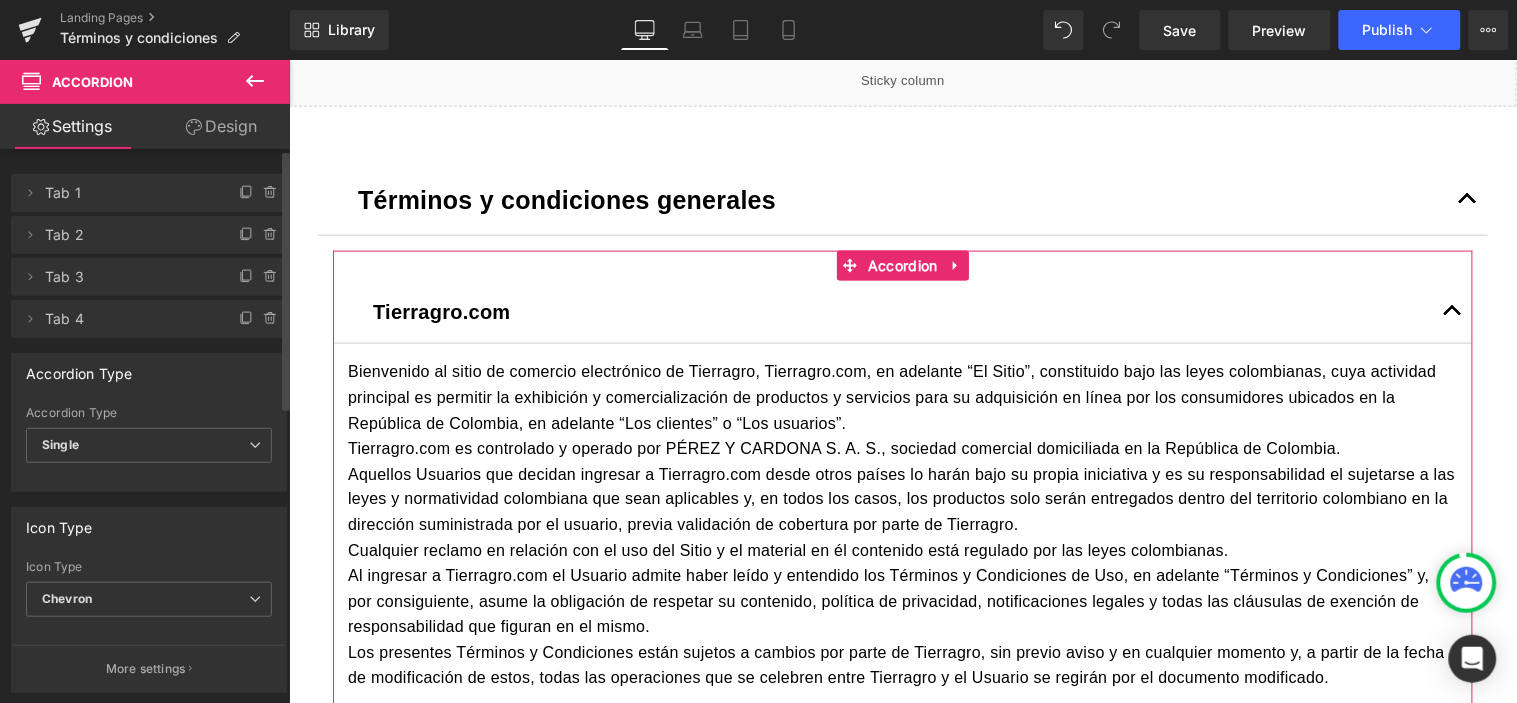 click on "Tab 4" at bounding box center (129, 319) 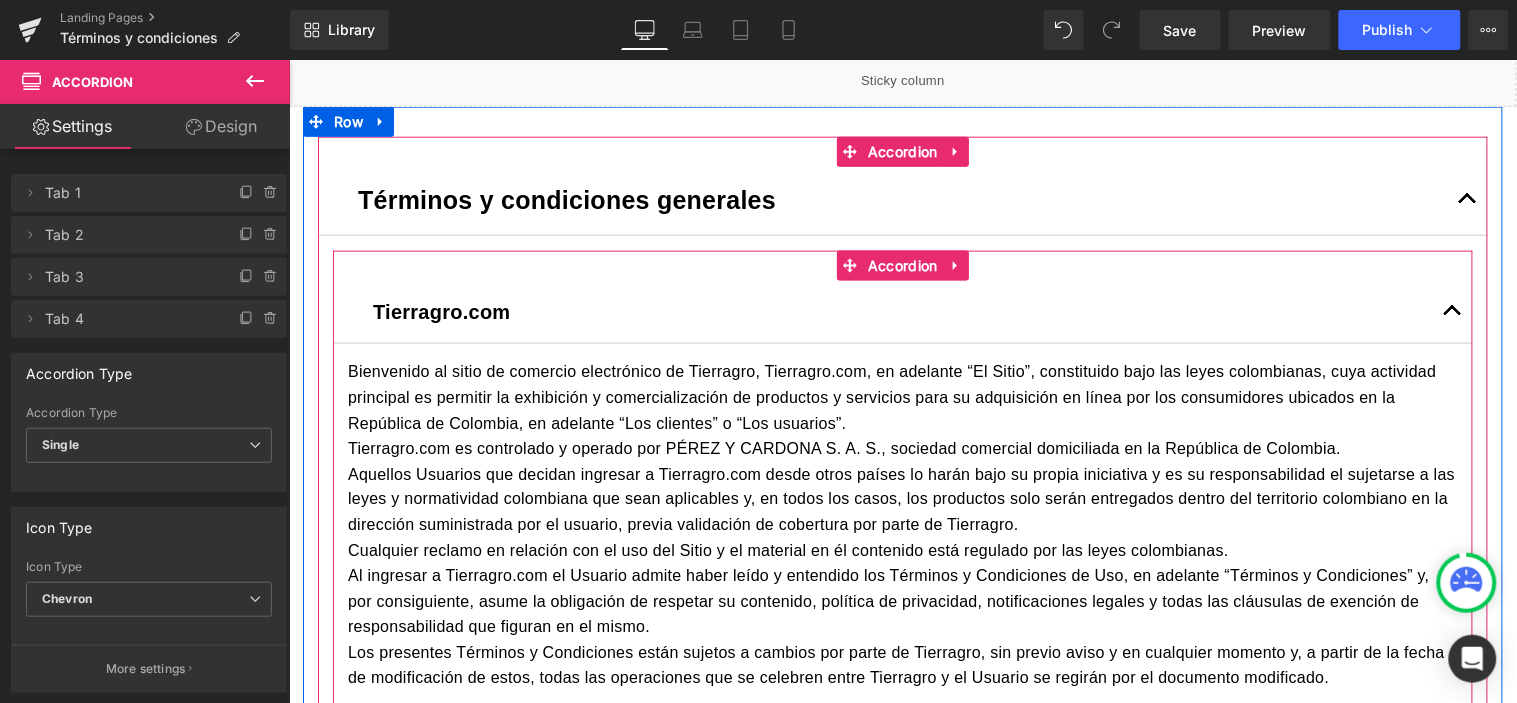 click at bounding box center [1452, 315] 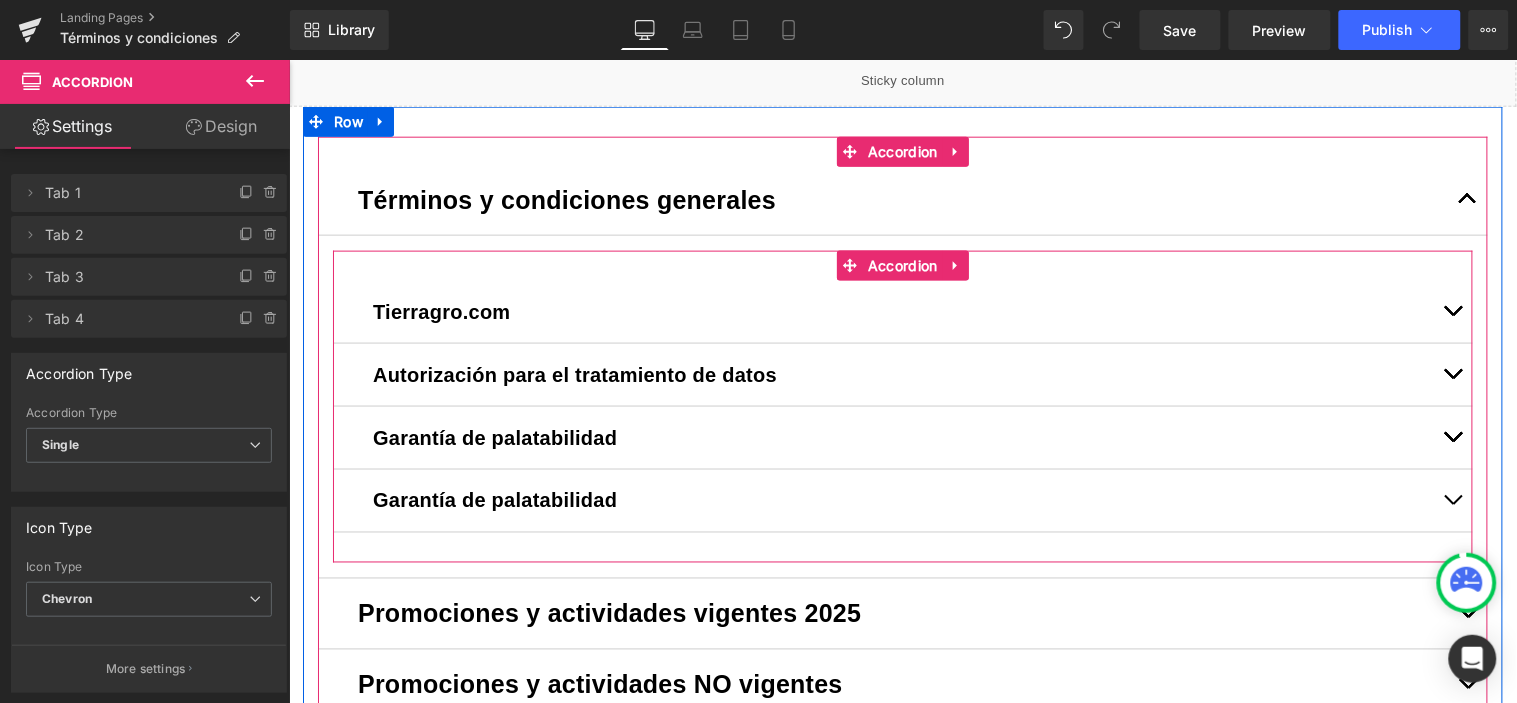 drag, startPoint x: 1443, startPoint y: 509, endPoint x: 1364, endPoint y: 525, distance: 80.60397 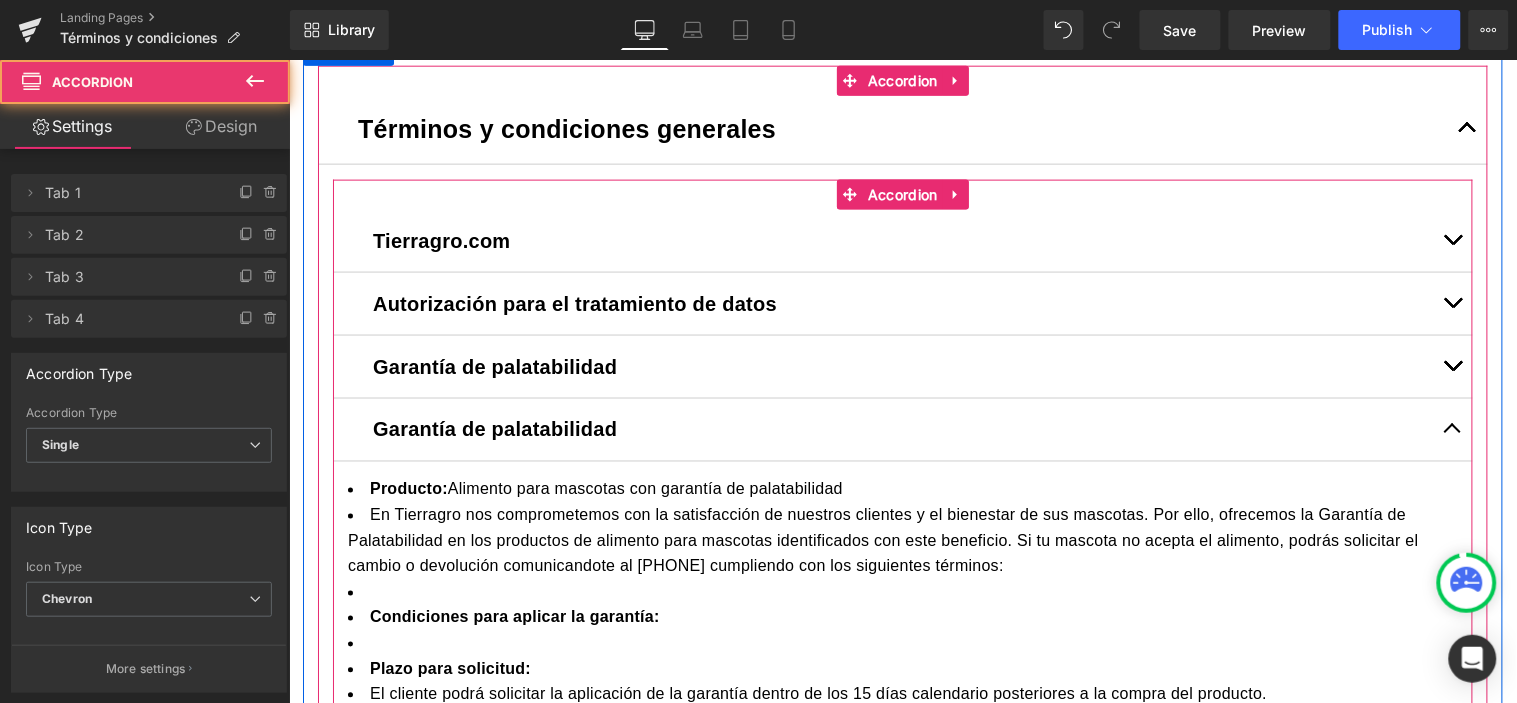 scroll, scrollTop: 666, scrollLeft: 0, axis: vertical 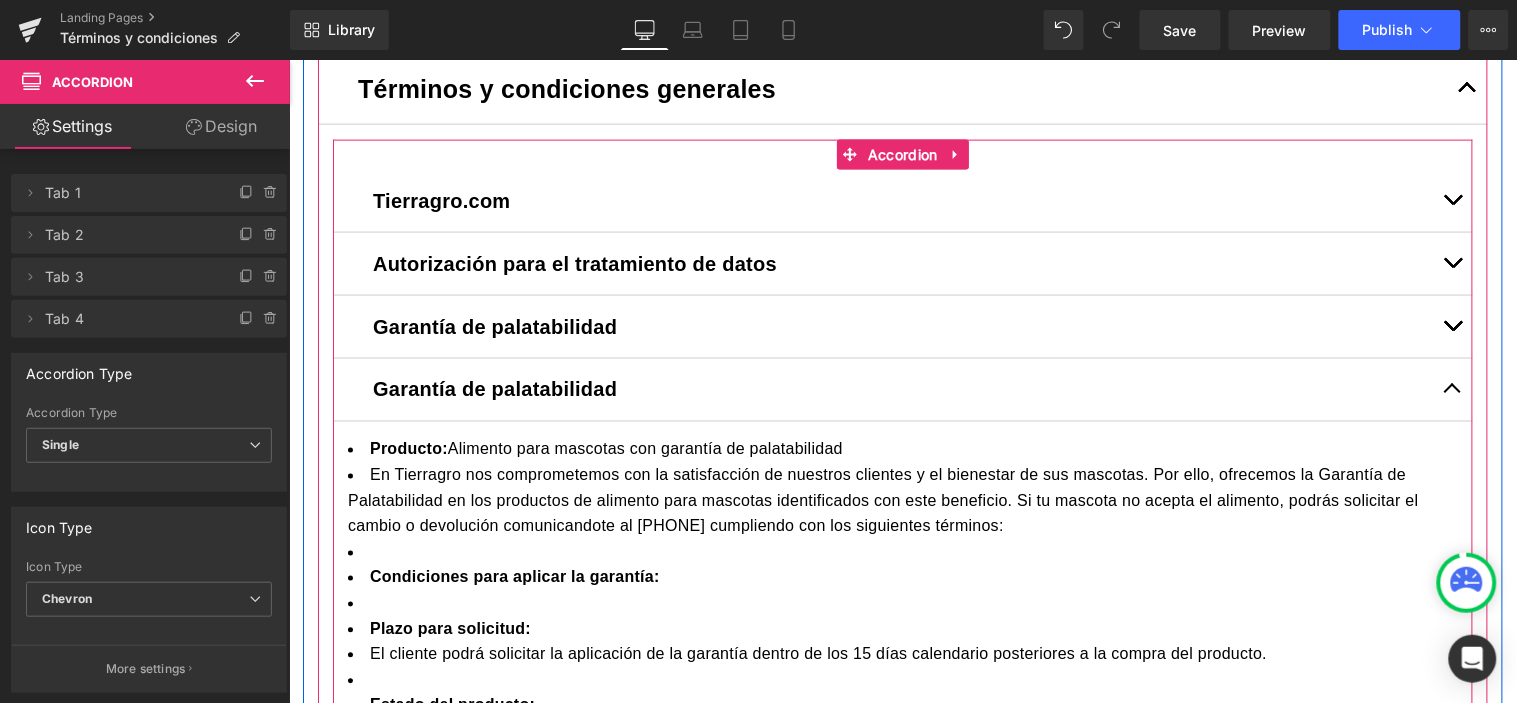 click on "Garantía de palatabilidad" at bounding box center (494, 389) 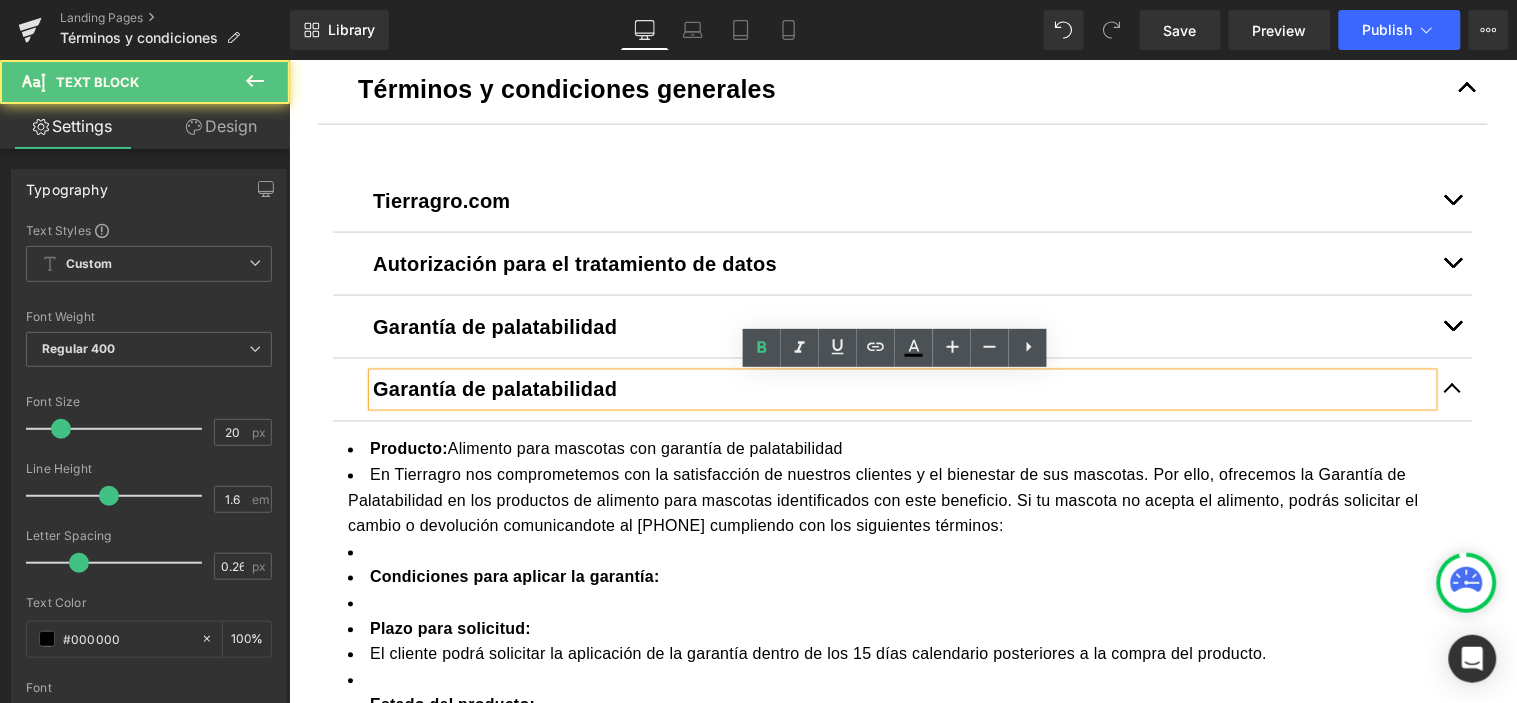 click on "Garantía de palatabilidad" at bounding box center [902, 389] 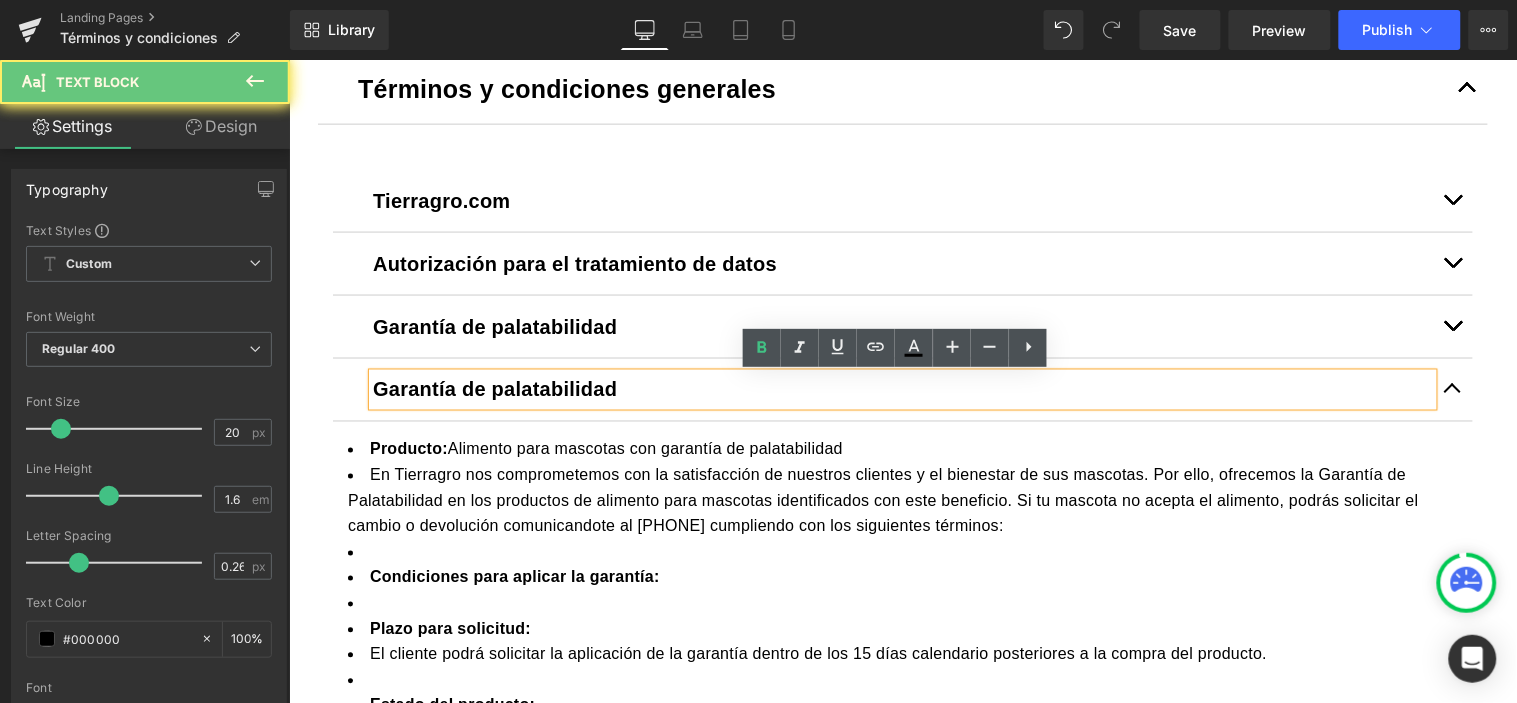 click on "Garantía de palatabilidad" at bounding box center [902, 389] 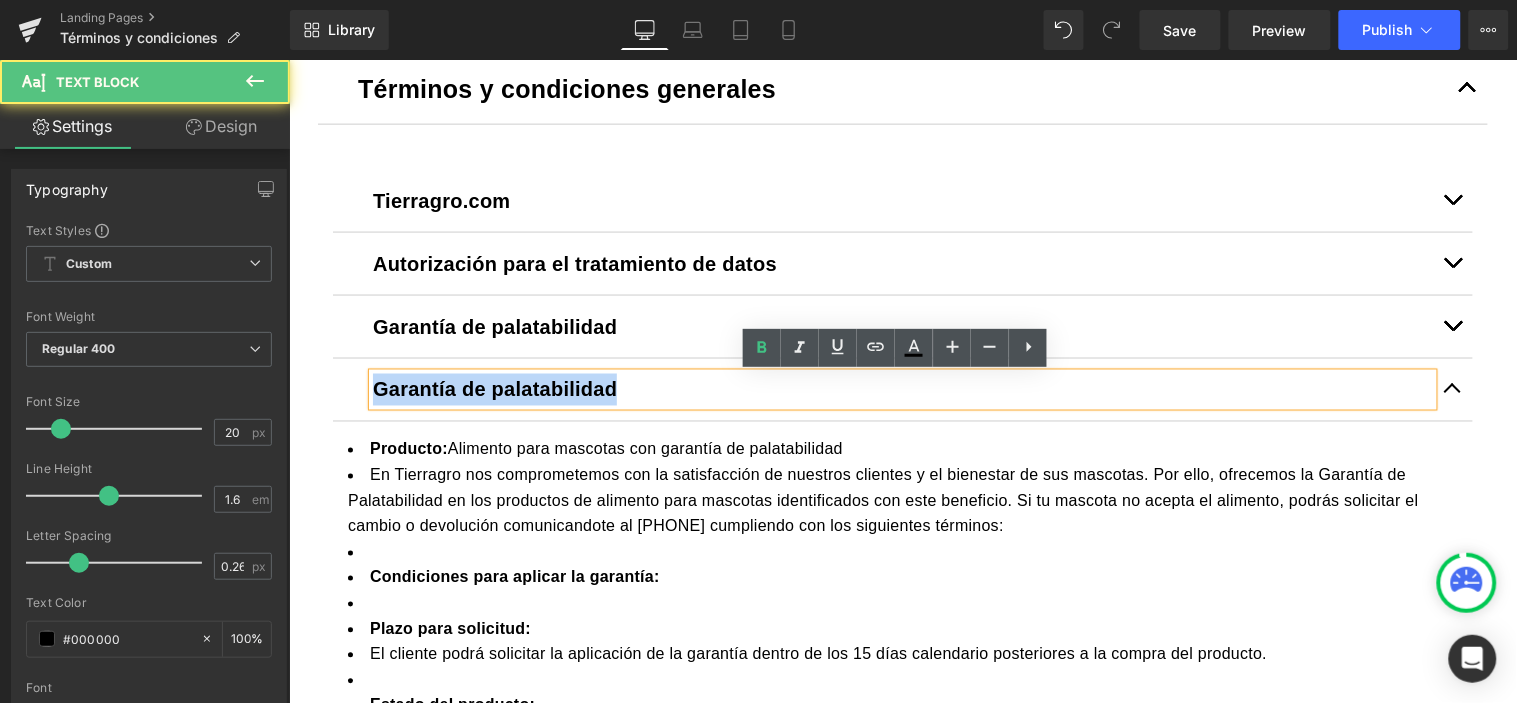 click on "Garantía de palatabilidad" at bounding box center (902, 389) 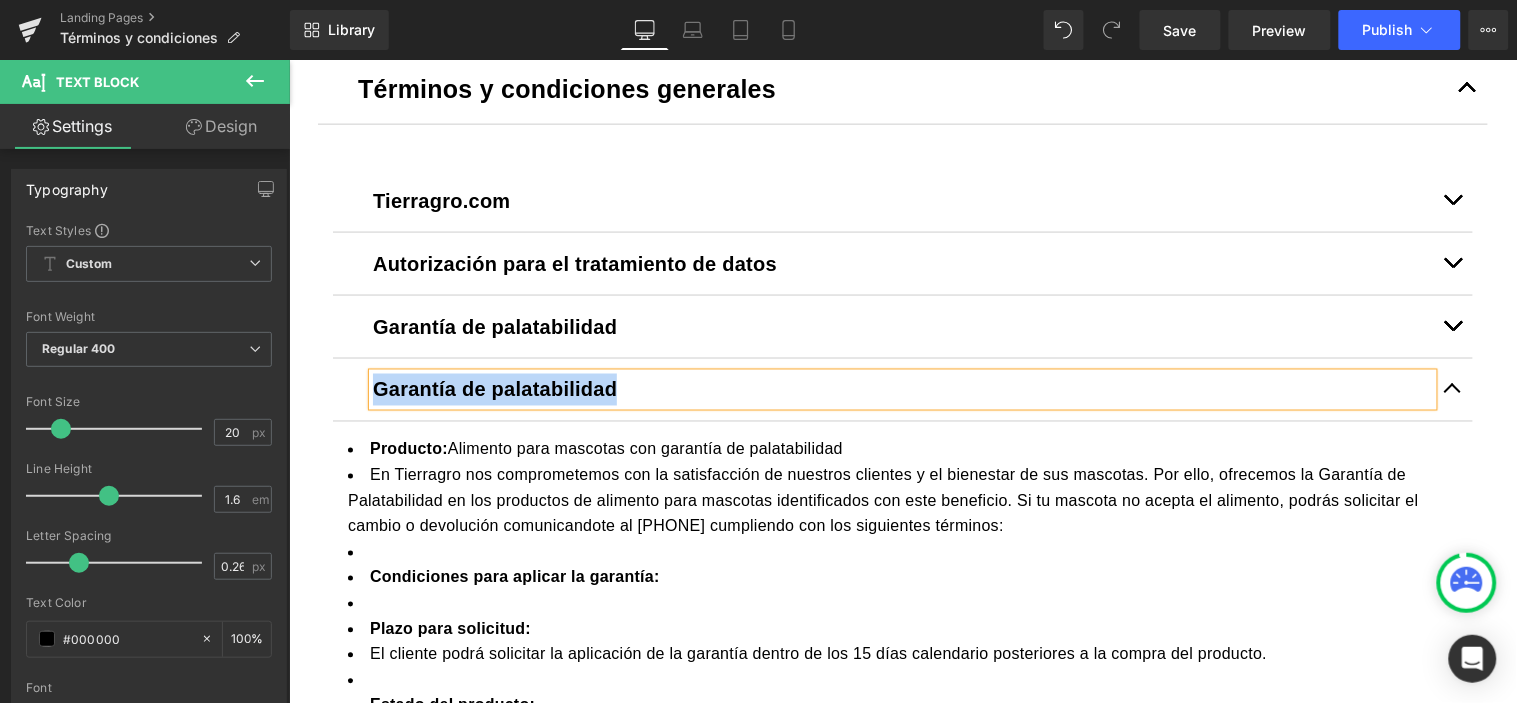 type 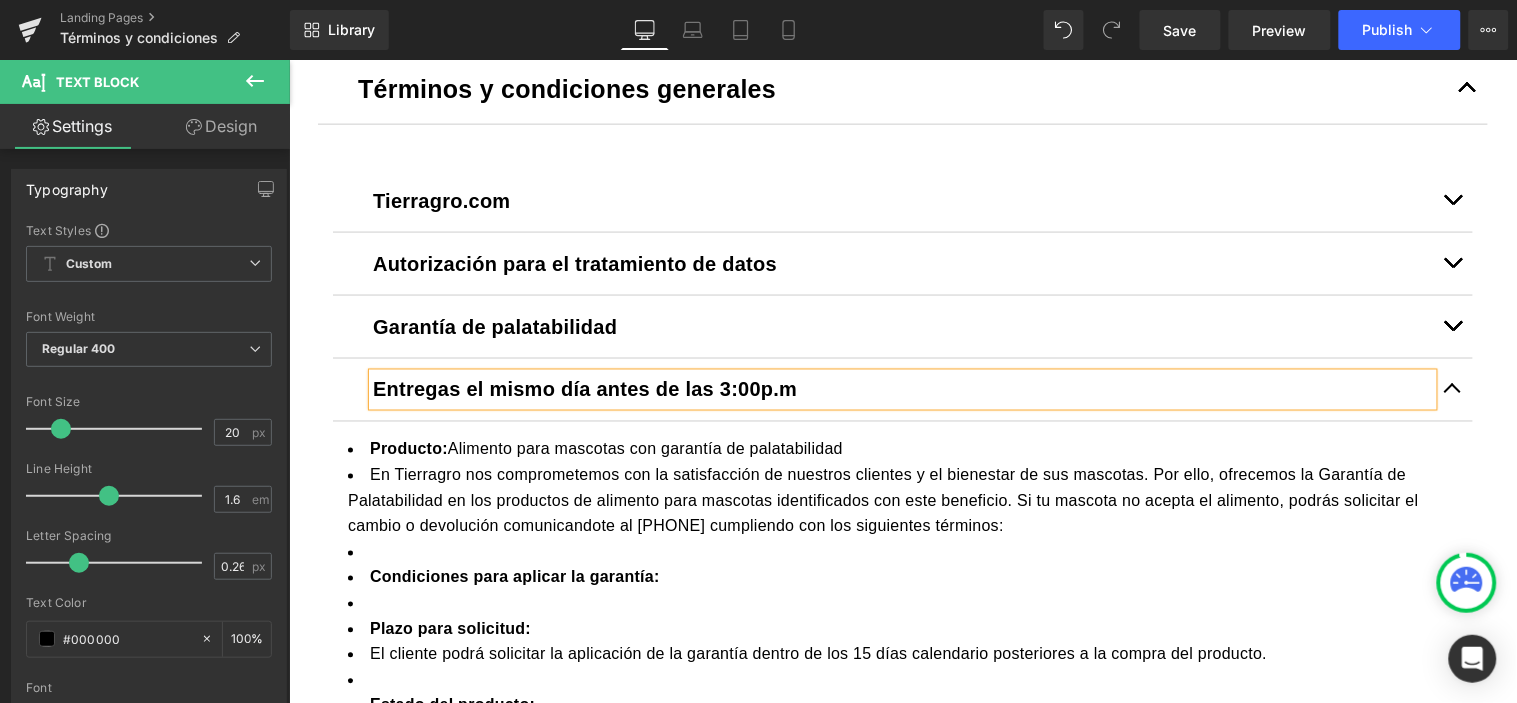 click on "Entregas el mismo día antes de las 3:00p.m" at bounding box center (584, 389) 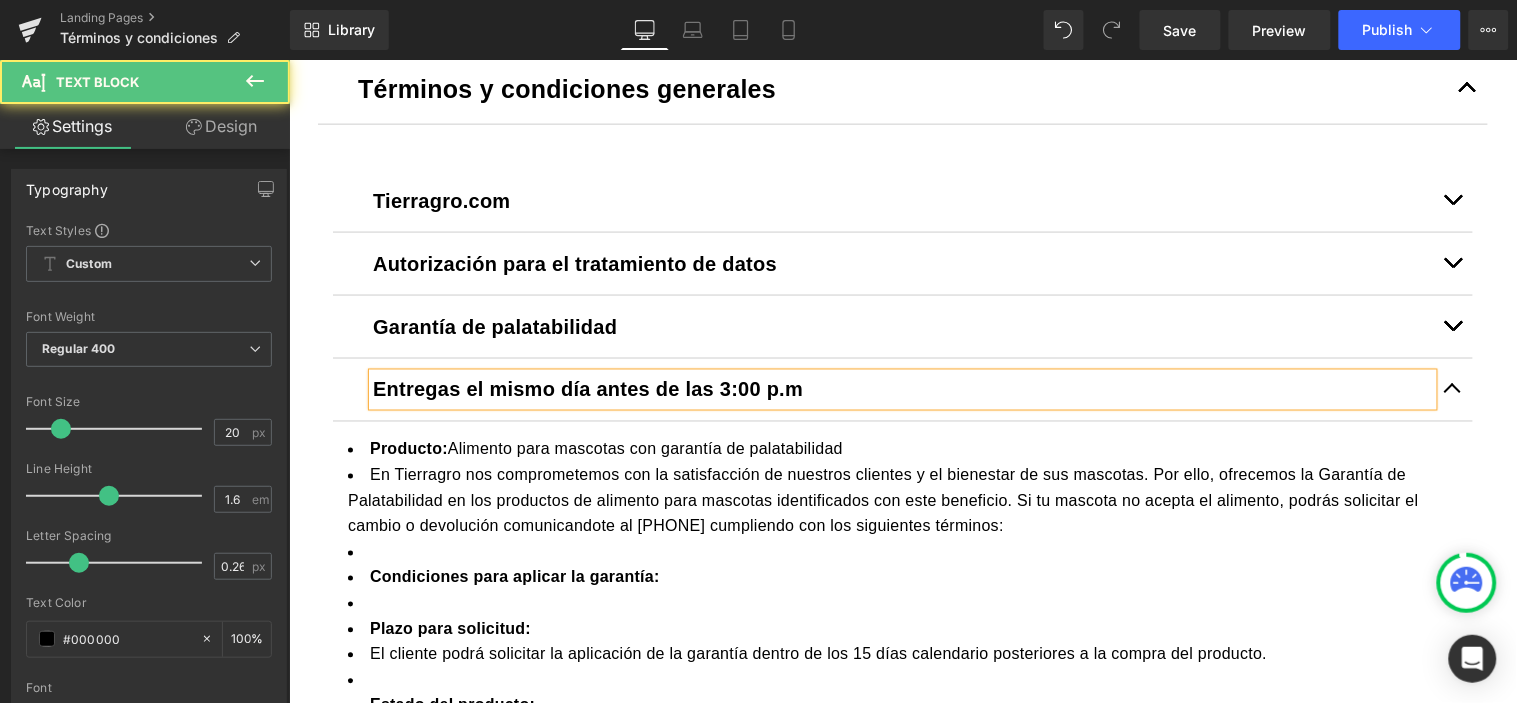 click on "Producto:  Alimento para mascotas con garantía de palatabilidad En Tierragro nos comprometemos con la satisfacción de nuestros clientes y el bienestar de sus mascotas. Por ello, ofrecemos la Garantía de Palatabilidad en los productos de alimento para mascotas identificados con este beneficio. Si tu mascota no acepta el alimento, podrás solicitar el cambio o devolución comunicandote al [PHONE] cumpliendo con los siguientes términos: Condiciones para aplicar la garantía: Plazo para solicitud: El cliente podrá solicitar la aplicación de la garantía dentro de los 15 días calendario posteriores a la compra del producto. Estado del producto: El empaque original debe estar en buenas condiciones, limpio y sin daños. Debe devolverse mínimo el 85% del contenido original del producto. Requisitos de la solicitud: Presentar la factura de compra o comprobante equivalente. Informar el motivo por el cual la mascota no aceptó el alimento. Cobertura de la garantía: Proceso de devolución: Notas adicionales:" at bounding box center (902, 922) 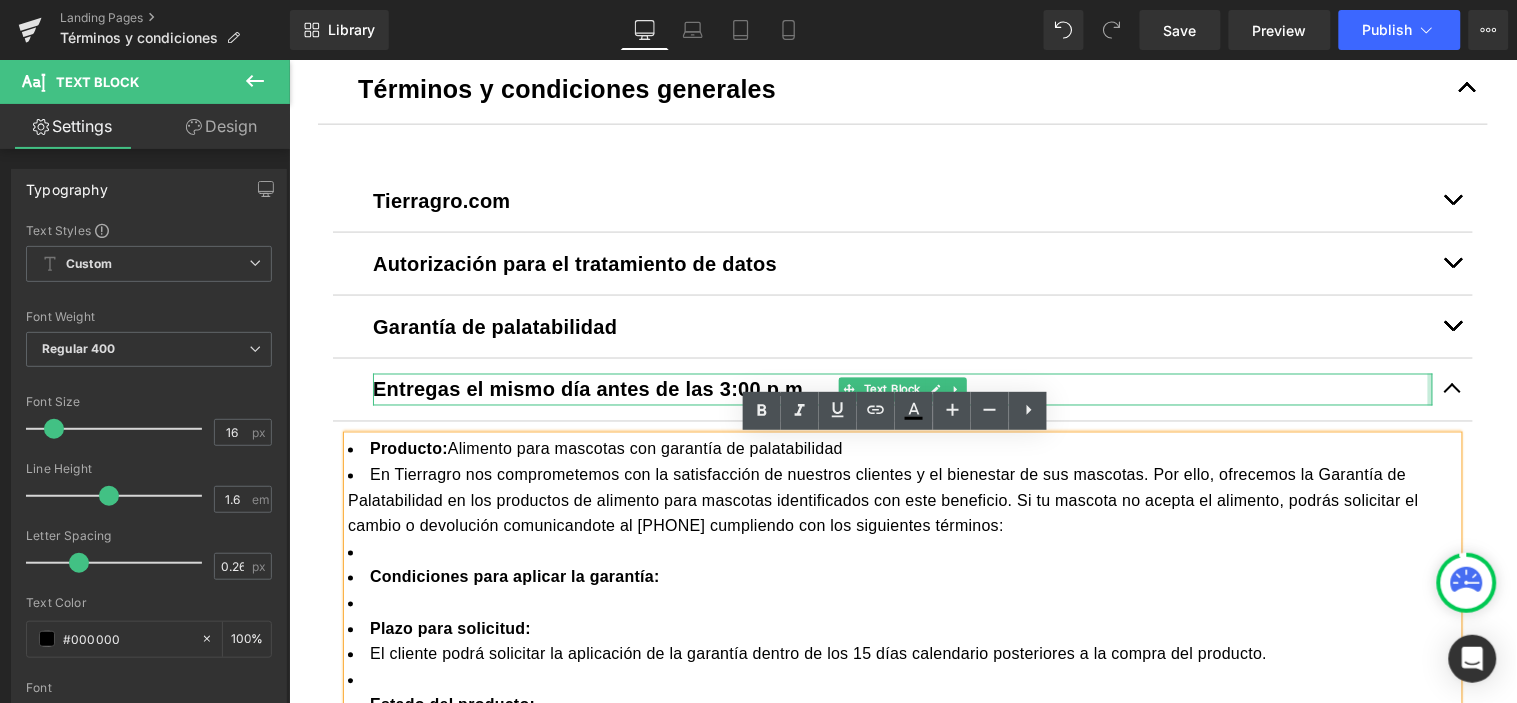 click on "Tierragro.com
Text Block
Bienvenido al sitio de comercio electrónico de Tierragro, Tierragro.com, en adelante “El Sitio”, constituido bajo las leyes colombianas, cuya actividad principal es permitir la exhibición y comercialización de productos y servicios para su adquisición en línea por los consumidores ubicados en la República de Colombia, en adelante “Los clientes” o “Los usuarios”.
Tierragro.com es controlado y operado por PÉREZ Y CARDONA S. A. S., sociedad comercial domiciliada en la República de Colombia.
SUGERENCIA: A continuación, los Términos y condiciones: NUESTROS DATOS: 2. Capacidad del Usuario" at bounding box center (902, 797) 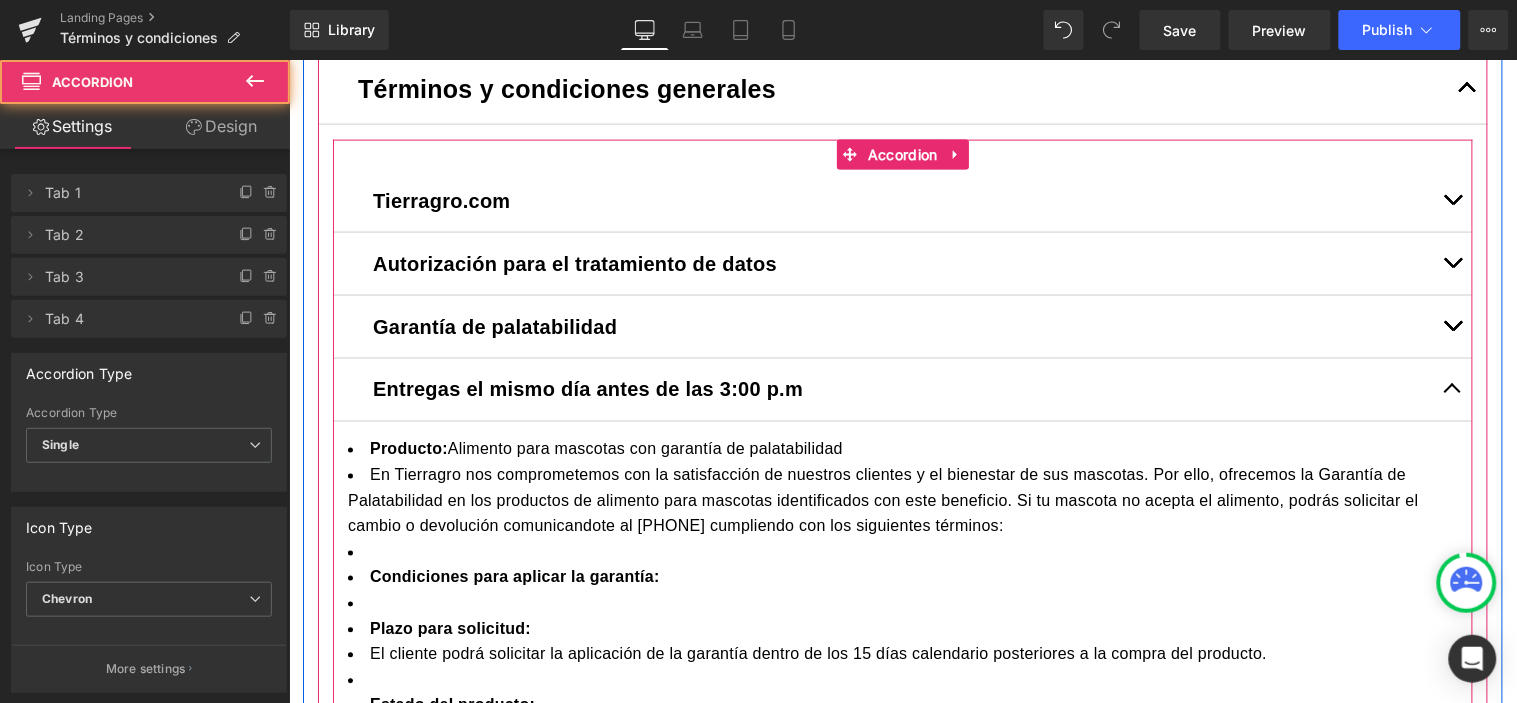 click at bounding box center [1452, 389] 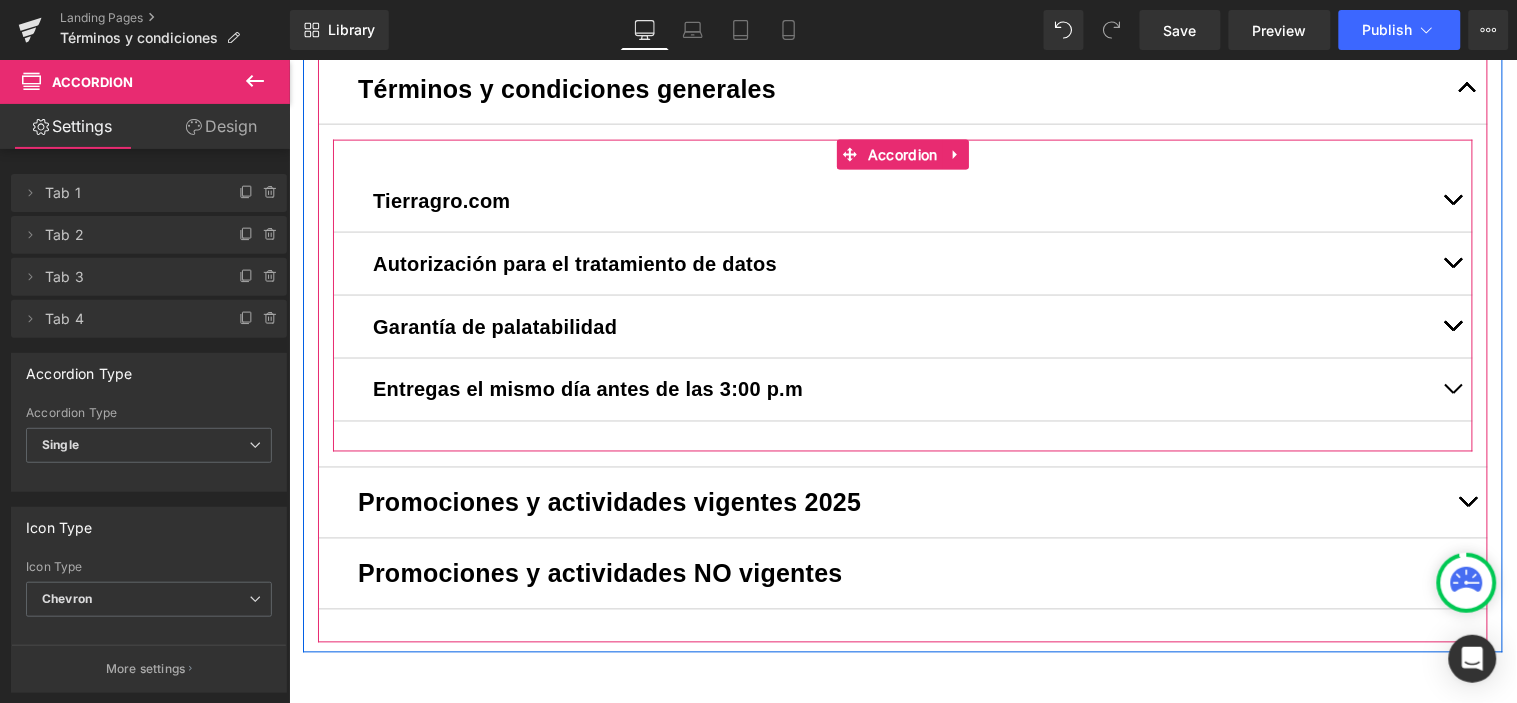 click at bounding box center [1452, 393] 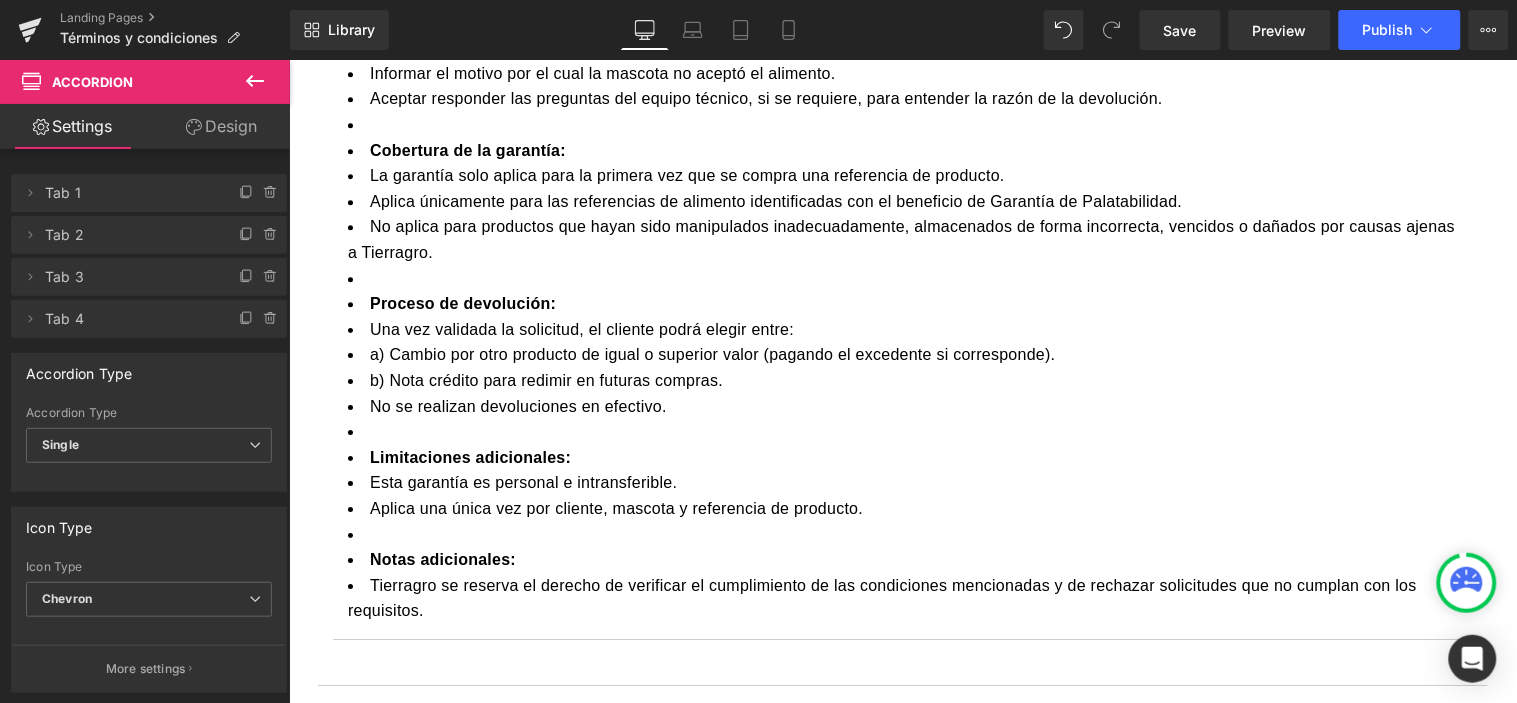scroll, scrollTop: 1444, scrollLeft: 0, axis: vertical 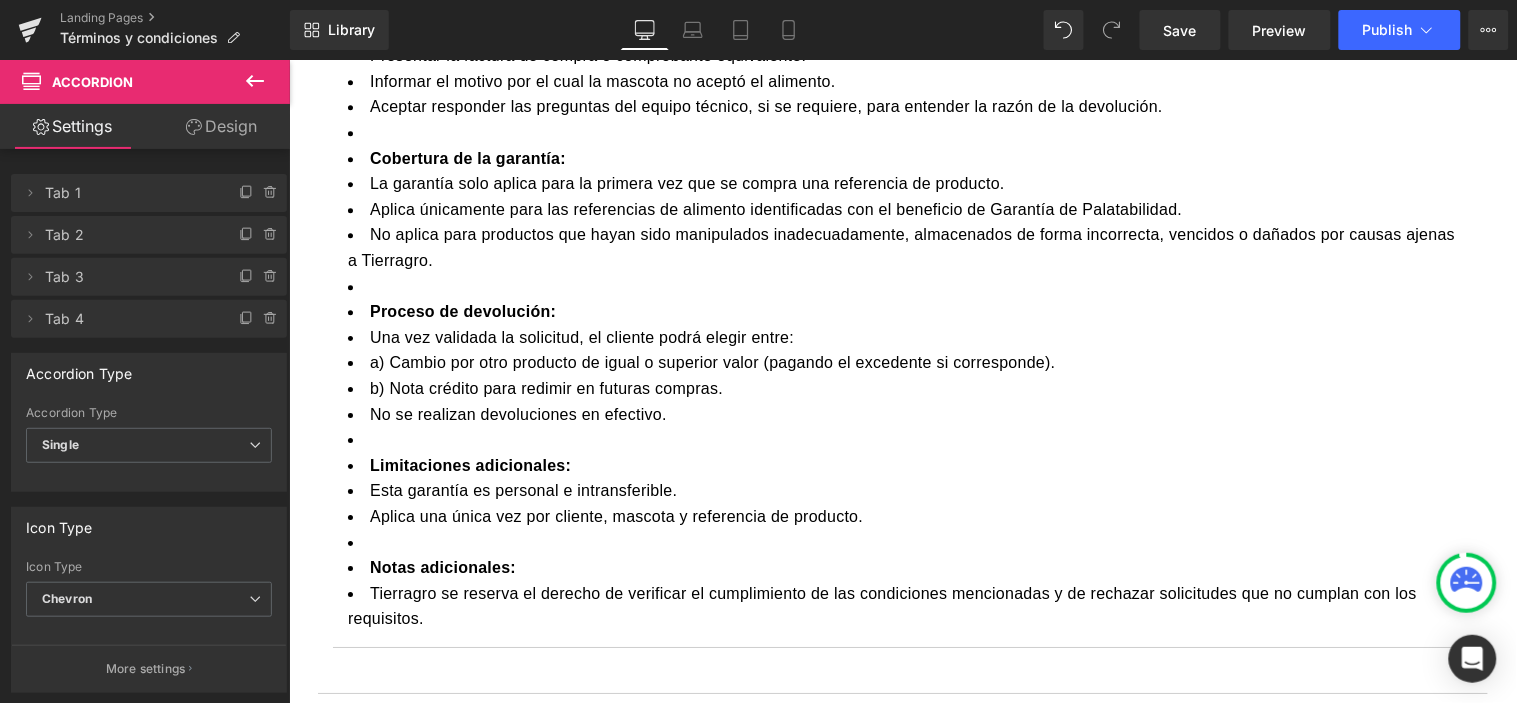 click on "Notas adicionales:" at bounding box center (442, 566) 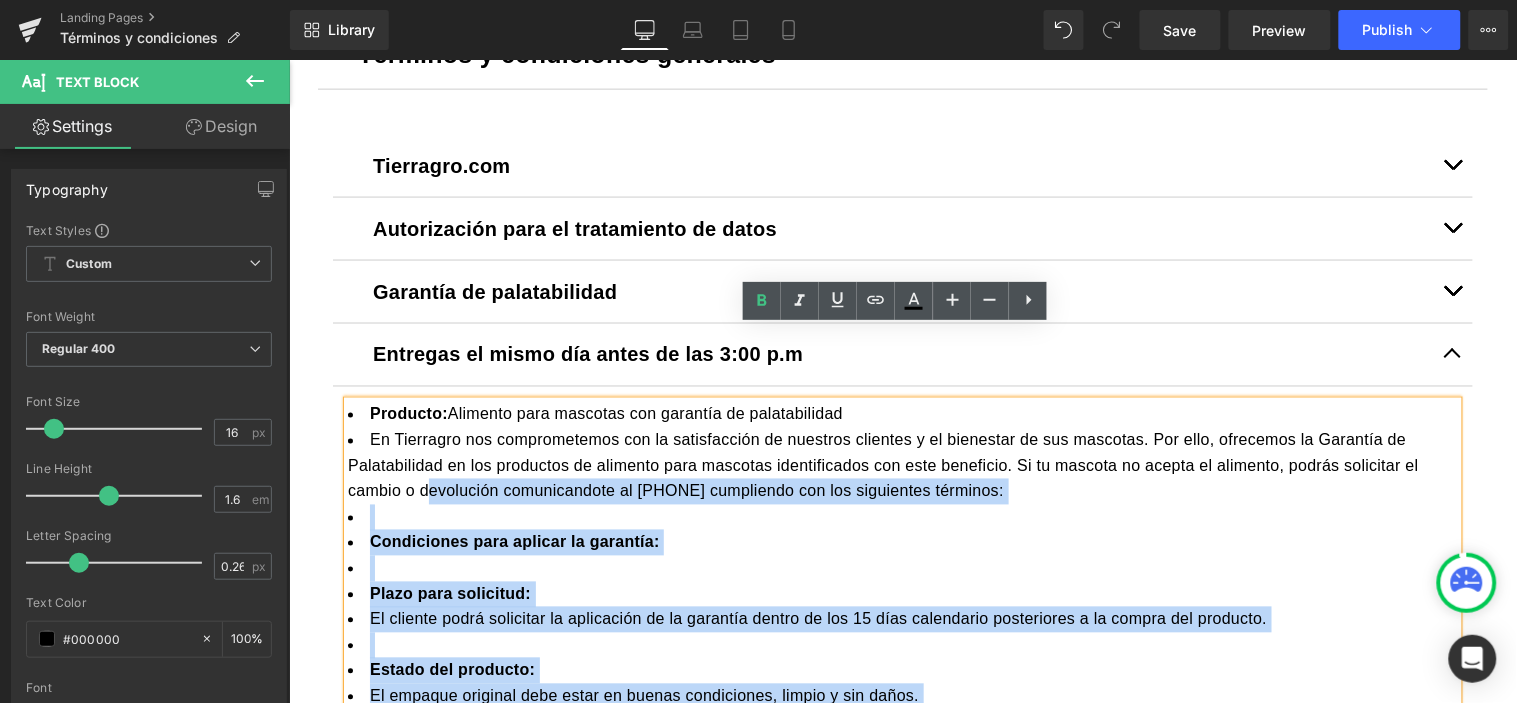scroll, scrollTop: 666, scrollLeft: 0, axis: vertical 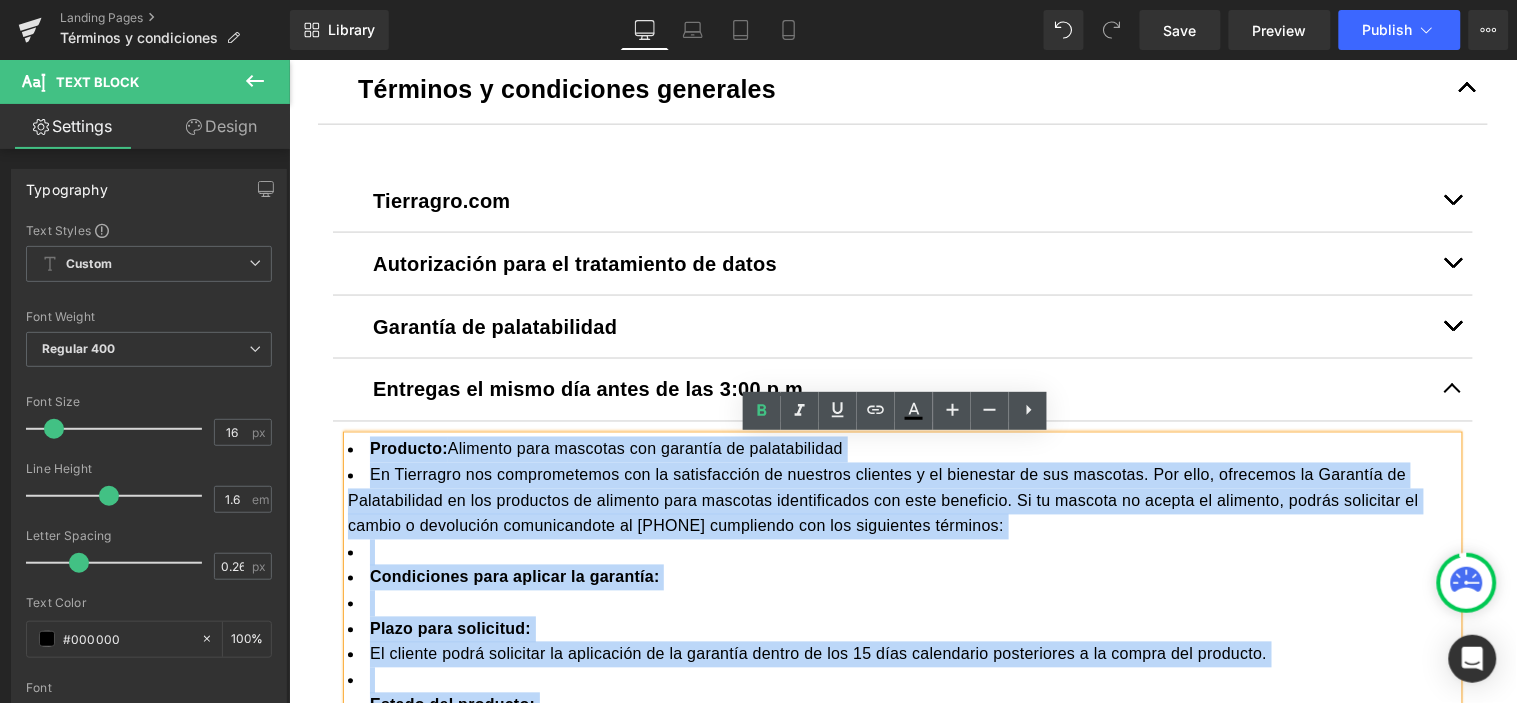 drag, startPoint x: 429, startPoint y: 619, endPoint x: 344, endPoint y: 452, distance: 187.3873 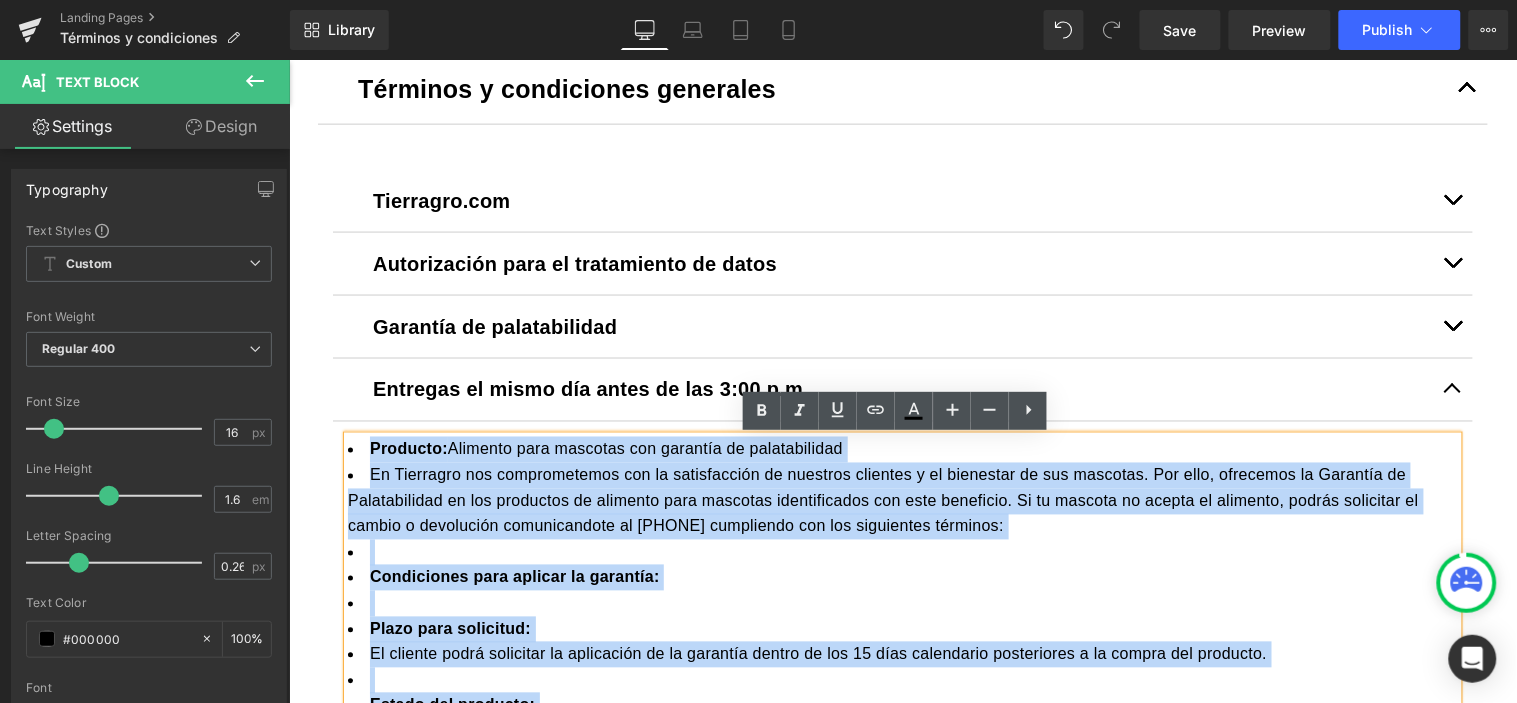 type 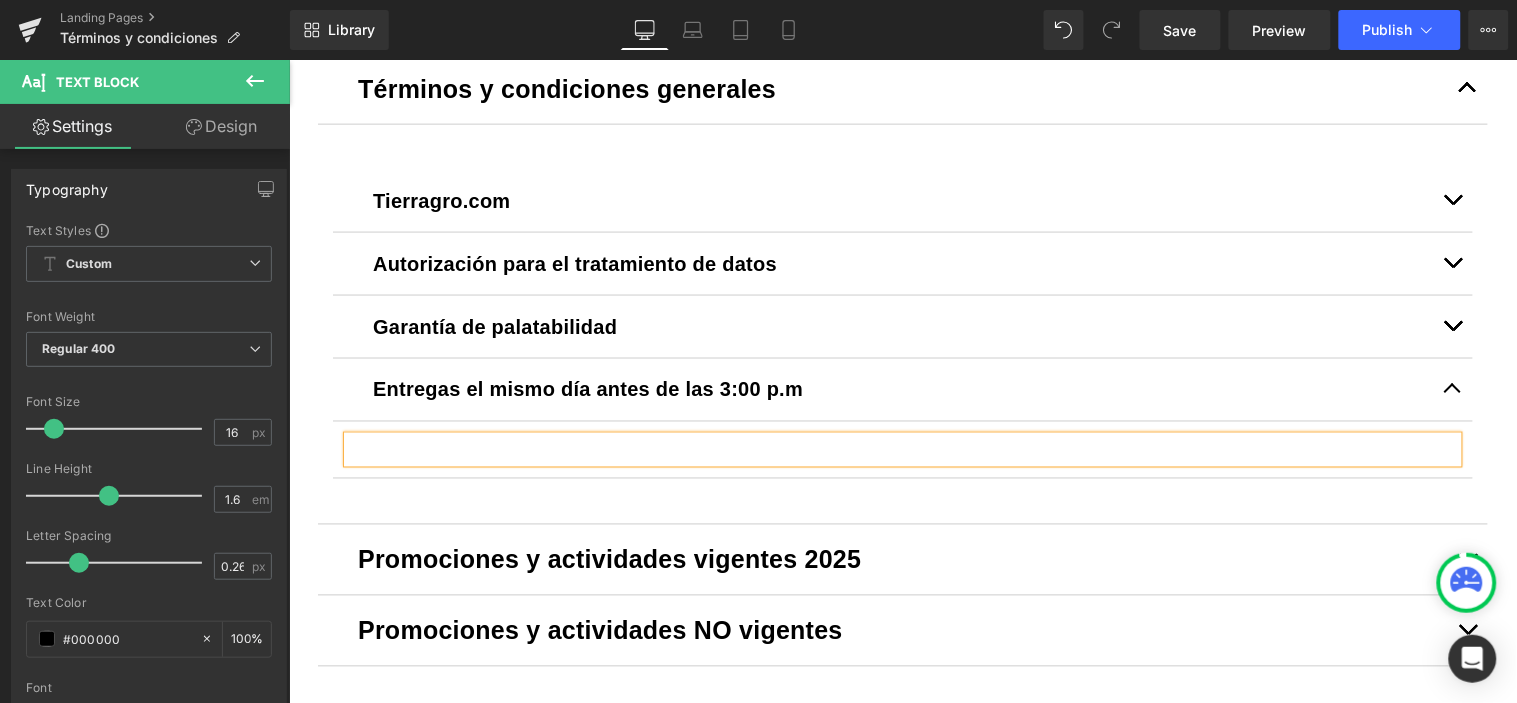 click at bounding box center [1452, 389] 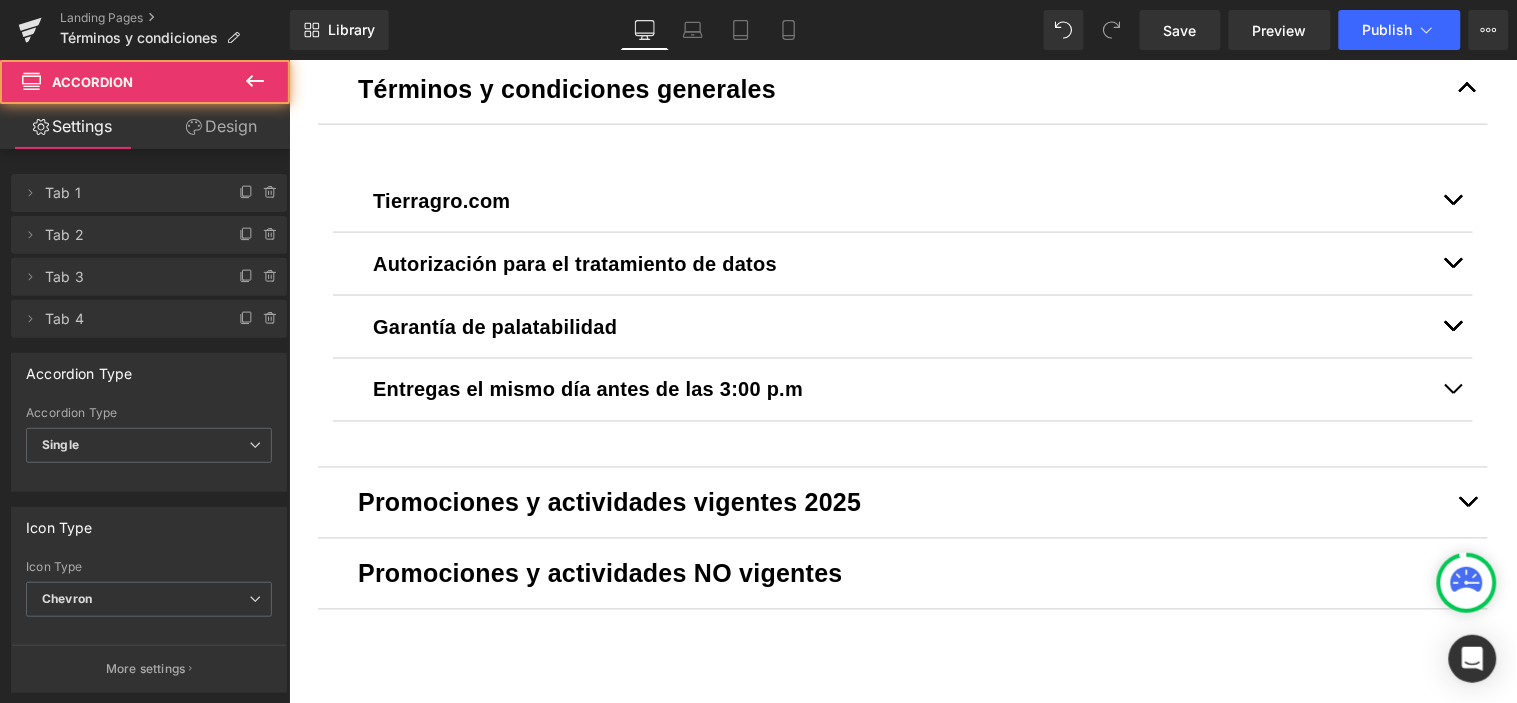 click at bounding box center (1452, 389) 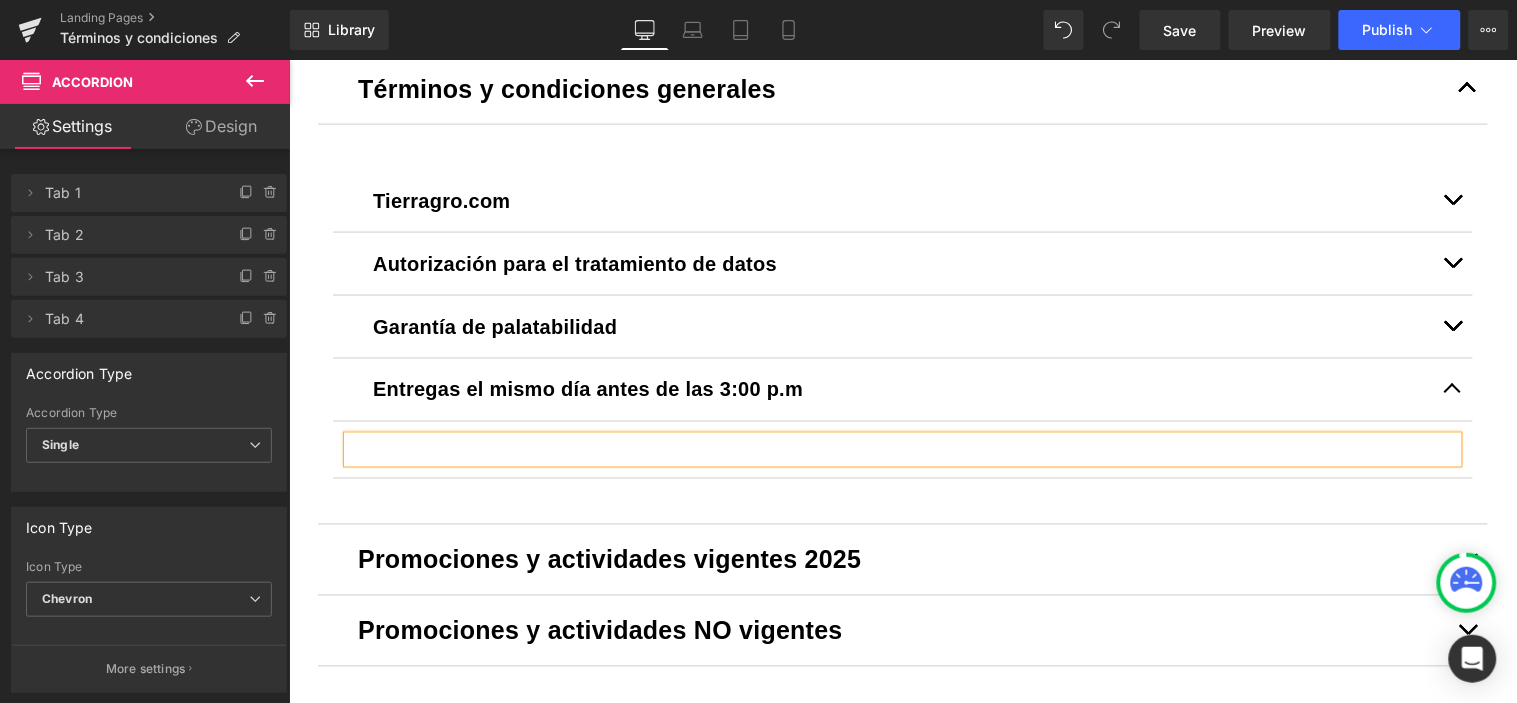 click at bounding box center (1452, 326) 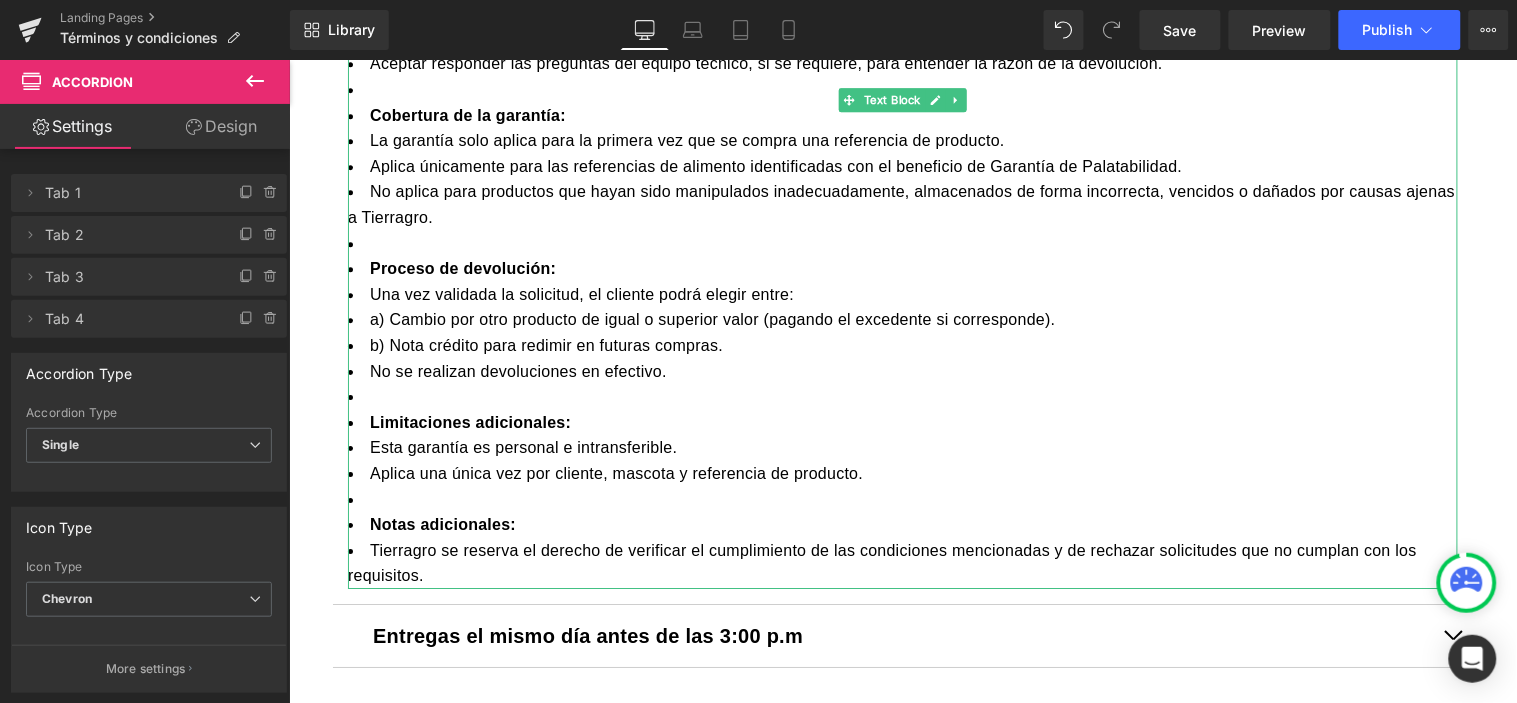 scroll, scrollTop: 1444, scrollLeft: 0, axis: vertical 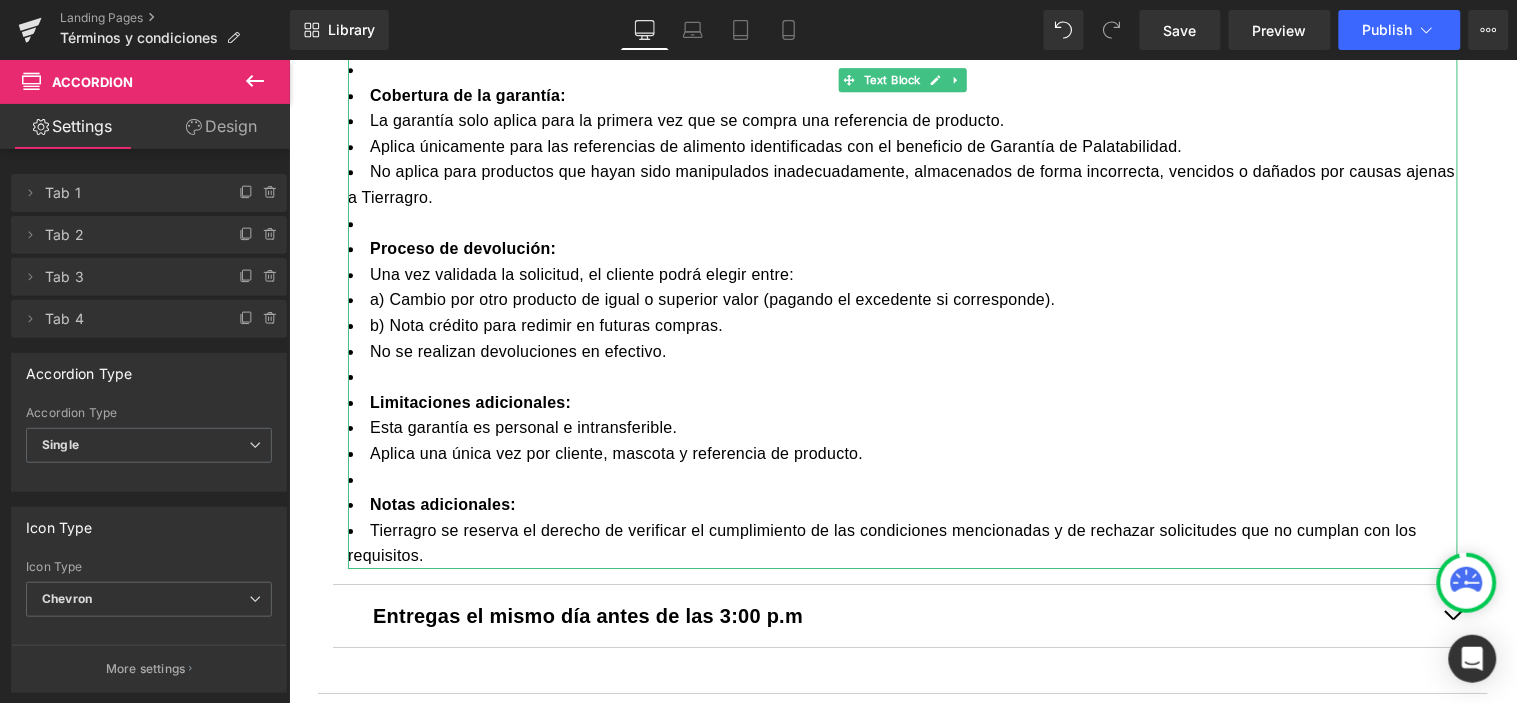 click on "Notas adicionales:" at bounding box center (442, 503) 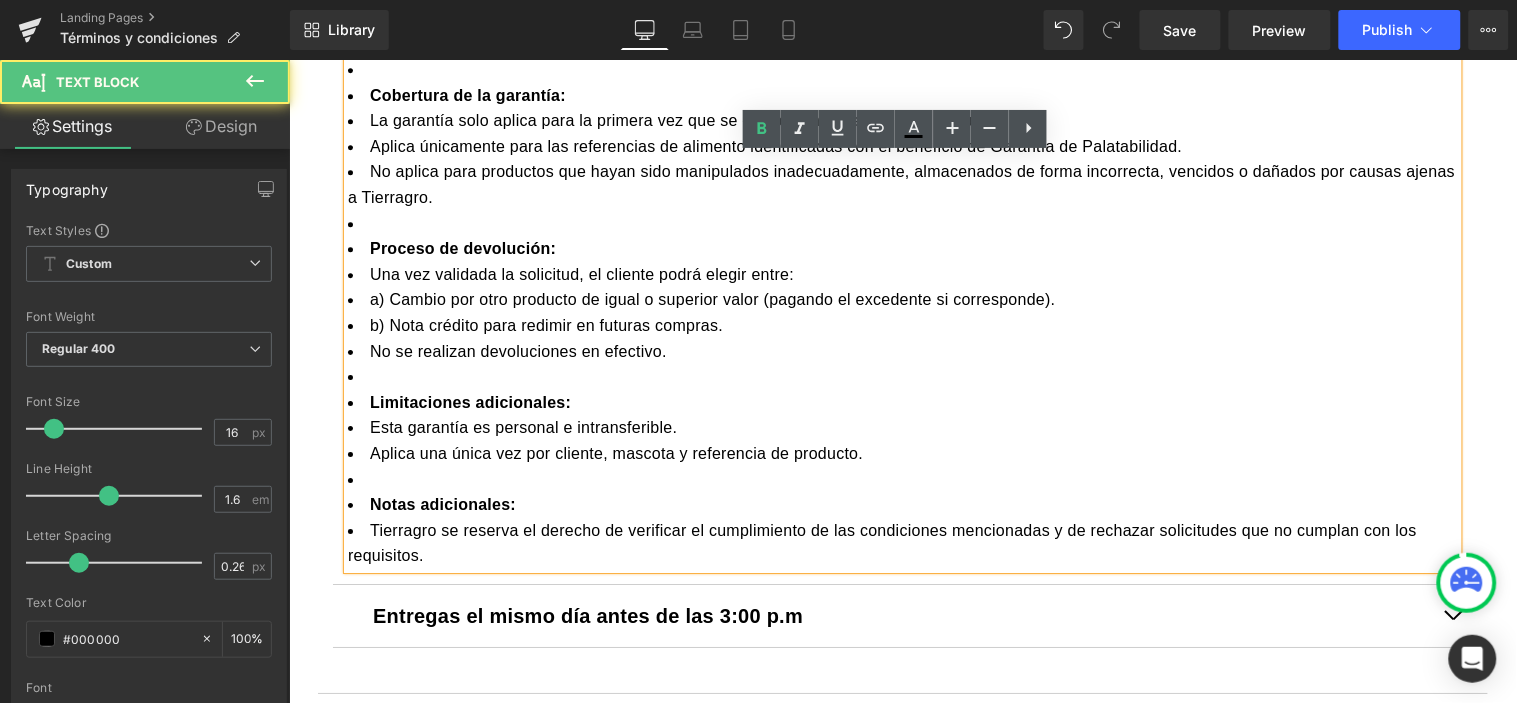 click at bounding box center [902, 479] 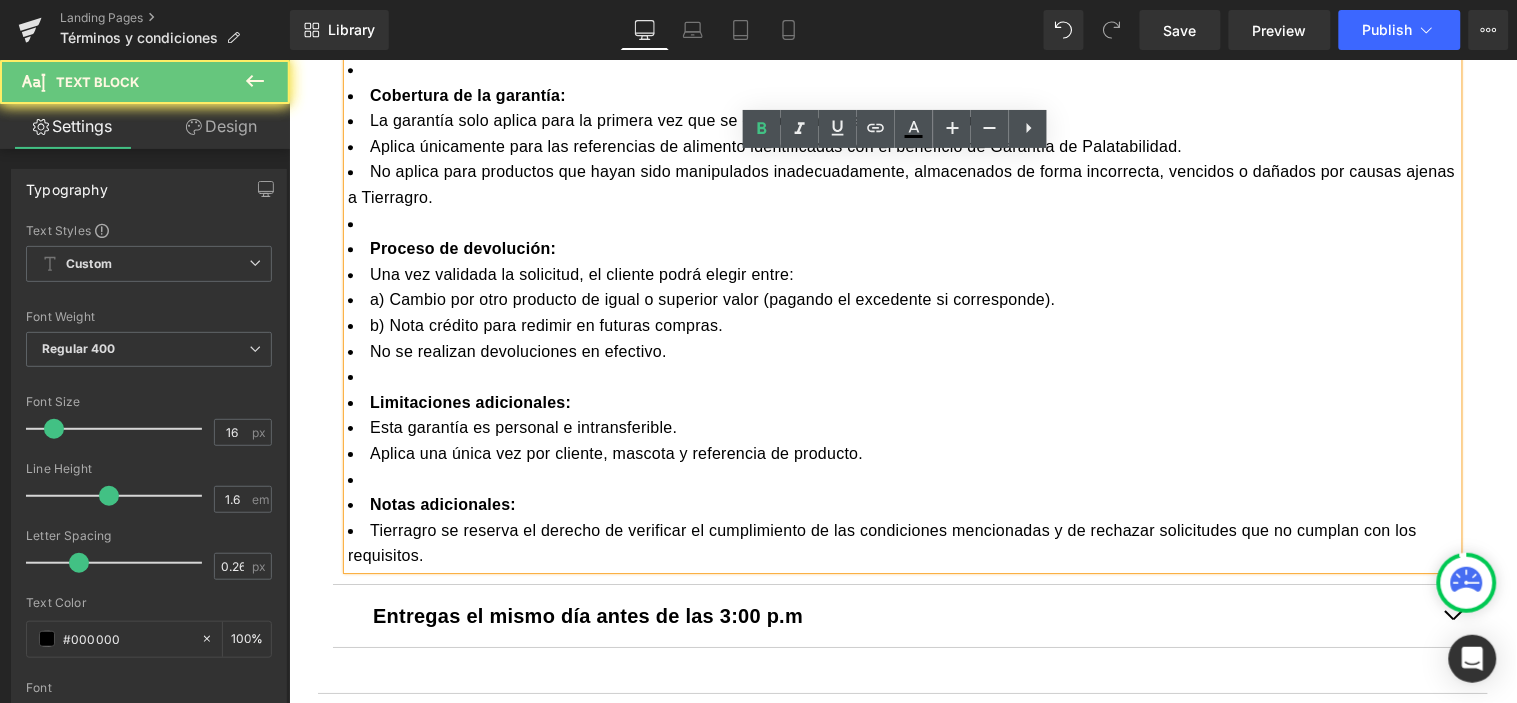 type 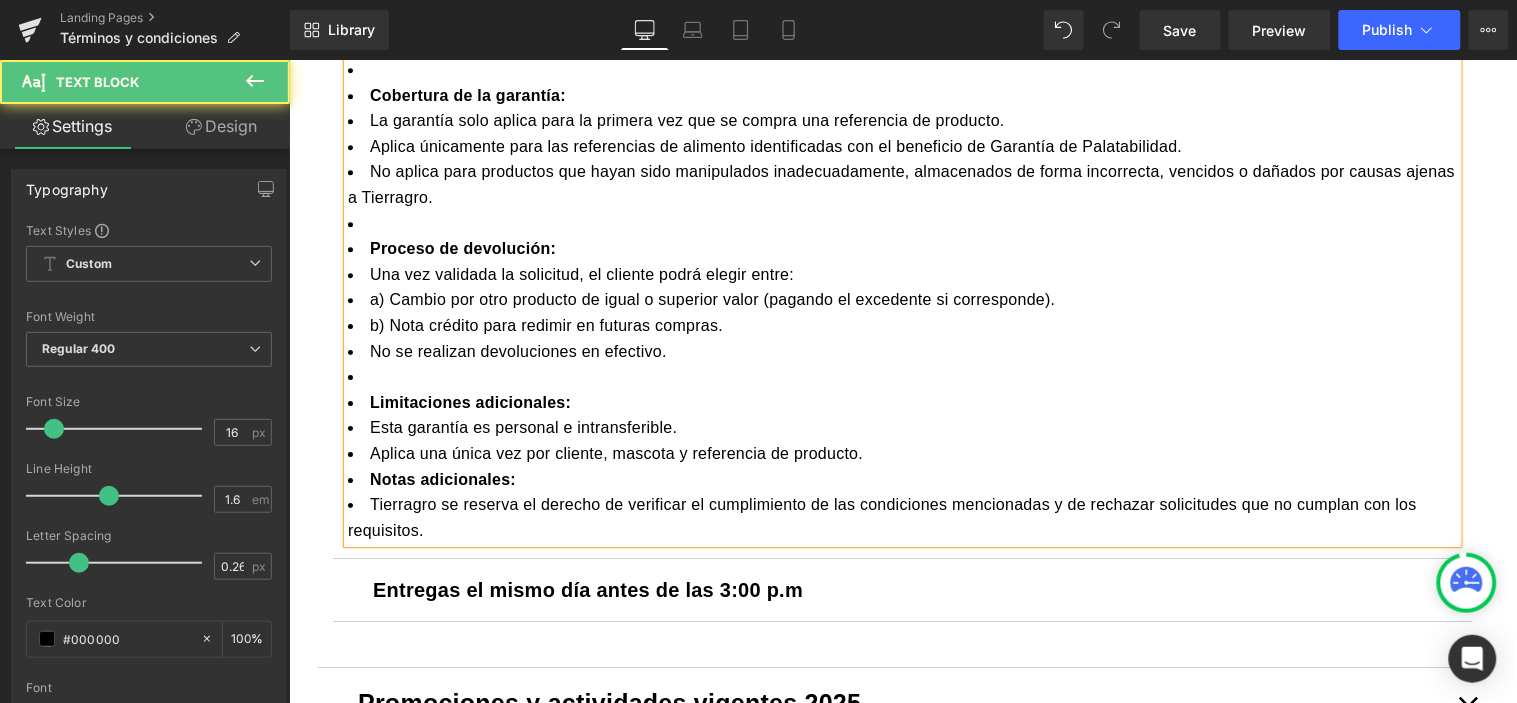 click on "Notas adicionales:" at bounding box center (902, 479) 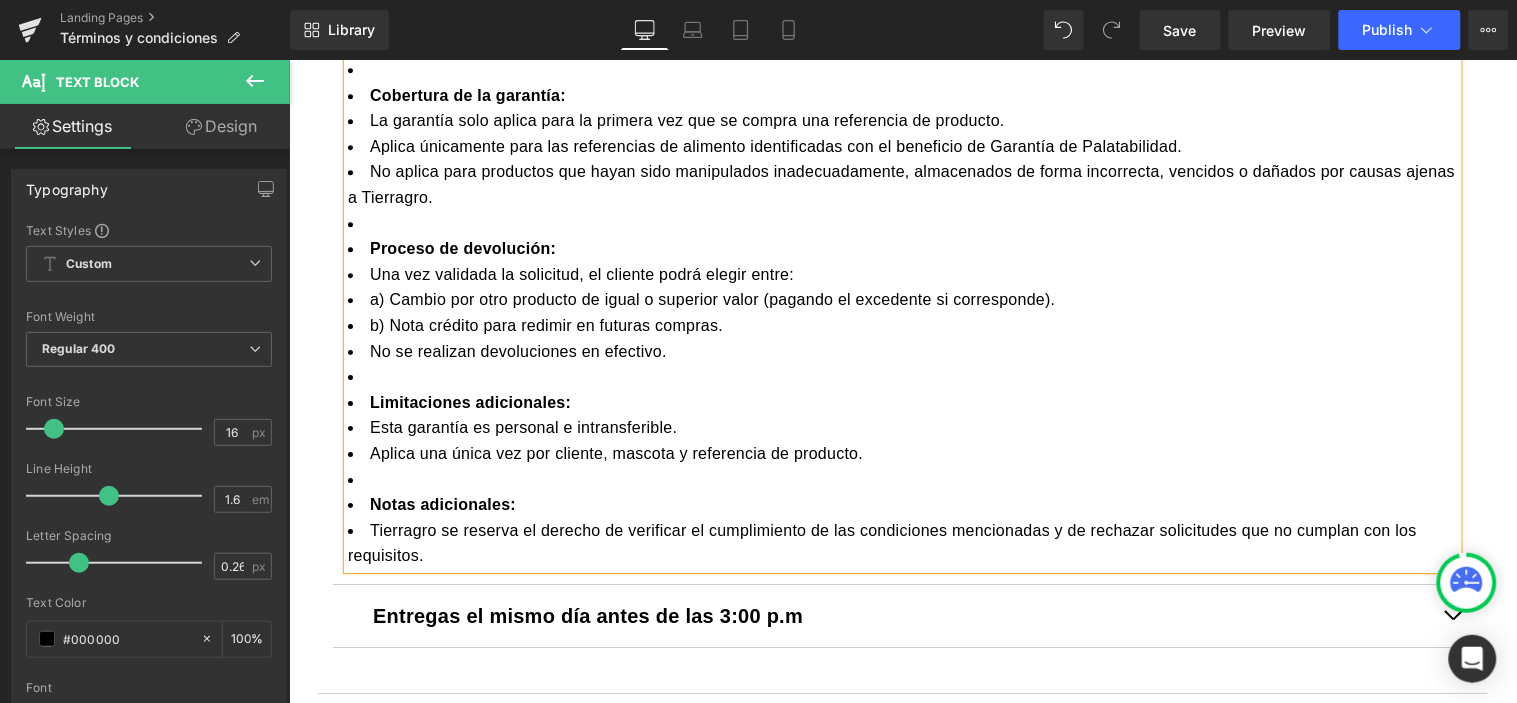 click at bounding box center (902, 479) 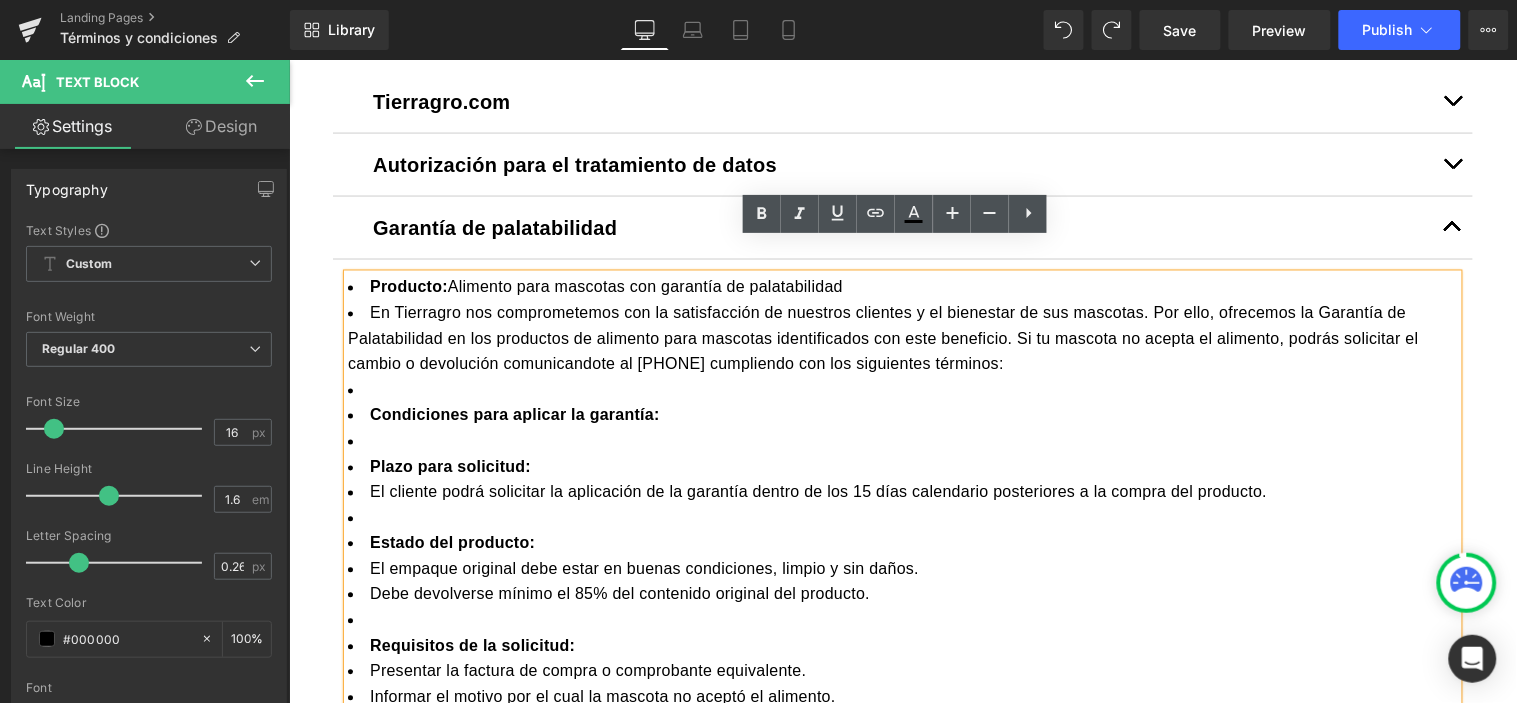 scroll, scrollTop: 763, scrollLeft: 0, axis: vertical 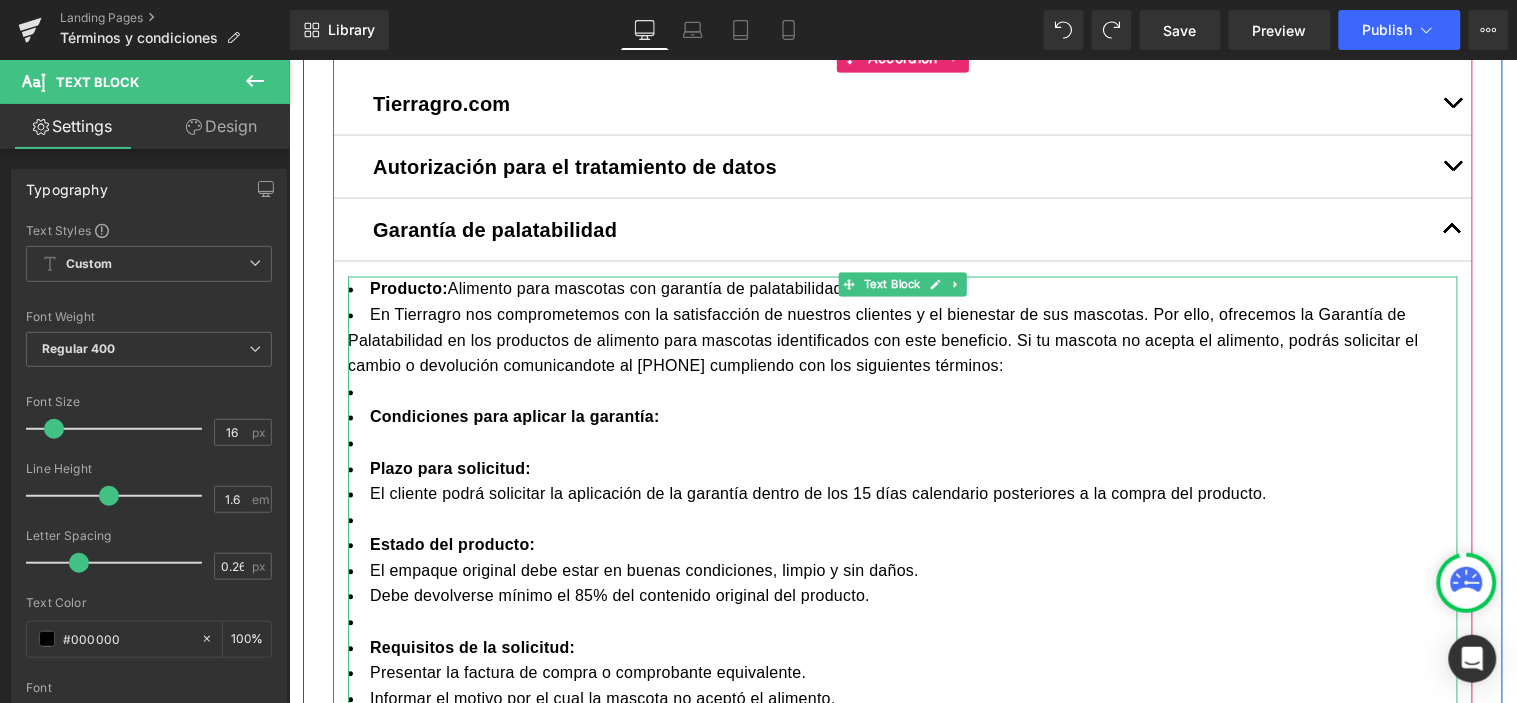 click at bounding box center [902, 392] 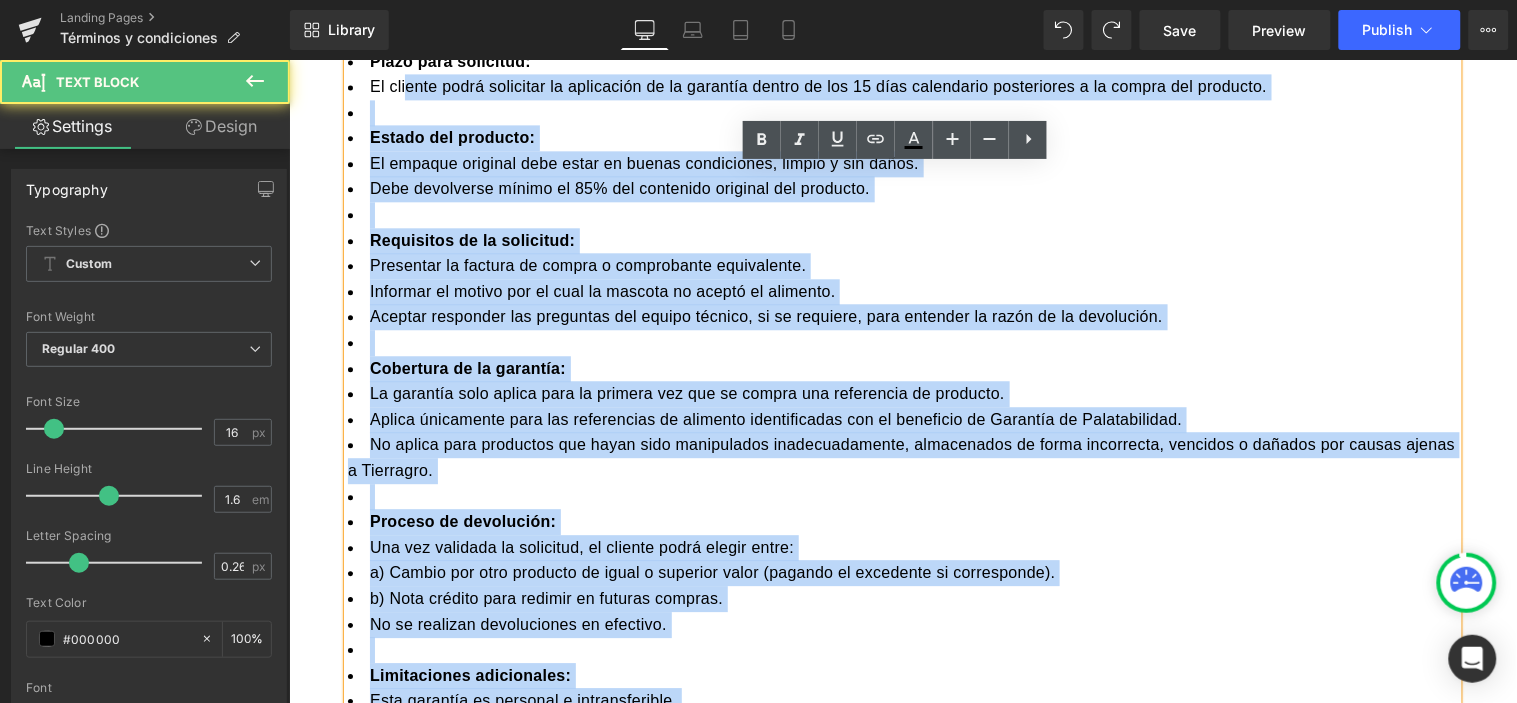 scroll, scrollTop: 874, scrollLeft: 0, axis: vertical 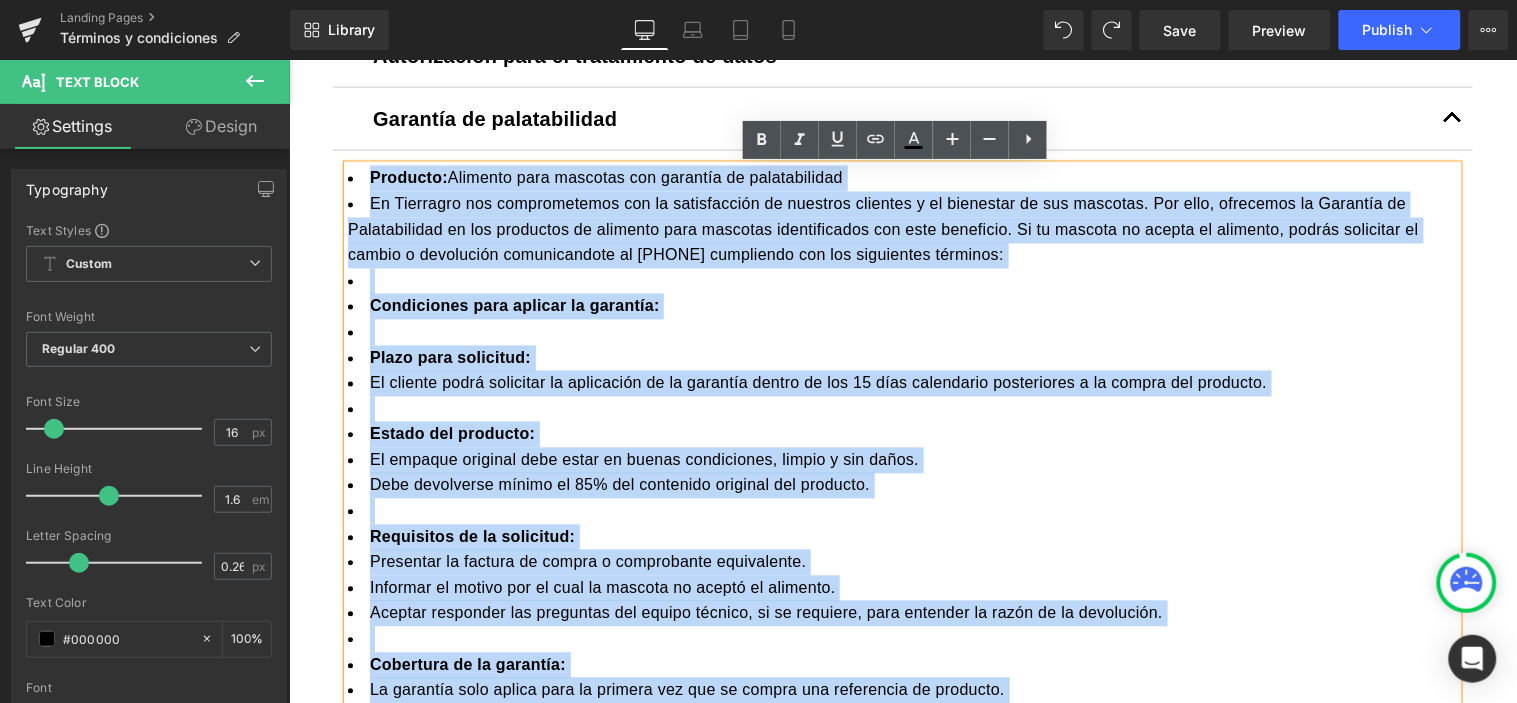drag, startPoint x: 437, startPoint y: 465, endPoint x: 345, endPoint y: 183, distance: 296.62772 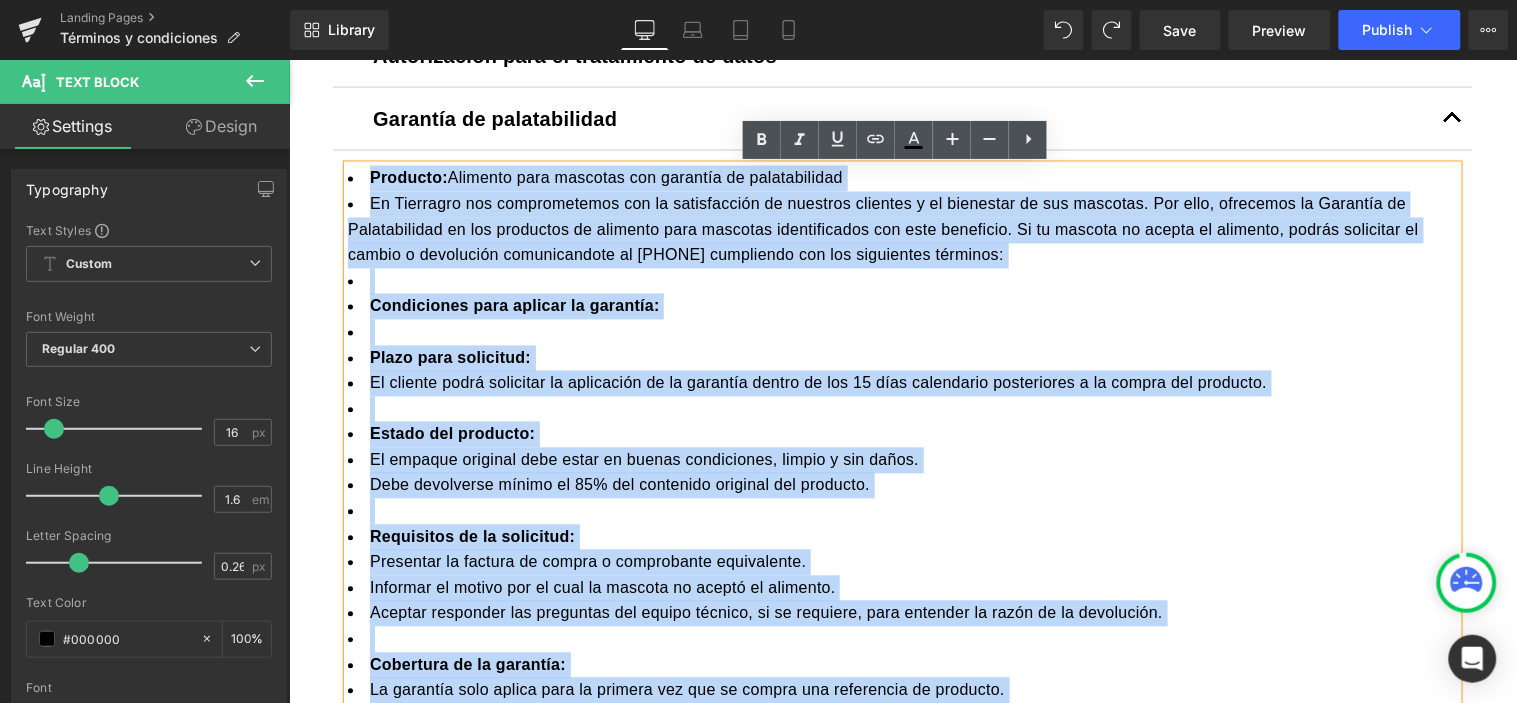 click on "Producto:  Alimento para mascotas con garantía de palatabilidad
En Tierragro nos comprometemos con la satisfacción de nuestros clientes y el bienestar de sus mascotas. Por ello, ofrecemos la Garantía de Palatabilidad en los productos de alimento para mascotas identificados con este beneficio. Si tu mascota no acepta el alimento, podrás solicitar el cambio o devolución comunicandote al [PHONE] cumpliendo con los siguientes términos:
Condiciones para aplicar la garantía:
Plazo para solicitud:
El cliente podrá solicitar la aplicación de la garantía dentro de los 15 días calendario posteriores a la compra del producto.
Estado del producto:
El empaque original debe estar en buenas condiciones, limpio y sin daños.
Debe devolverse mínimo el 85% del contenido original del producto.
Requisitos de la solicitud:
Presentar la factura de compra o comprobante equivalente.
Informar el motivo por el cual la mascota no aceptó el alimento.
Cobertura de la garantía:
Proceso de devolución:" at bounding box center (902, 651) 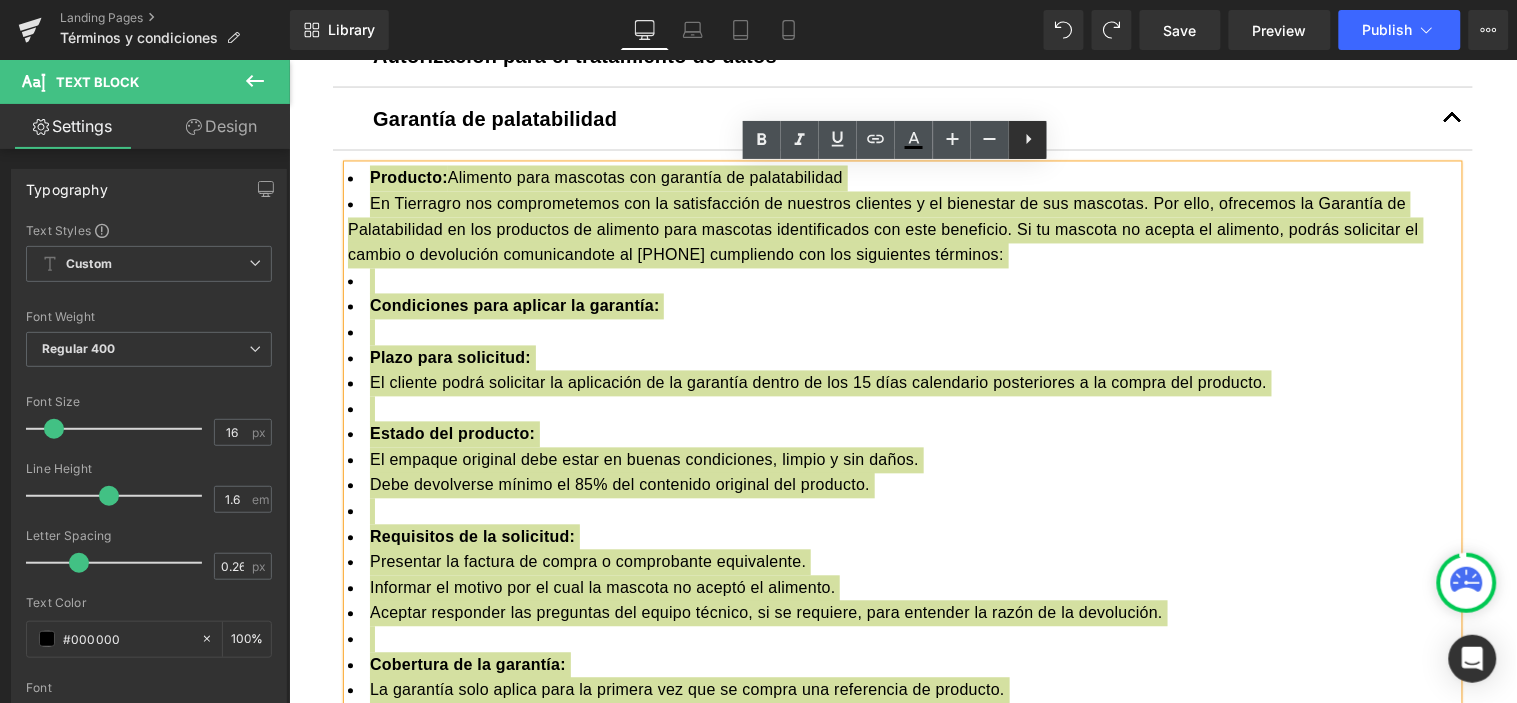 click 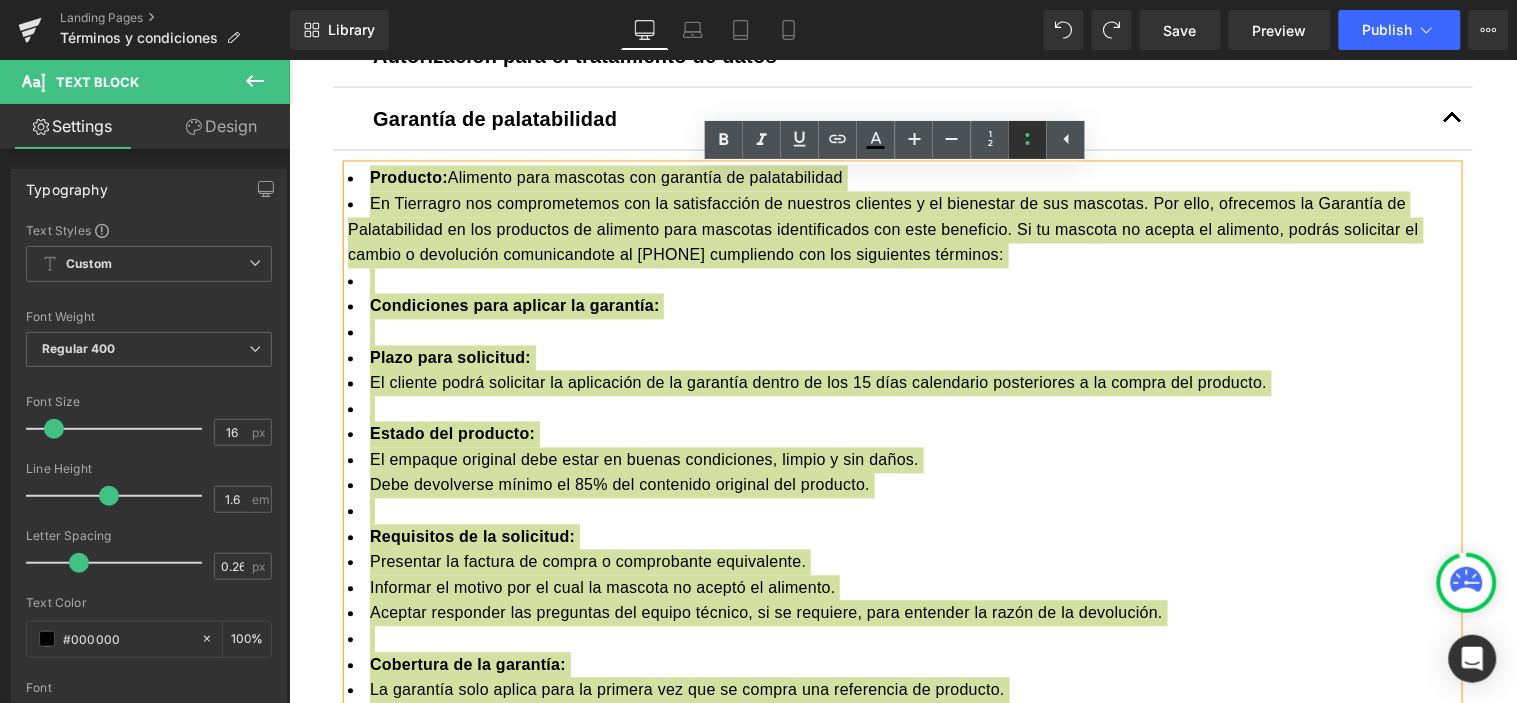 click 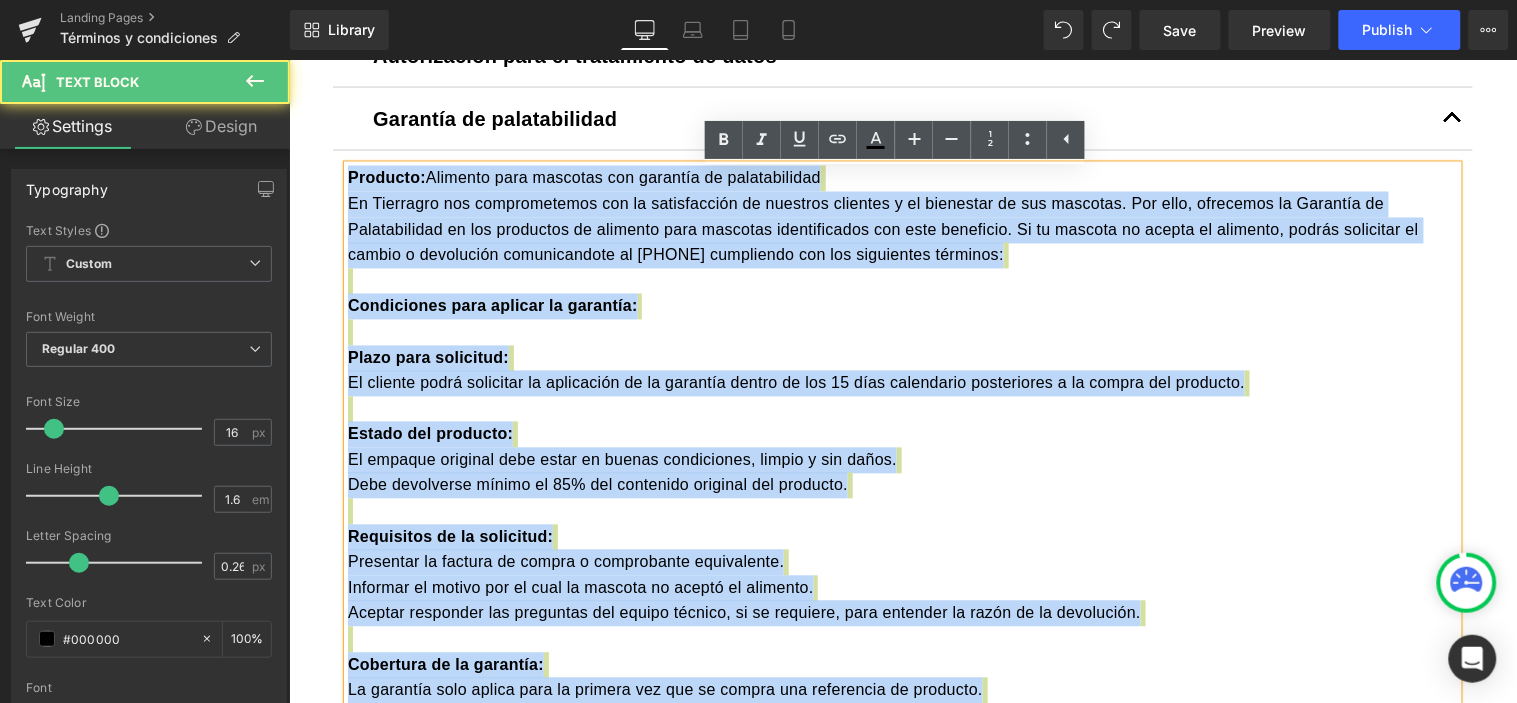 click on "El empaque original debe estar en buenas condiciones, limpio y sin daños." at bounding box center [621, 459] 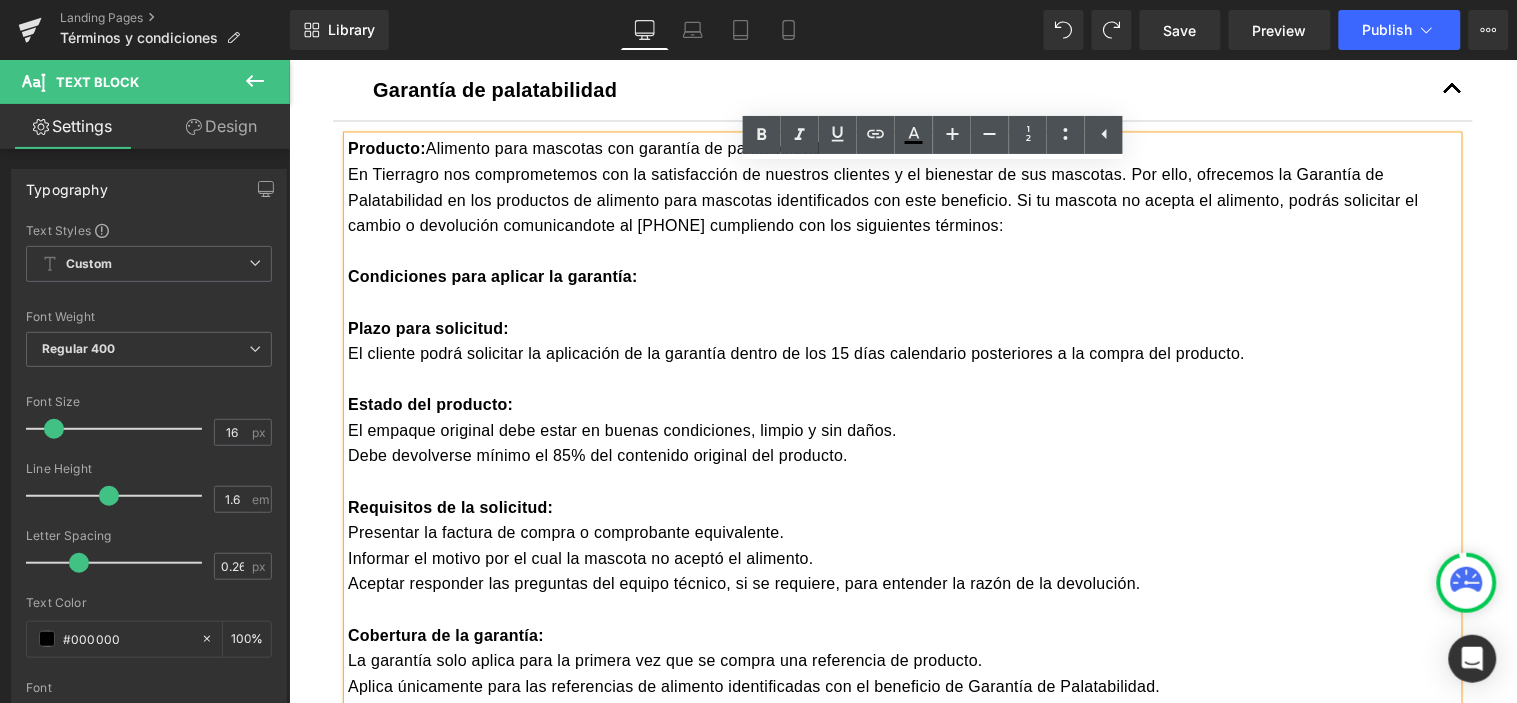 scroll, scrollTop: 874, scrollLeft: 0, axis: vertical 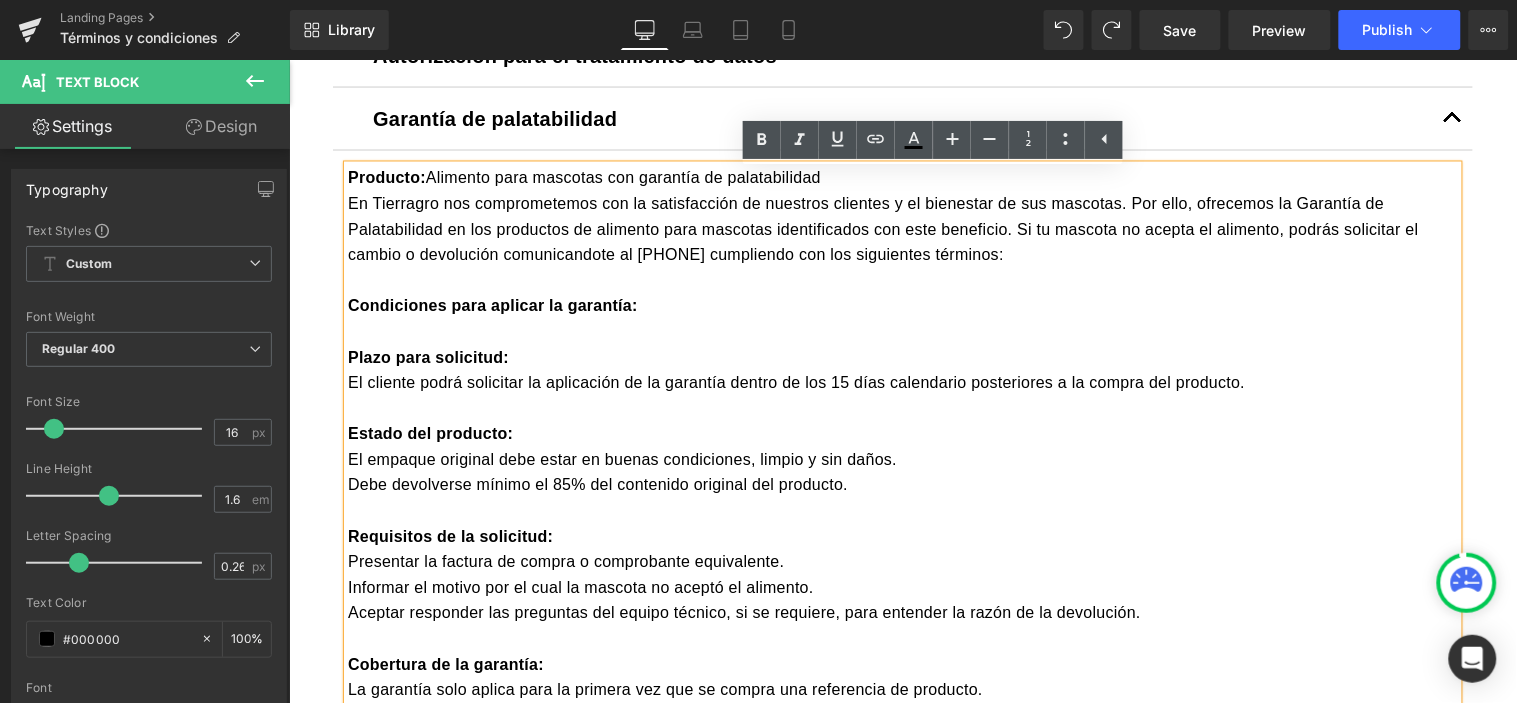 click at bounding box center [1452, 118] 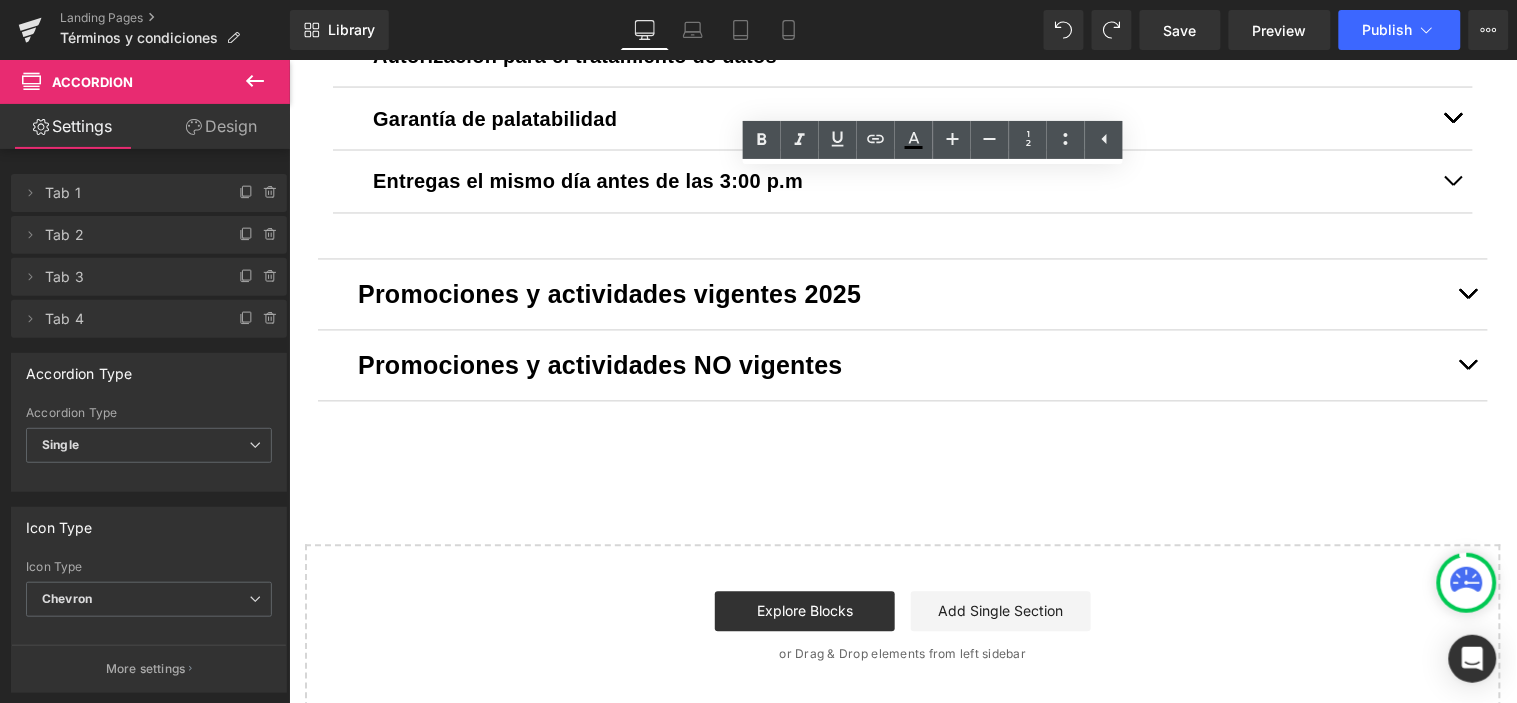 click at bounding box center [1452, 185] 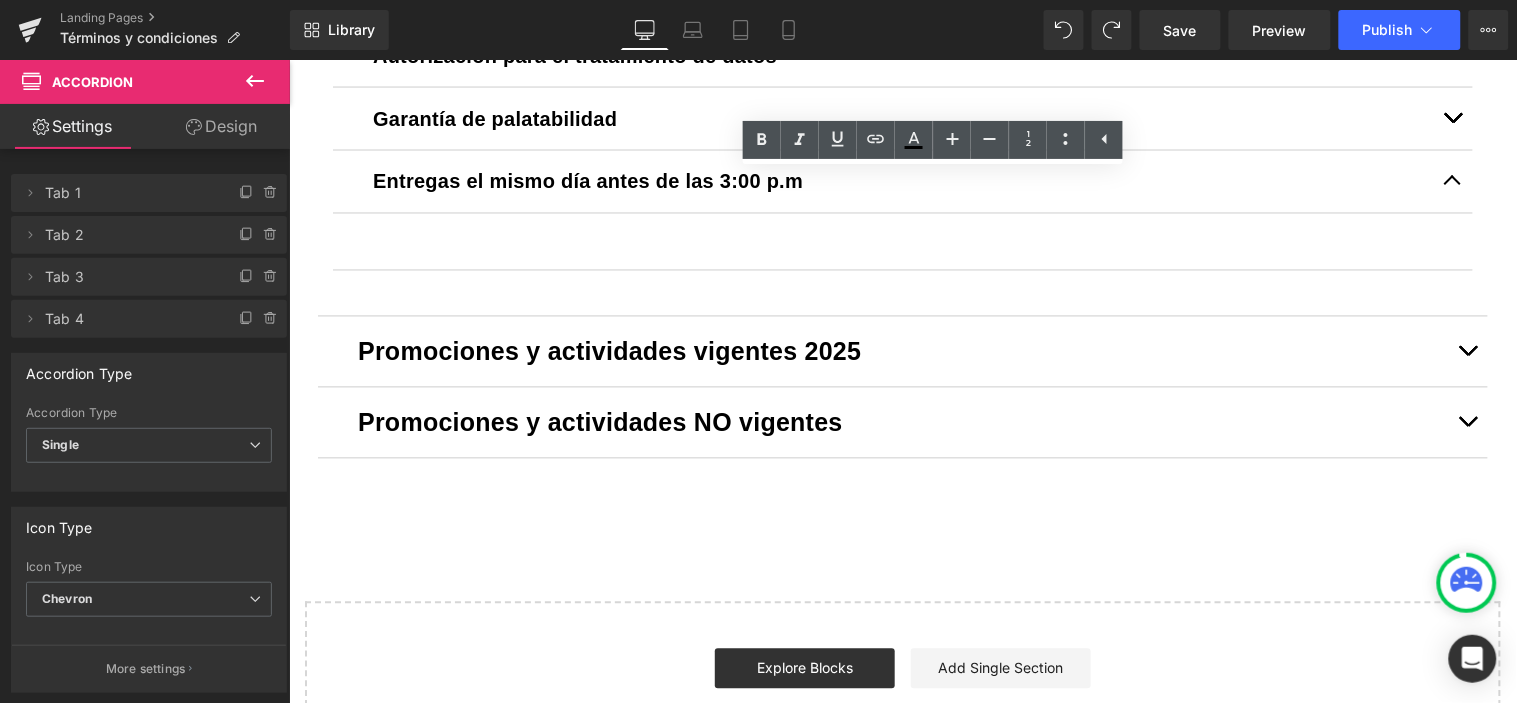 click on "Text Block" at bounding box center [902, 241] 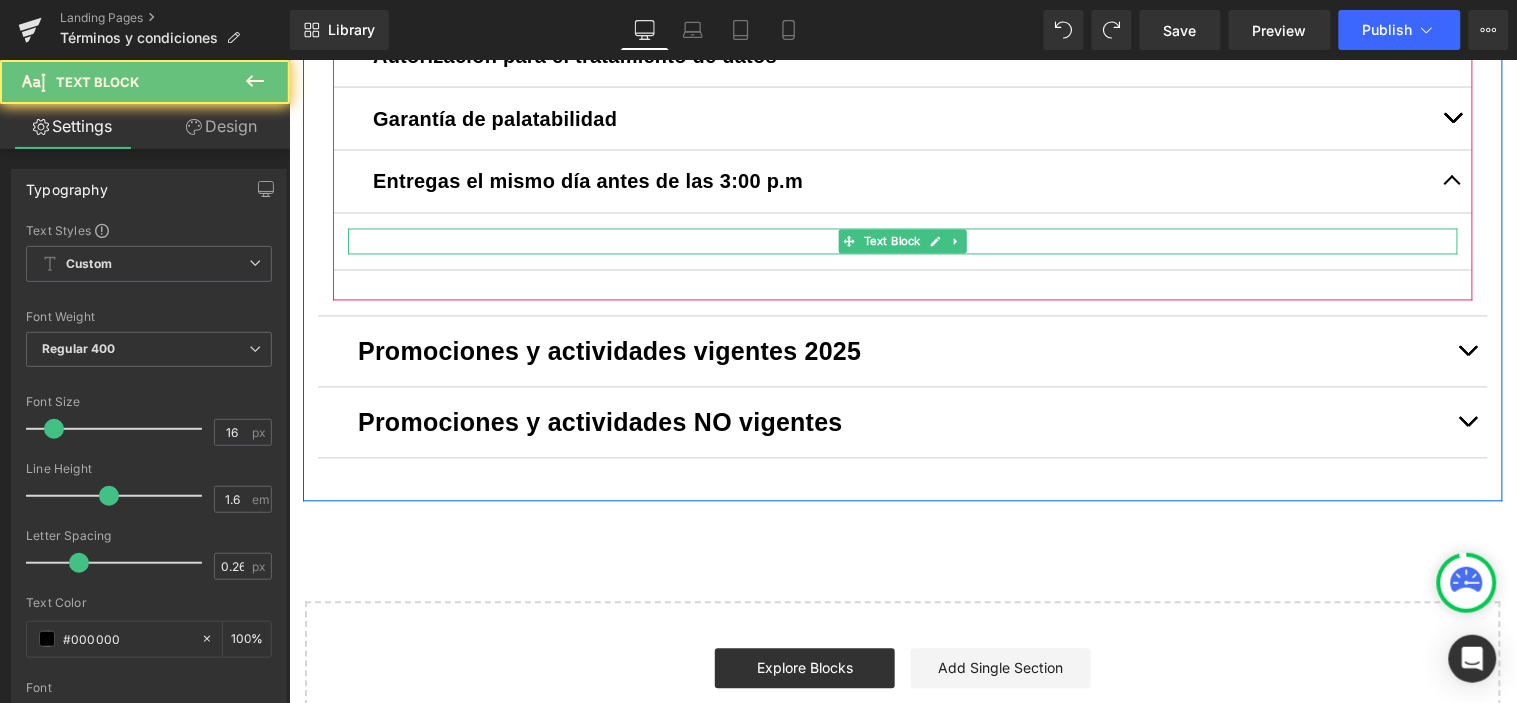 click at bounding box center [902, 241] 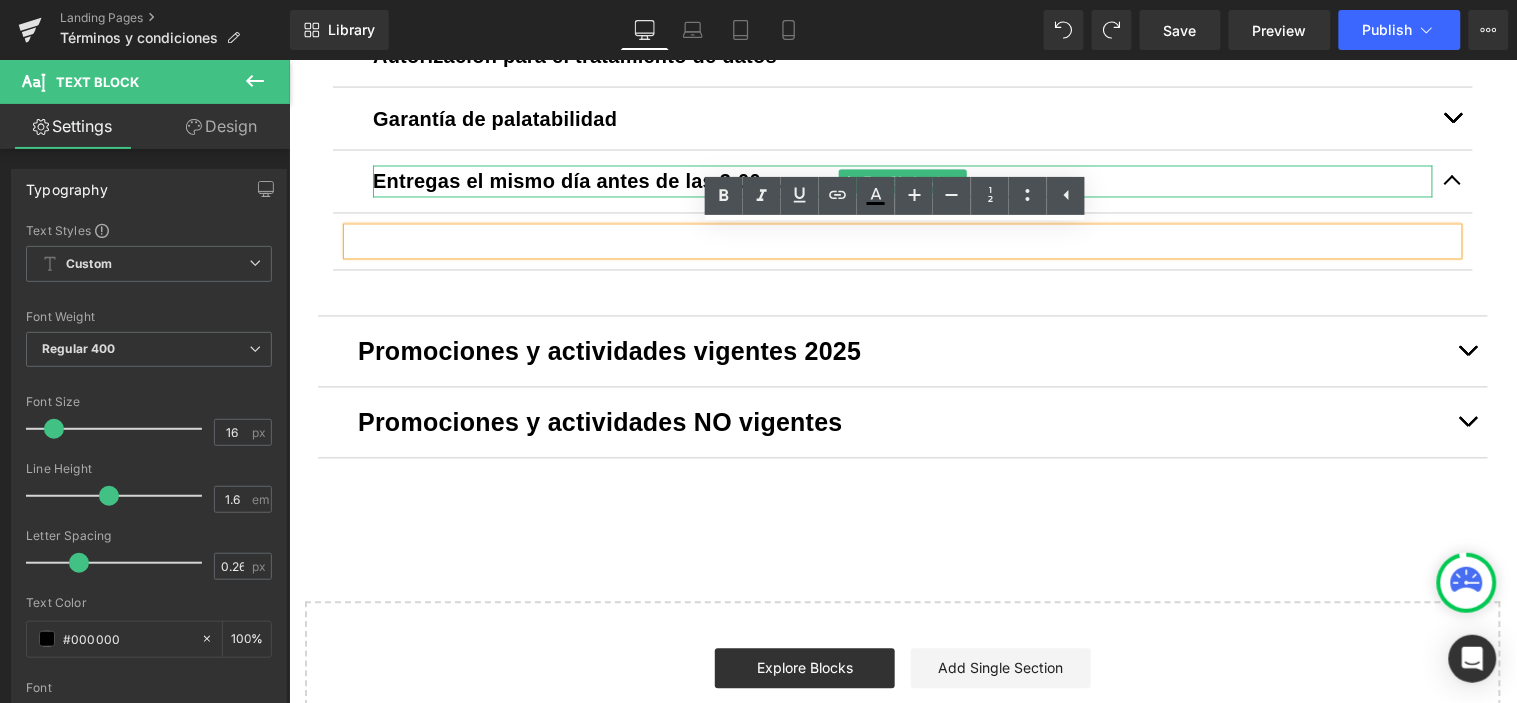 click on "Entregas el mismo día antes de las 3:00 p.m" at bounding box center (587, 181) 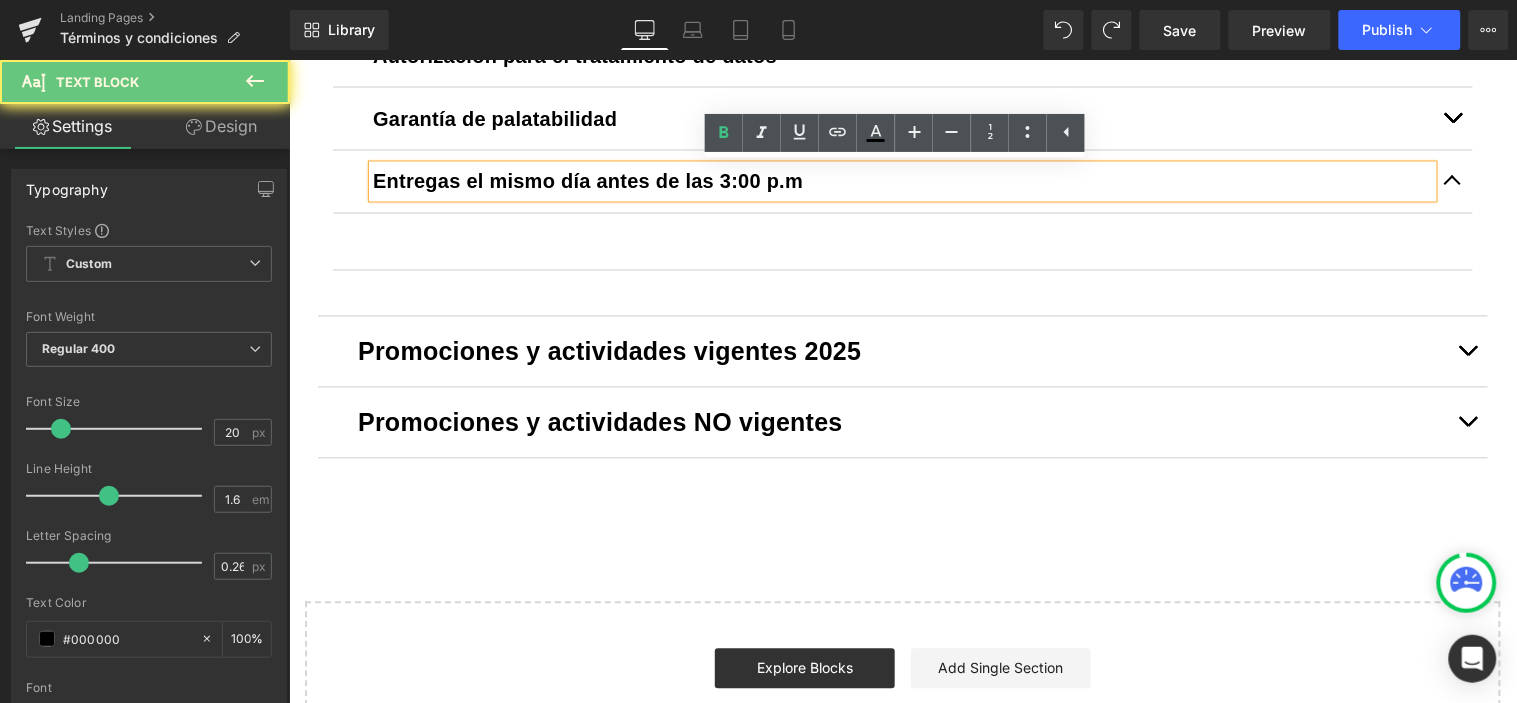 click on "Entregas el mismo día antes de las 3:00 p.m" at bounding box center (902, 181) 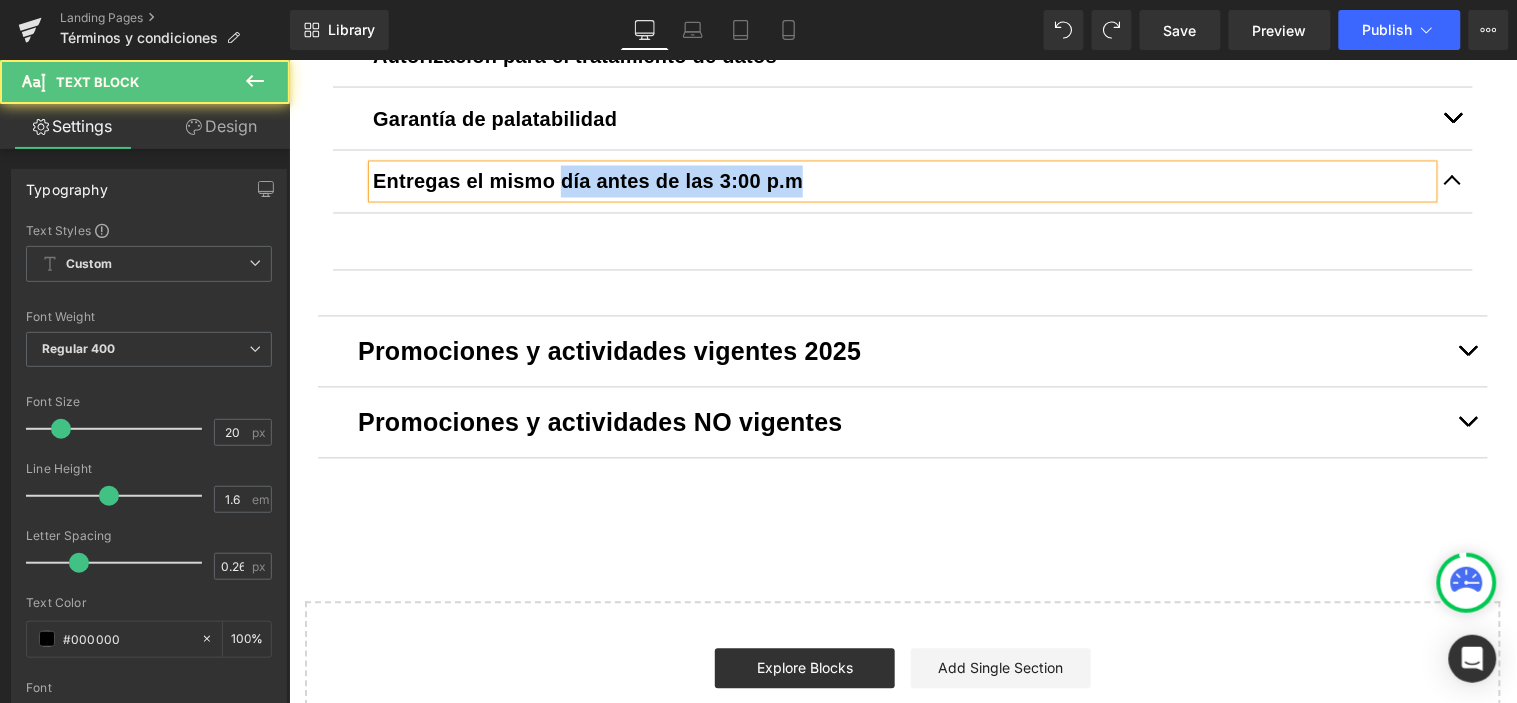 drag, startPoint x: 549, startPoint y: 183, endPoint x: 909, endPoint y: 211, distance: 361.08725 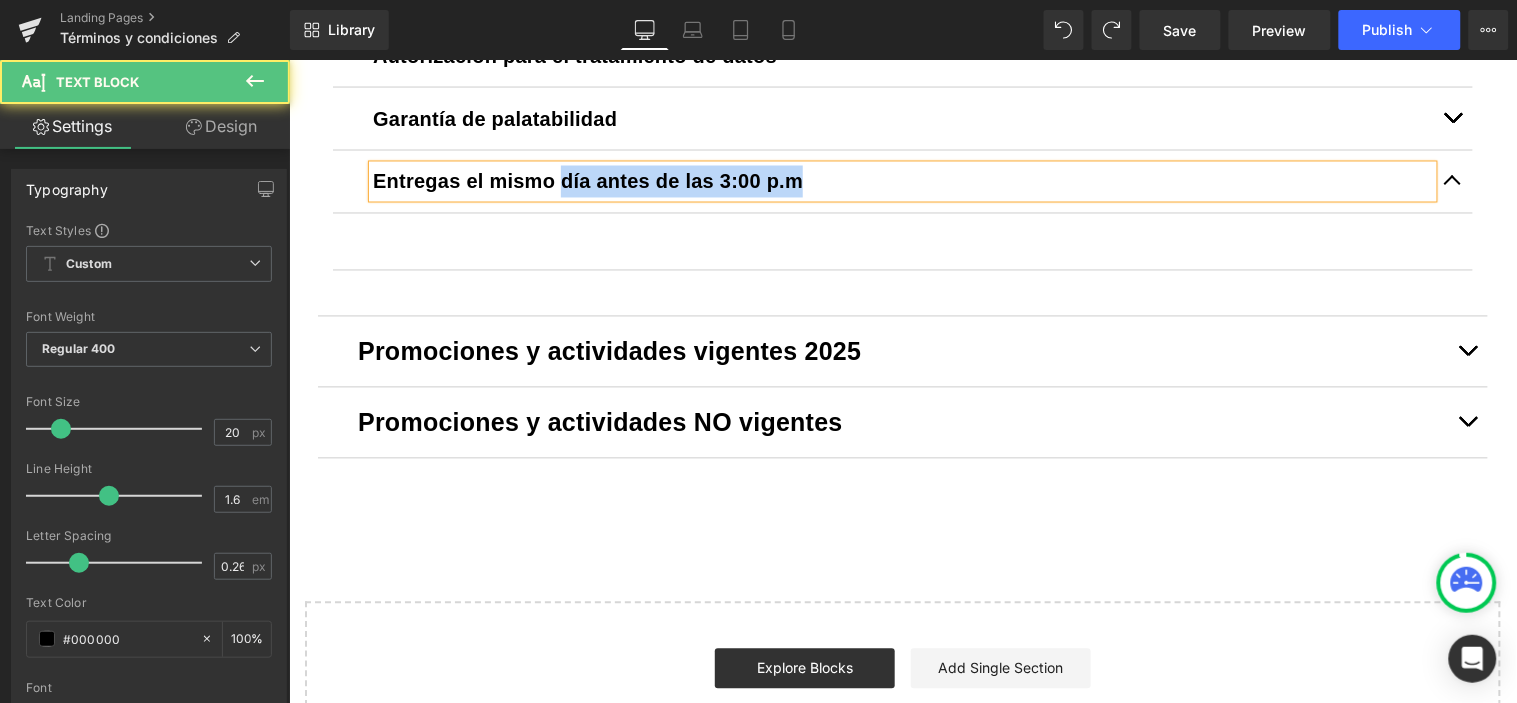 click on "Entregas el mismo día antes de las 3:00 p.m Text Block" at bounding box center [902, 181] 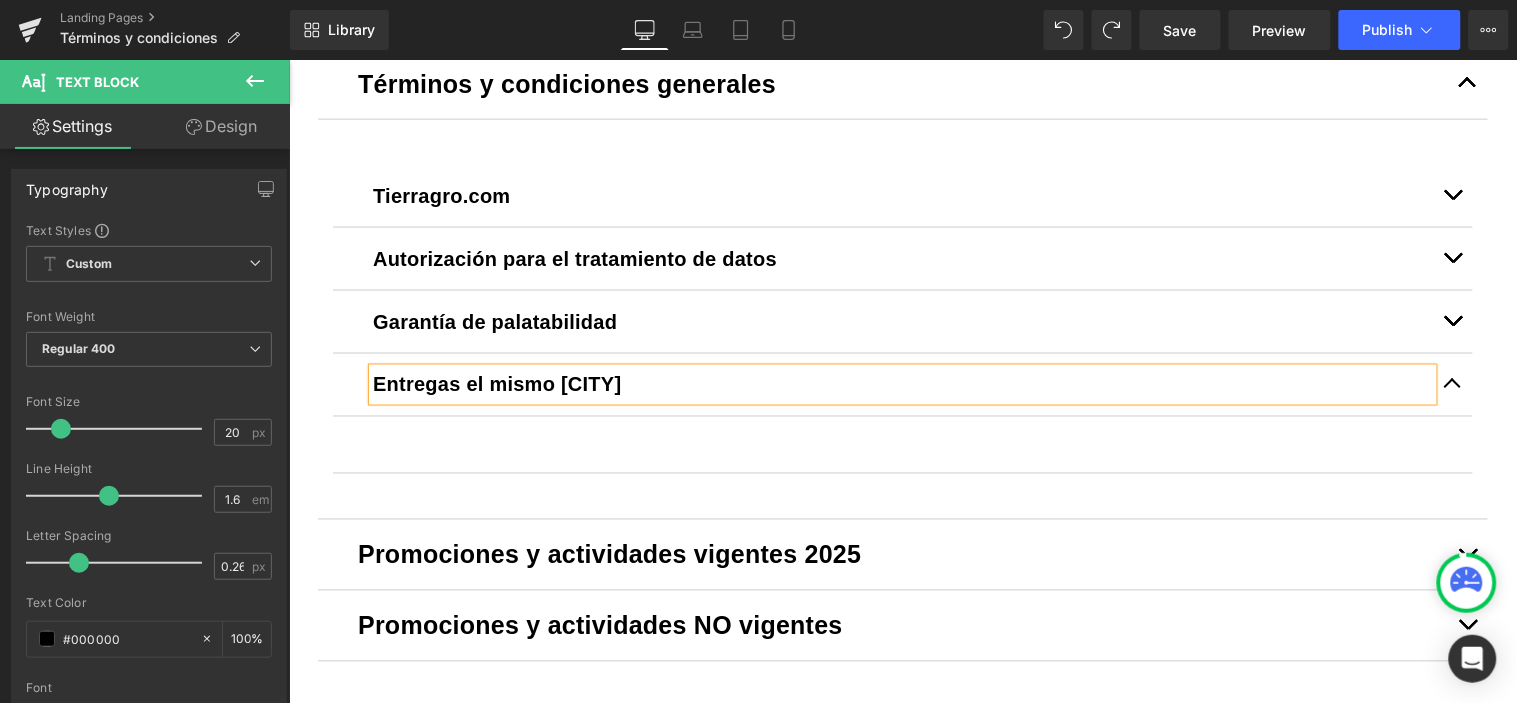 scroll, scrollTop: 652, scrollLeft: 0, axis: vertical 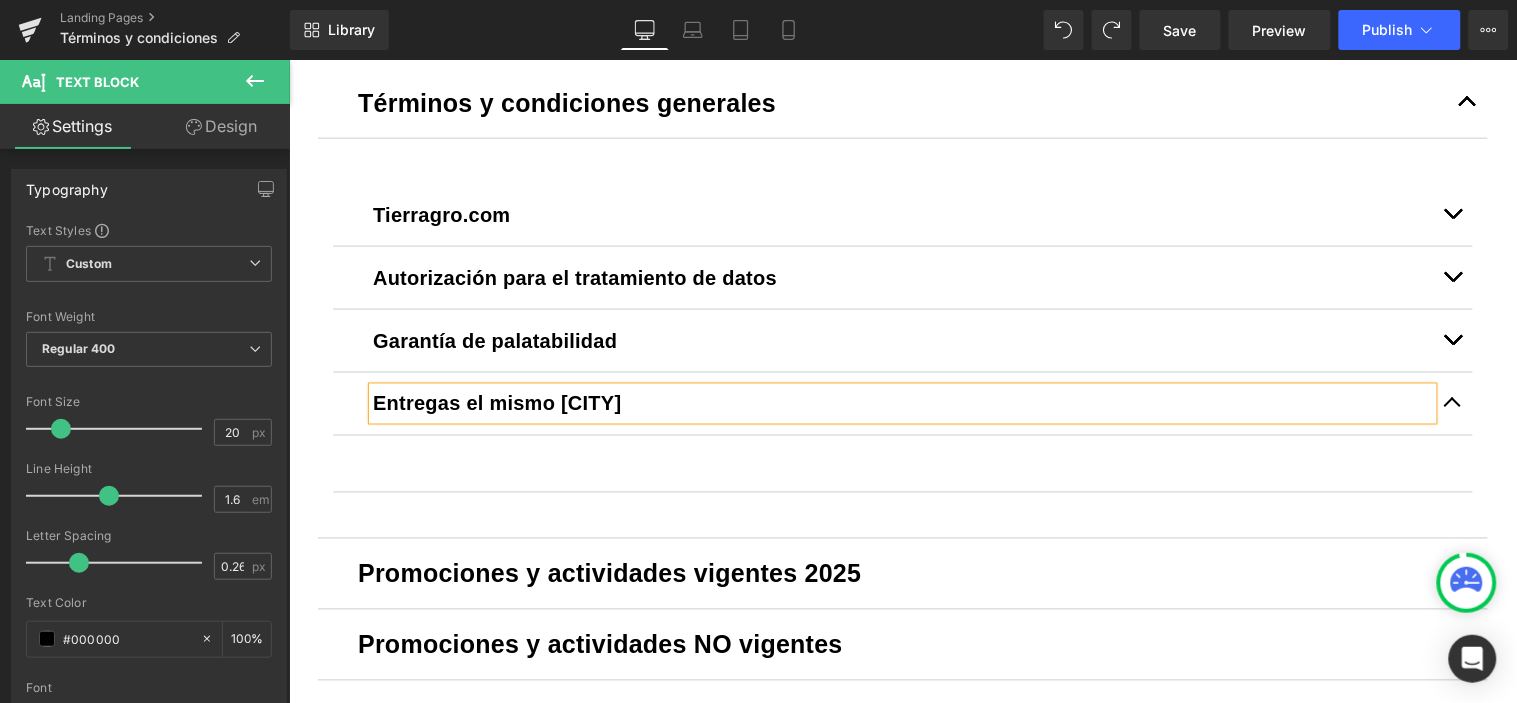 click at bounding box center [1452, 403] 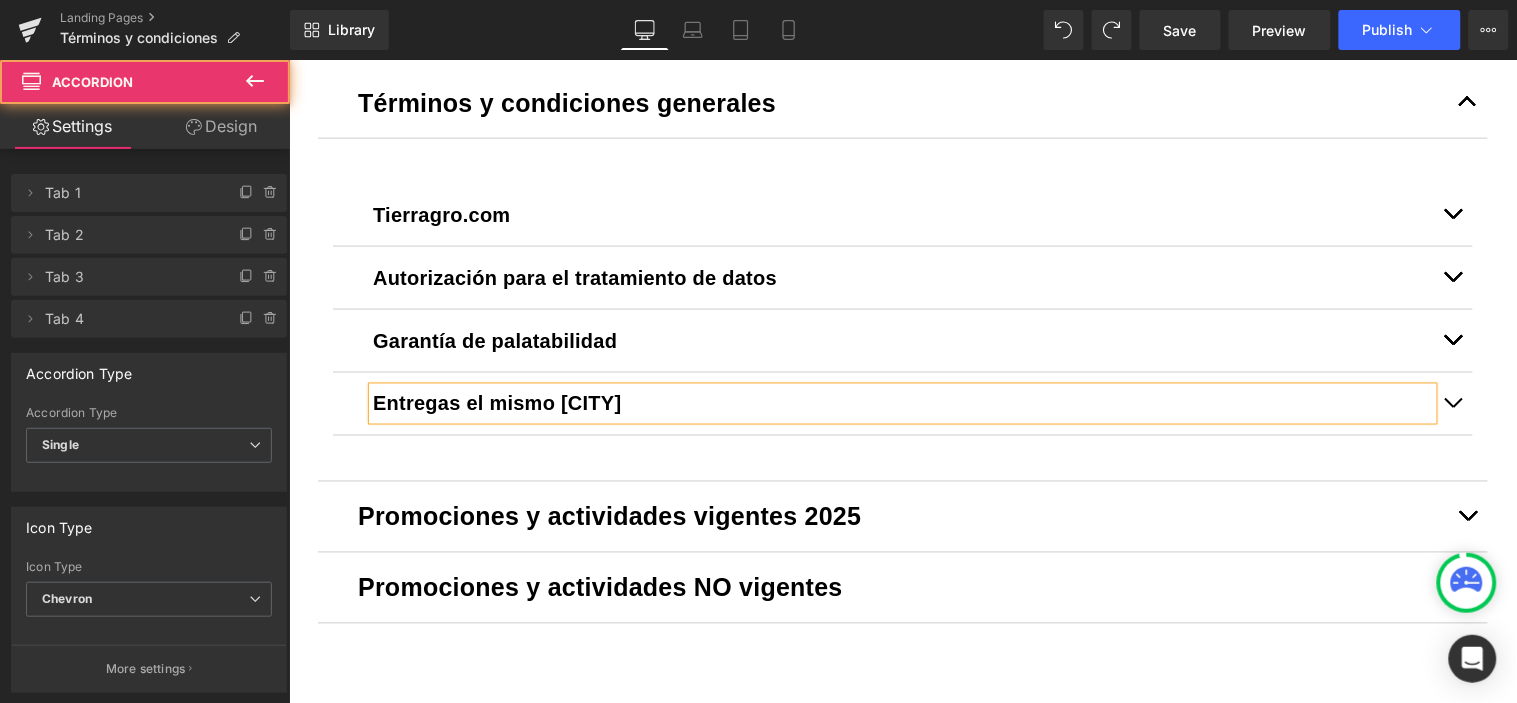 click at bounding box center (1452, 403) 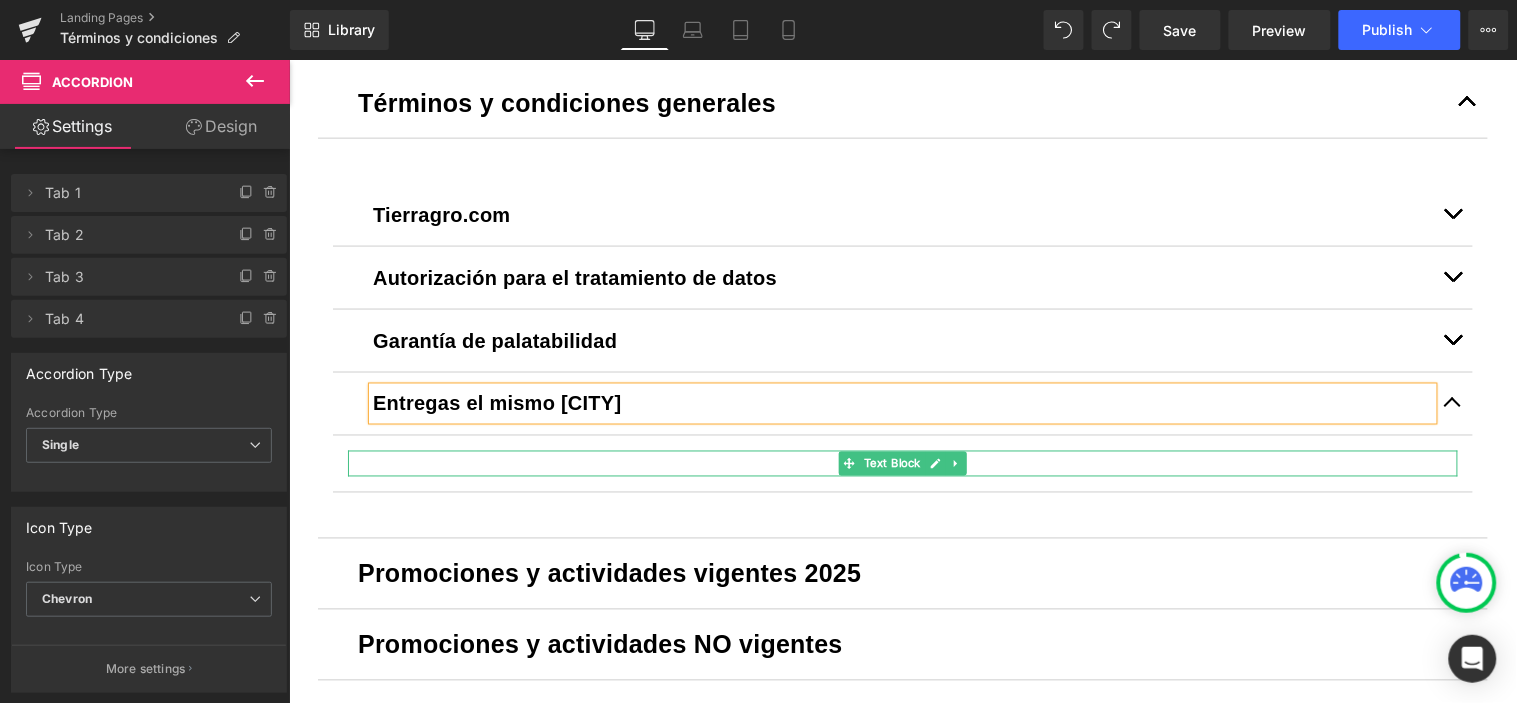 click at bounding box center (902, 463) 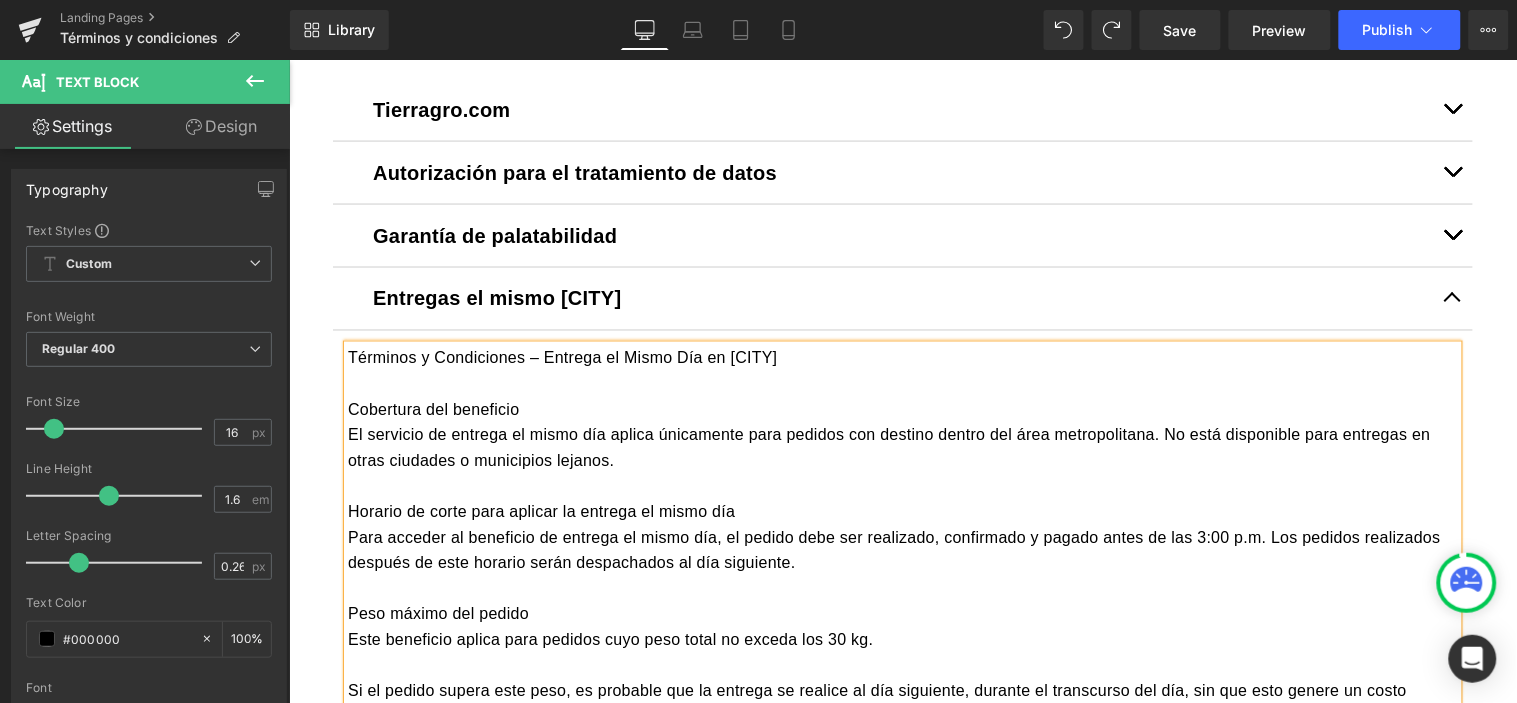 scroll, scrollTop: 763, scrollLeft: 0, axis: vertical 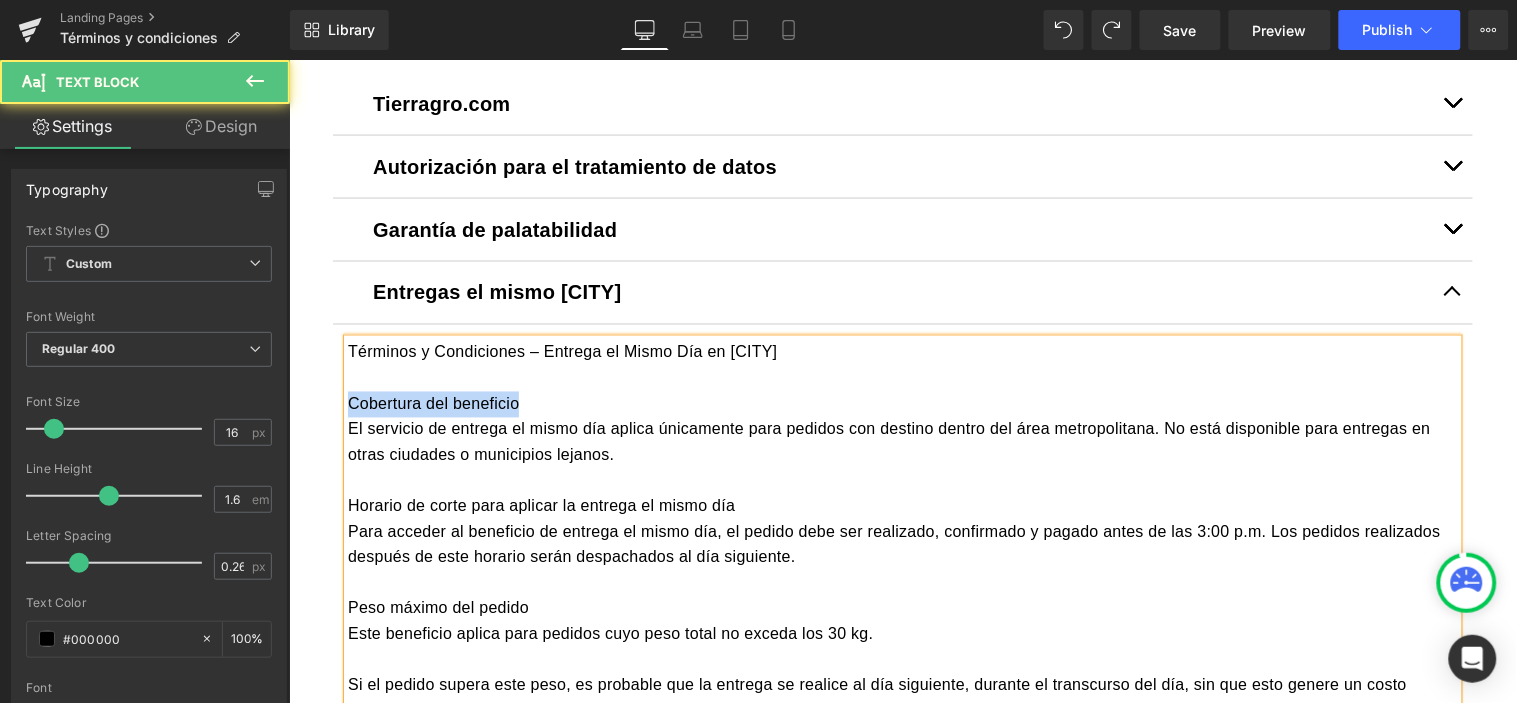 drag, startPoint x: 441, startPoint y: 393, endPoint x: 331, endPoint y: 397, distance: 110.0727 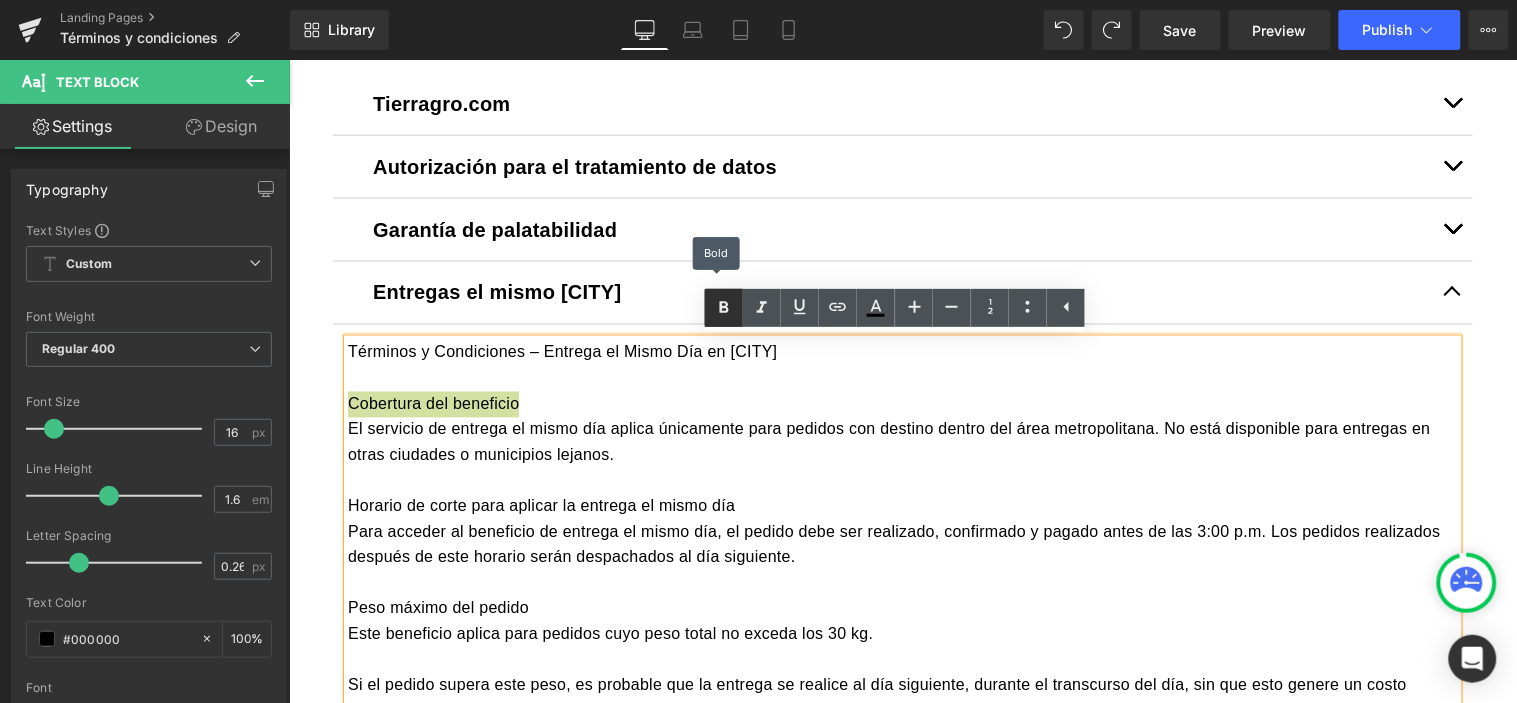 click 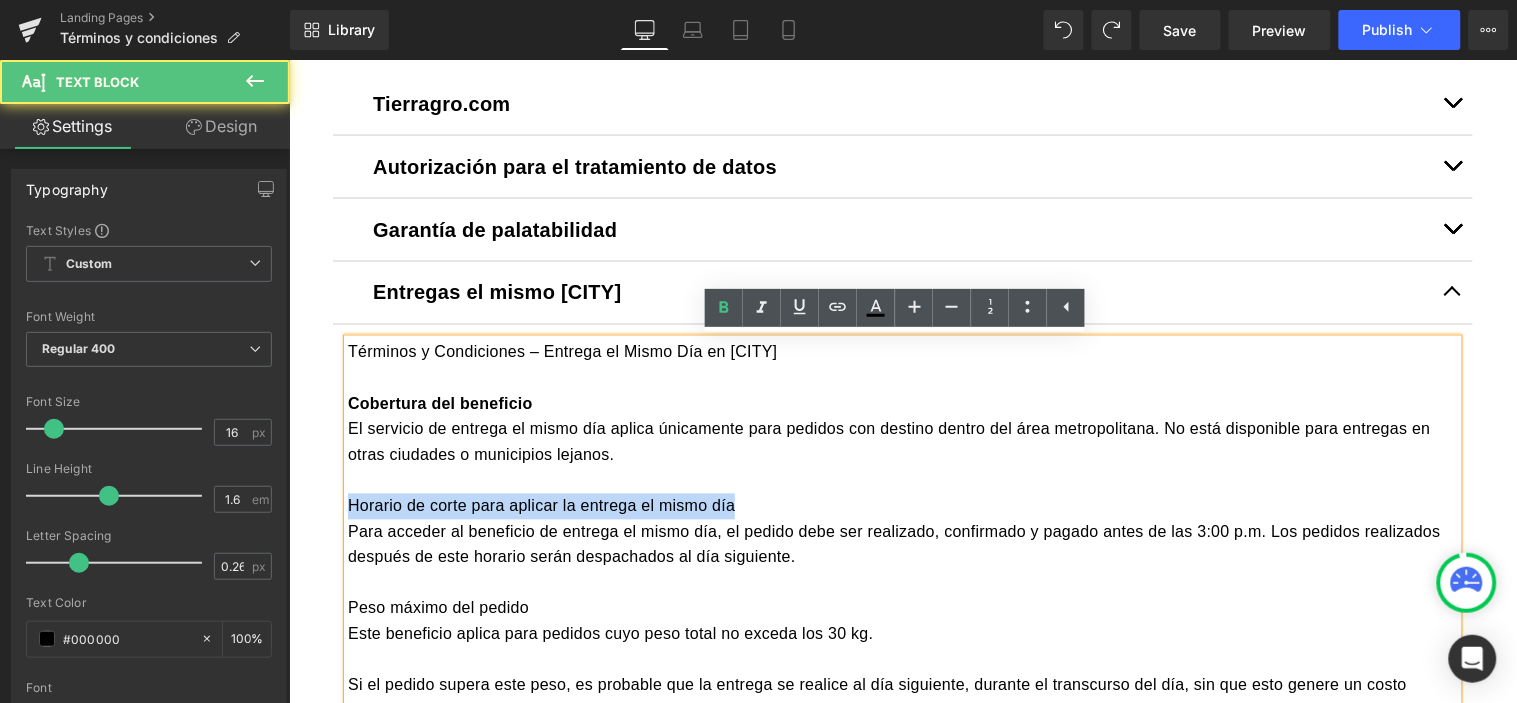 drag, startPoint x: 737, startPoint y: 510, endPoint x: 324, endPoint y: 515, distance: 413.03027 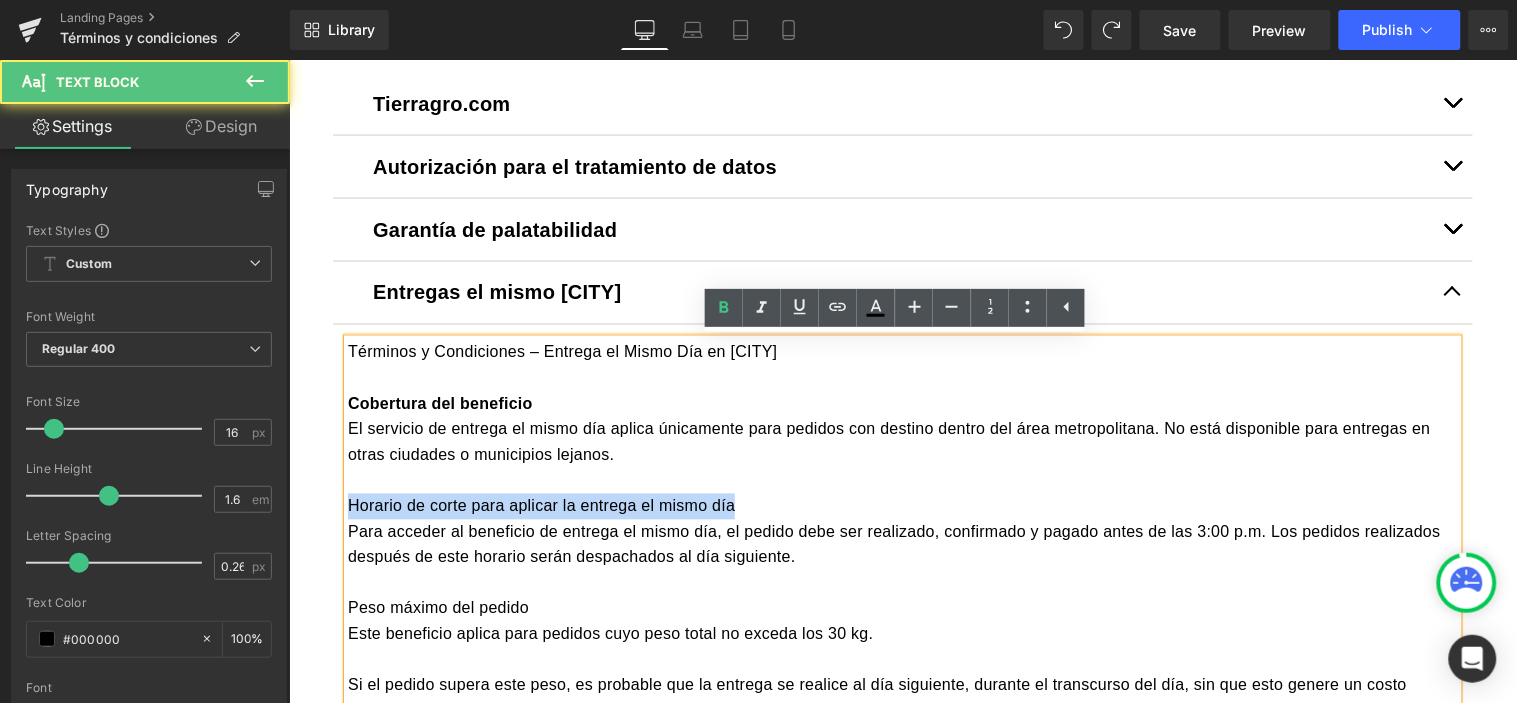 click on "Términos y Condiciones – Entrega el Mismo Día en [CITY] Cobertura del beneficio
El servicio de entrega el mismo día aplica únicamente para pedidos con destino dentro del área metropolitana. No está disponible para entregas en otras ciudades o municipios lejanos. Horario de corte para aplicar la entrega el mismo día Para acceder al beneficio de entrega el mismo día, el pedido debe ser realizado, confirmado y pagado antes de las 3:00 p.m. Los pedidos realizados después de este horario serán despachados al día siguiente. Peso máximo del pedido Este beneficio aplica para pedidos cuyo peso total no exceda los 30 kg. Si el pedido supera este peso, es probable que la entrega se realice al día siguiente, durante el transcurso del día, sin que esto genere un costo adicional para el cliente. Disponibilidad de productos La entrega el mismo día está sujeta a la disponibilidad de los productos en la bodega más cercana al cliente. Aplicabilidad del beneficio Costo de la entrega" at bounding box center [902, 1145] 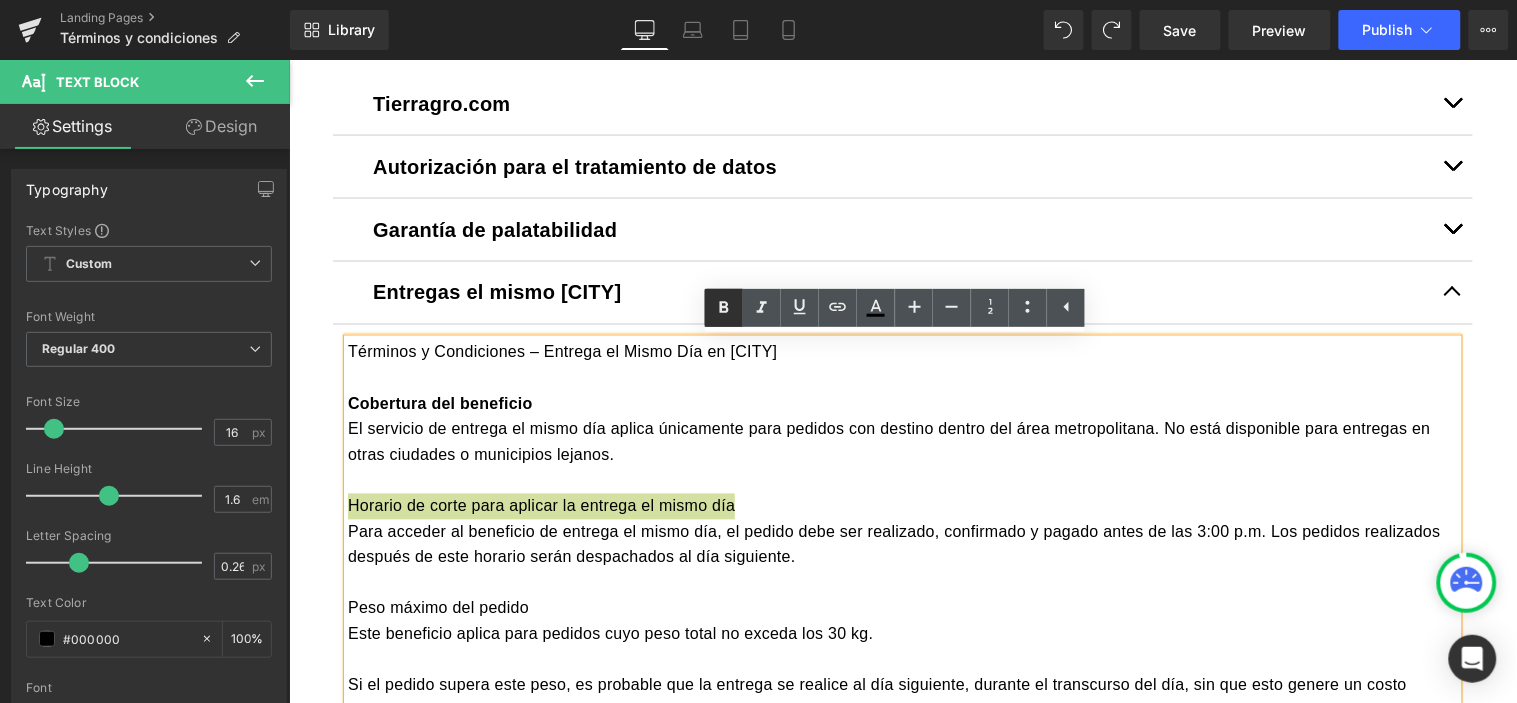 click 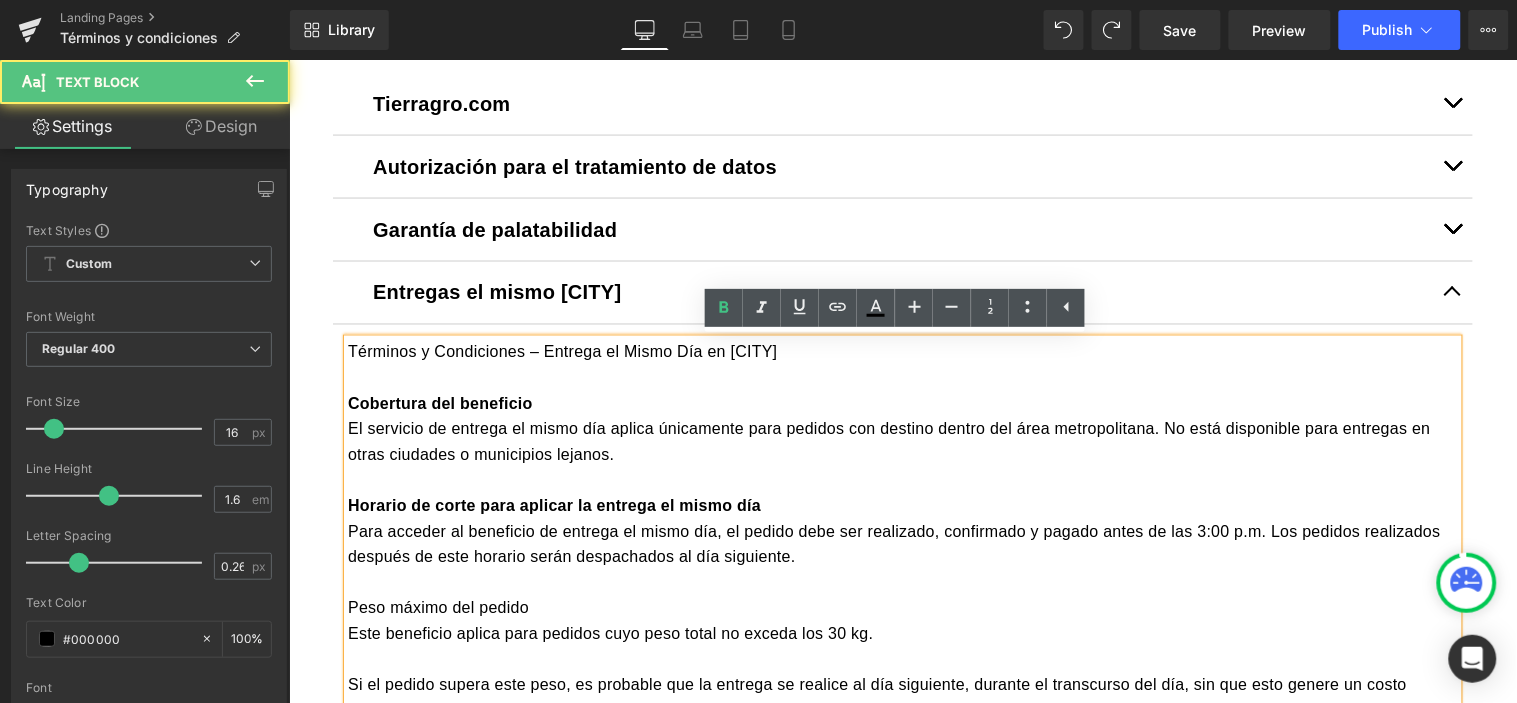 drag, startPoint x: 784, startPoint y: 354, endPoint x: 323, endPoint y: 347, distance: 461.05313 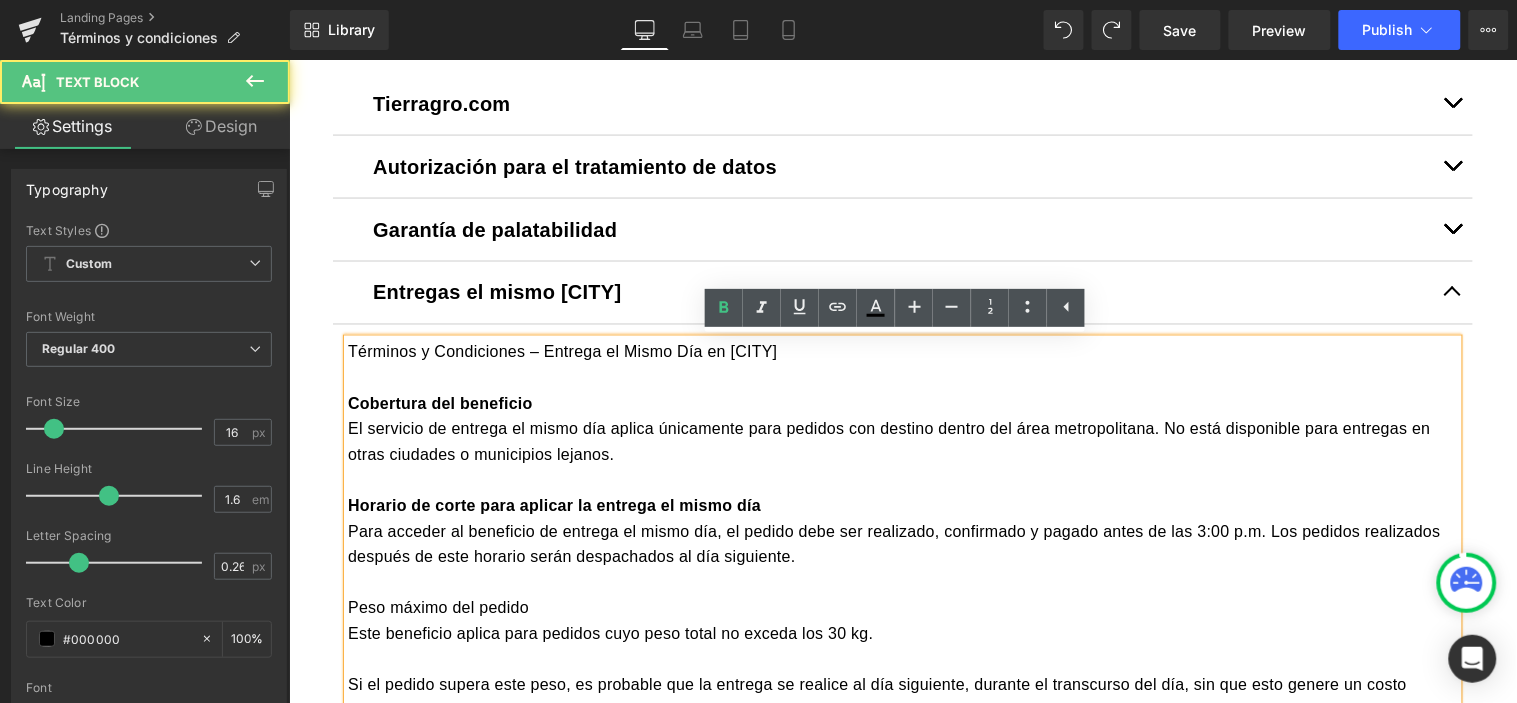 click on "Términos y Condiciones – Entrega el Mismo Día en [CITY] Cobertura del beneficio
El servicio de entrega el mismo día aplica únicamente para pedidos con destino dentro del área metropolitana. No está disponible para entregas en otras ciudades o municipios lejanos. Horario de corte para aplicar la entrega el mismo día
Para acceder al beneficio de entrega el mismo día, el pedido debe ser realizado, confirmado y pagado antes de las 3:00 p.m. Los pedidos realizados después de este horario serán despachados al día siguiente. Peso máximo del pedido Este beneficio aplica para pedidos cuyo peso total no exceda los 30 kg. Si el pedido supera este peso, es probable que la entrega se realice al día siguiente, durante el transcurso del día, sin que esto genere un costo adicional para el cliente. Disponibilidad de productos La entrega el mismo día está sujeta a la disponibilidad de los productos en la bodega más cercana al cliente. Aplicabilidad del beneficio Costo de la entrega" at bounding box center [902, 1145] 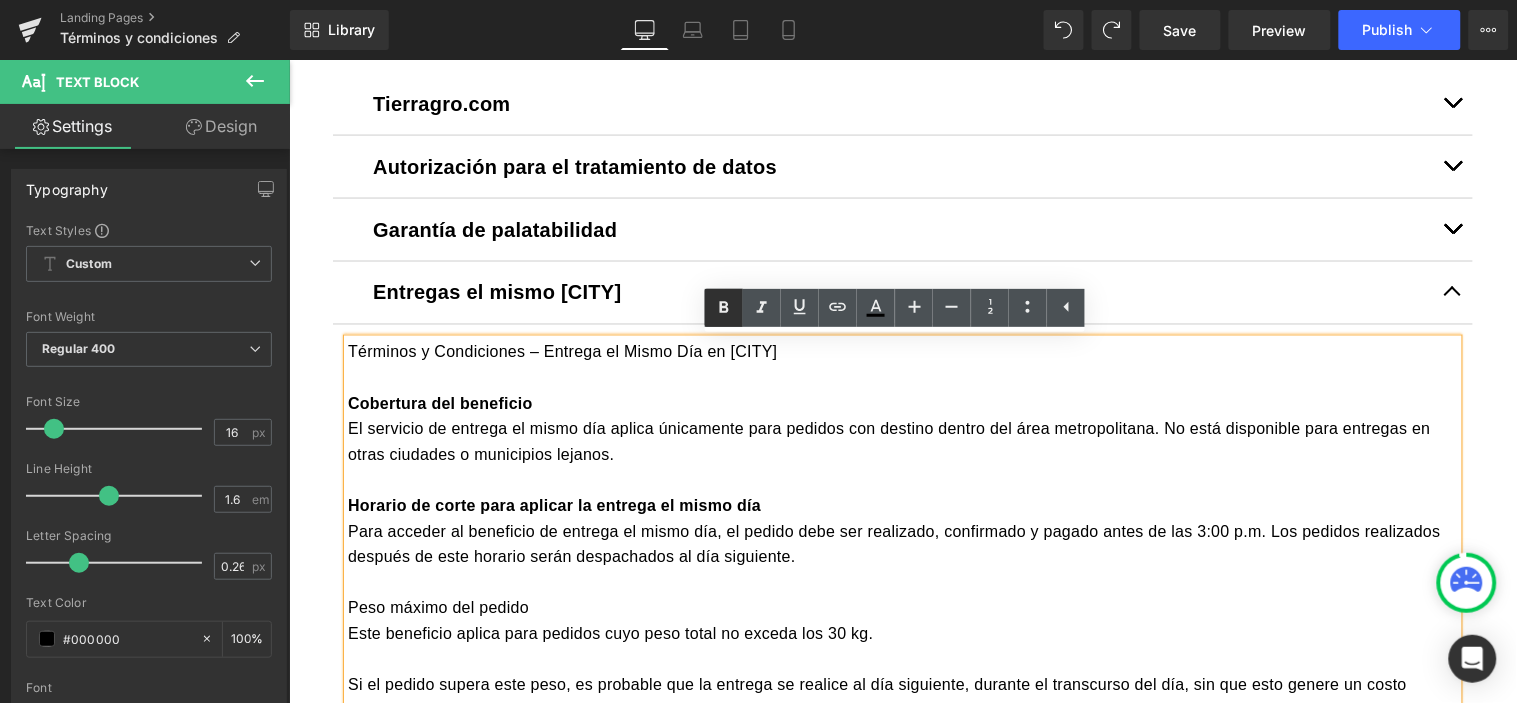 click 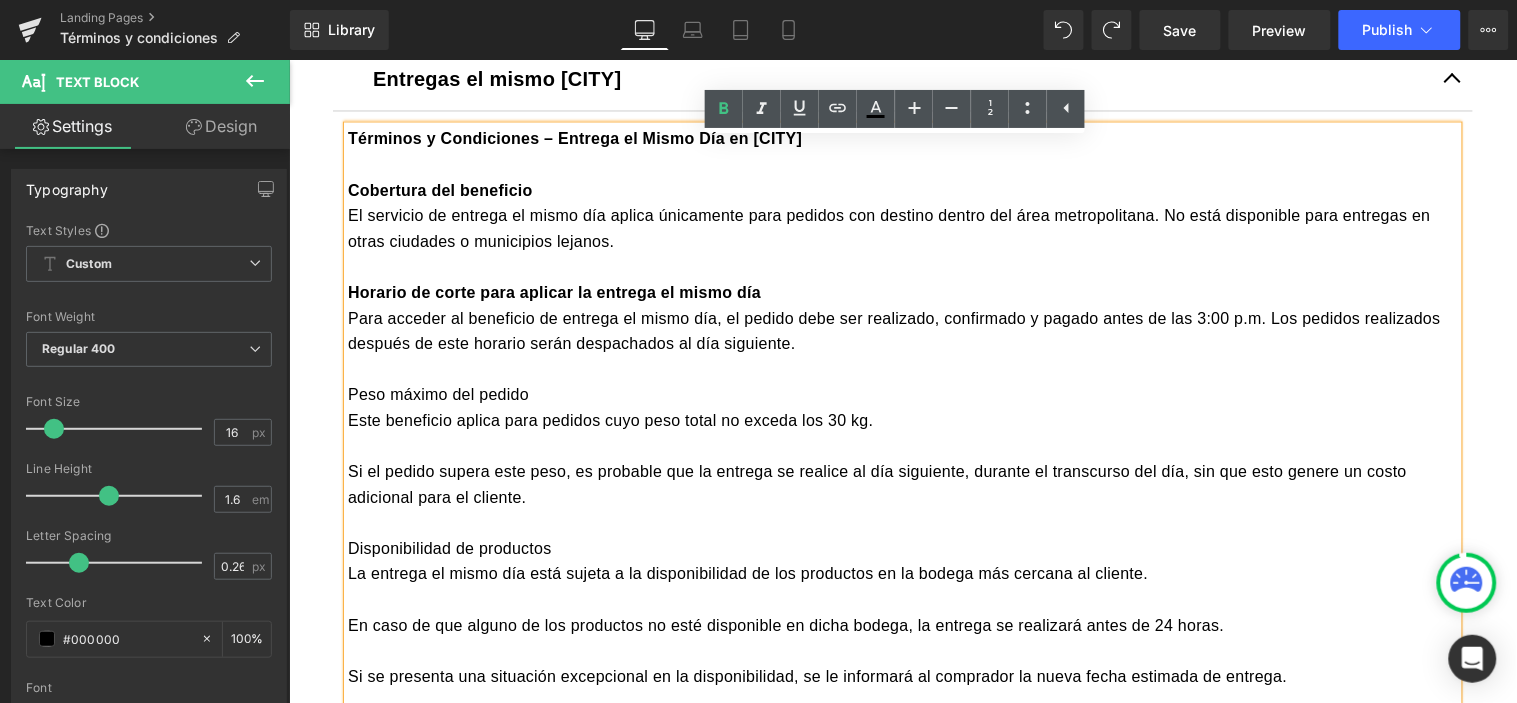 scroll, scrollTop: 985, scrollLeft: 0, axis: vertical 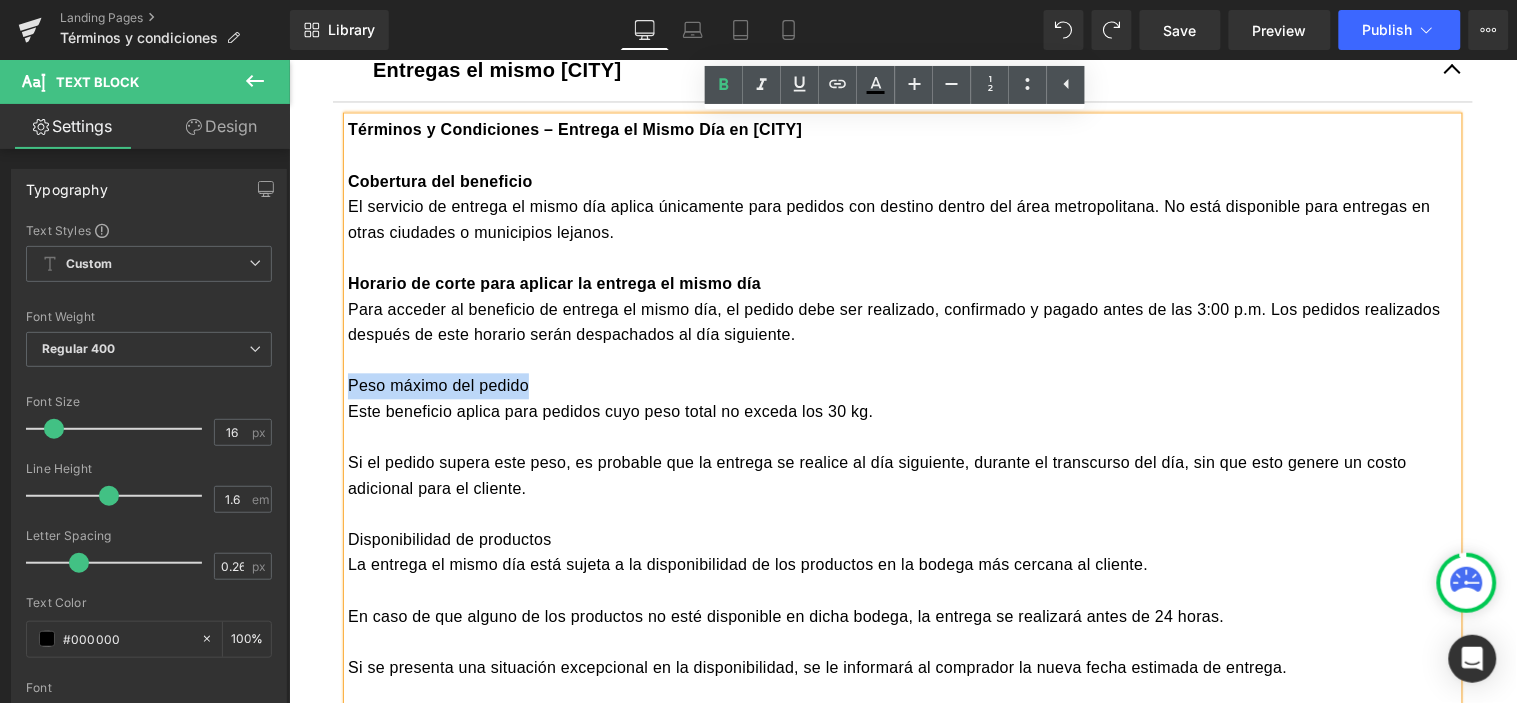 drag, startPoint x: 498, startPoint y: 389, endPoint x: 329, endPoint y: 391, distance: 169.01184 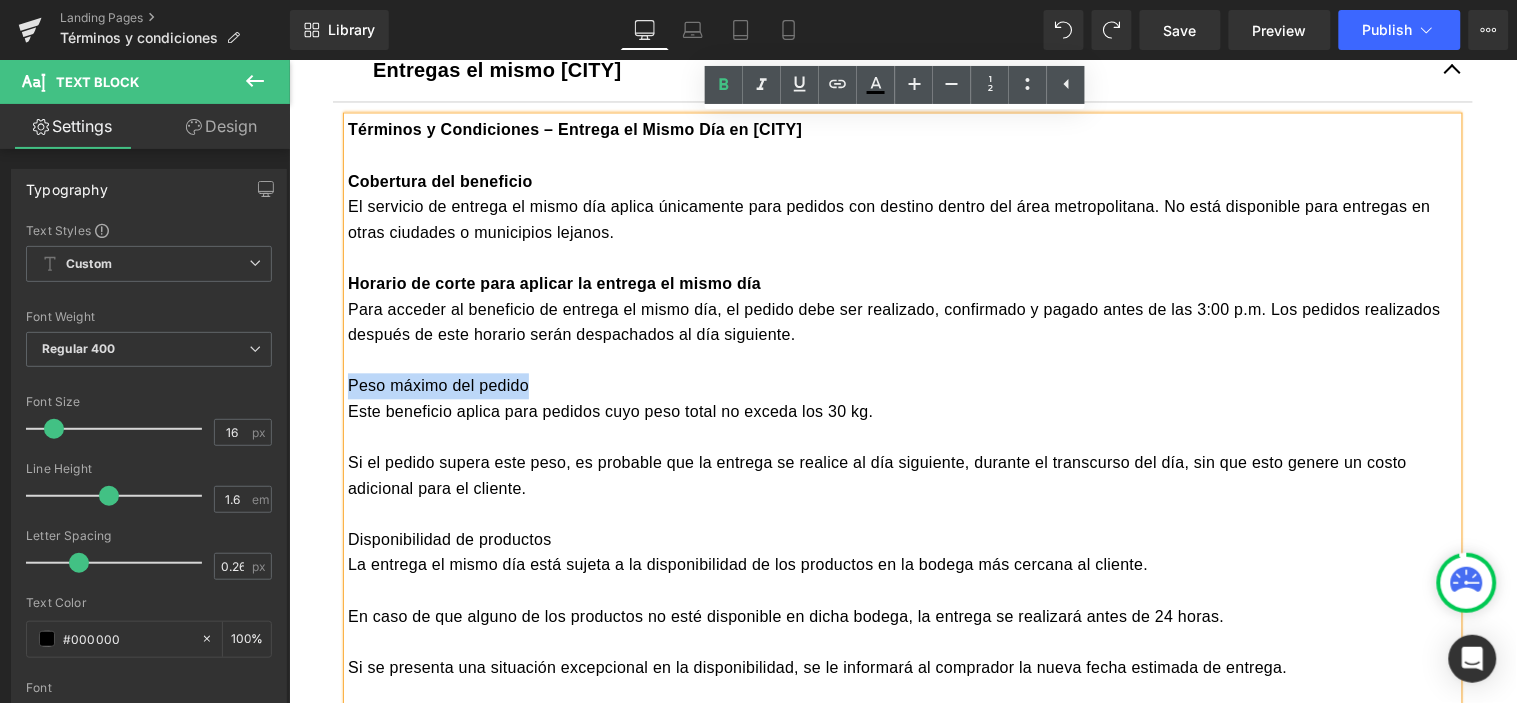 click on "Términos y Condiciones – Entrega el Mismo Día en [CITY]
Cobertura del beneficio
El servicio de entrega el mismo día aplica únicamente para pedidos con destino dentro del área metropolitana. No está disponible para entregas en otras ciudades o municipios lejanos. Horario de corte para aplicar la entrega el mismo día
Para acceder al beneficio de entrega el mismo día, el pedido debe ser realizado, confirmado y pagado antes de las 3:00 p.m. Los pedidos realizados después de este horario serán despachados al día siguiente. Peso máximo del pedido Este beneficio aplica para pedidos cuyo peso total no exceda los 30 kg. Si el pedido supera este peso, es probable que la entrega se realice al día siguiente, durante el transcurso del día, sin que esto genere un costo adicional para el cliente. Disponibilidad de productos La entrega el mismo día está sujeta a la disponibilidad de los productos en la bodega más cercana al cliente. Aplicabilidad del beneficio Costo de la entrega" at bounding box center [902, 923] 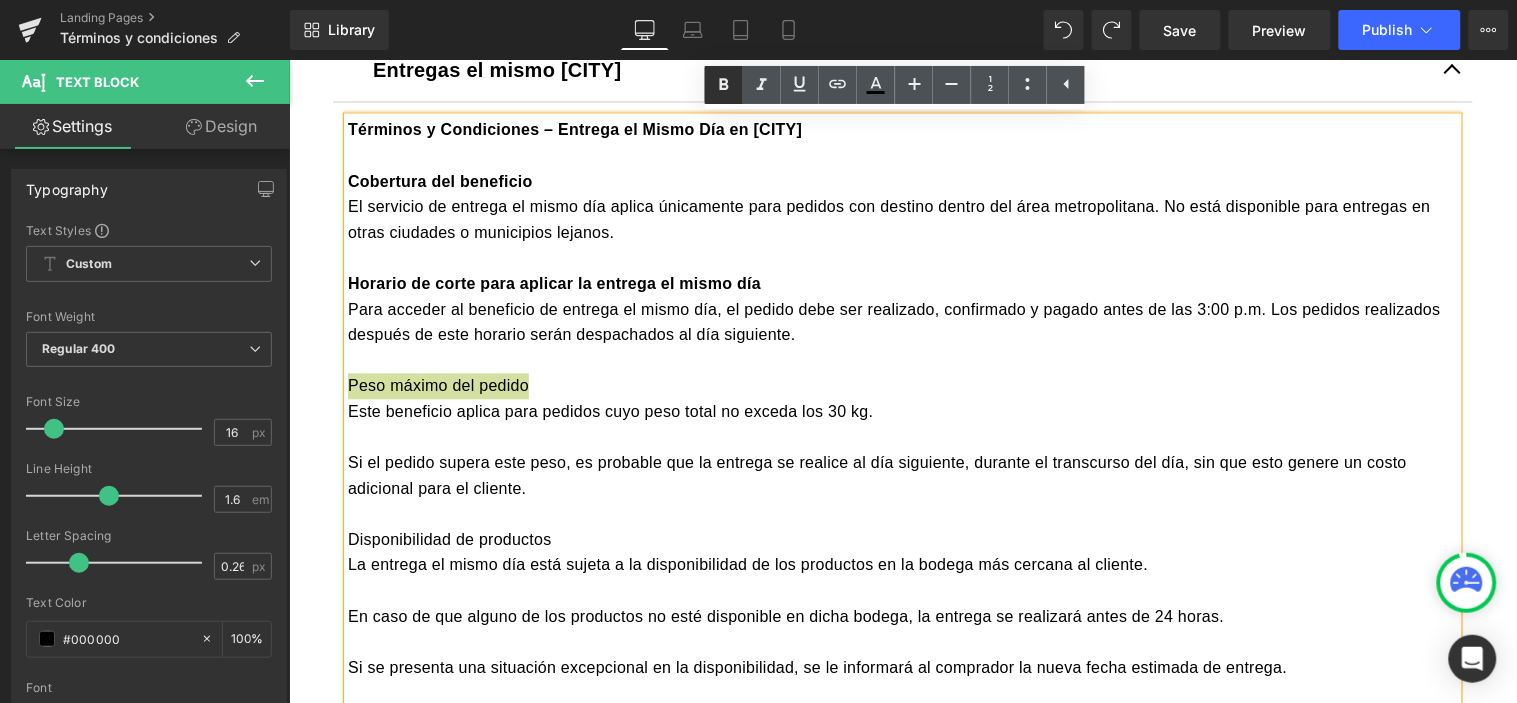 click 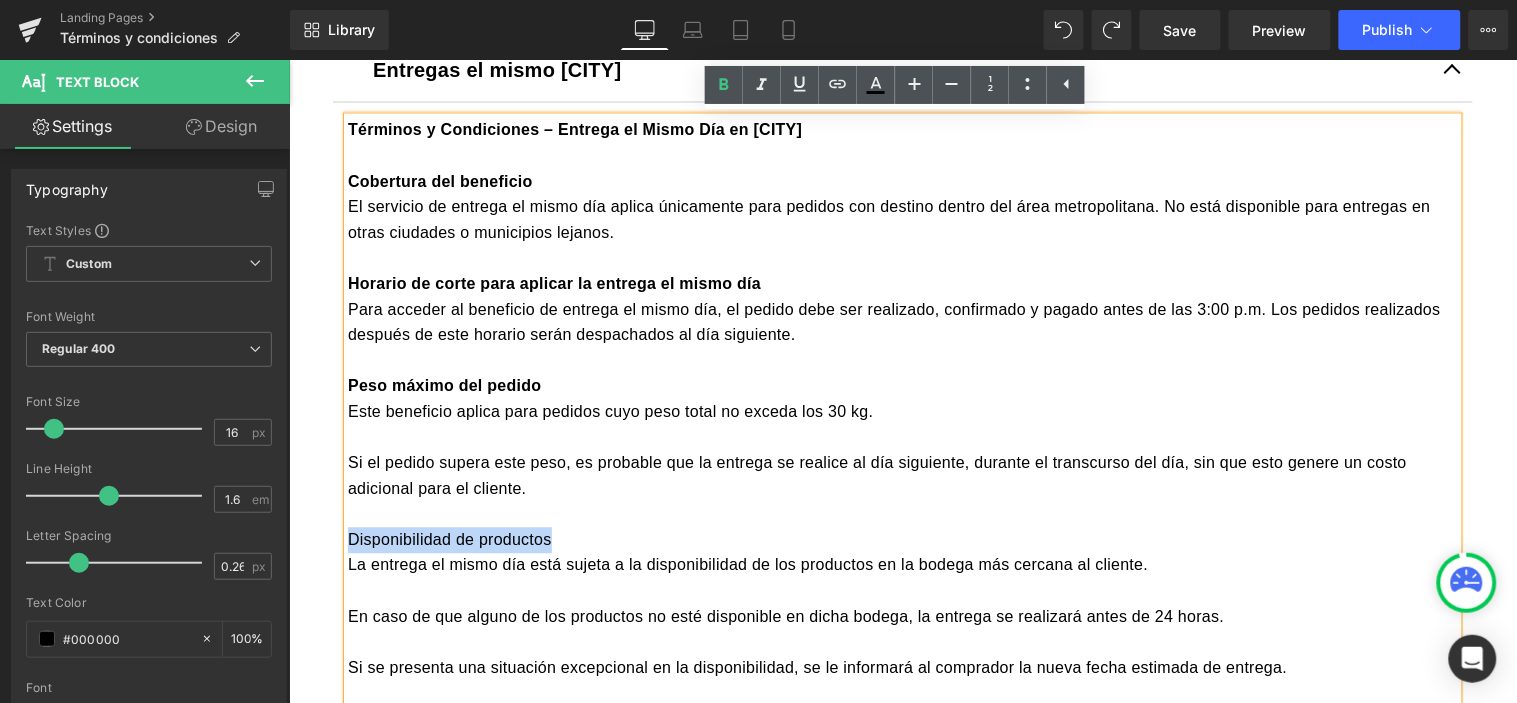 drag, startPoint x: 543, startPoint y: 537, endPoint x: 328, endPoint y: 545, distance: 215.14879 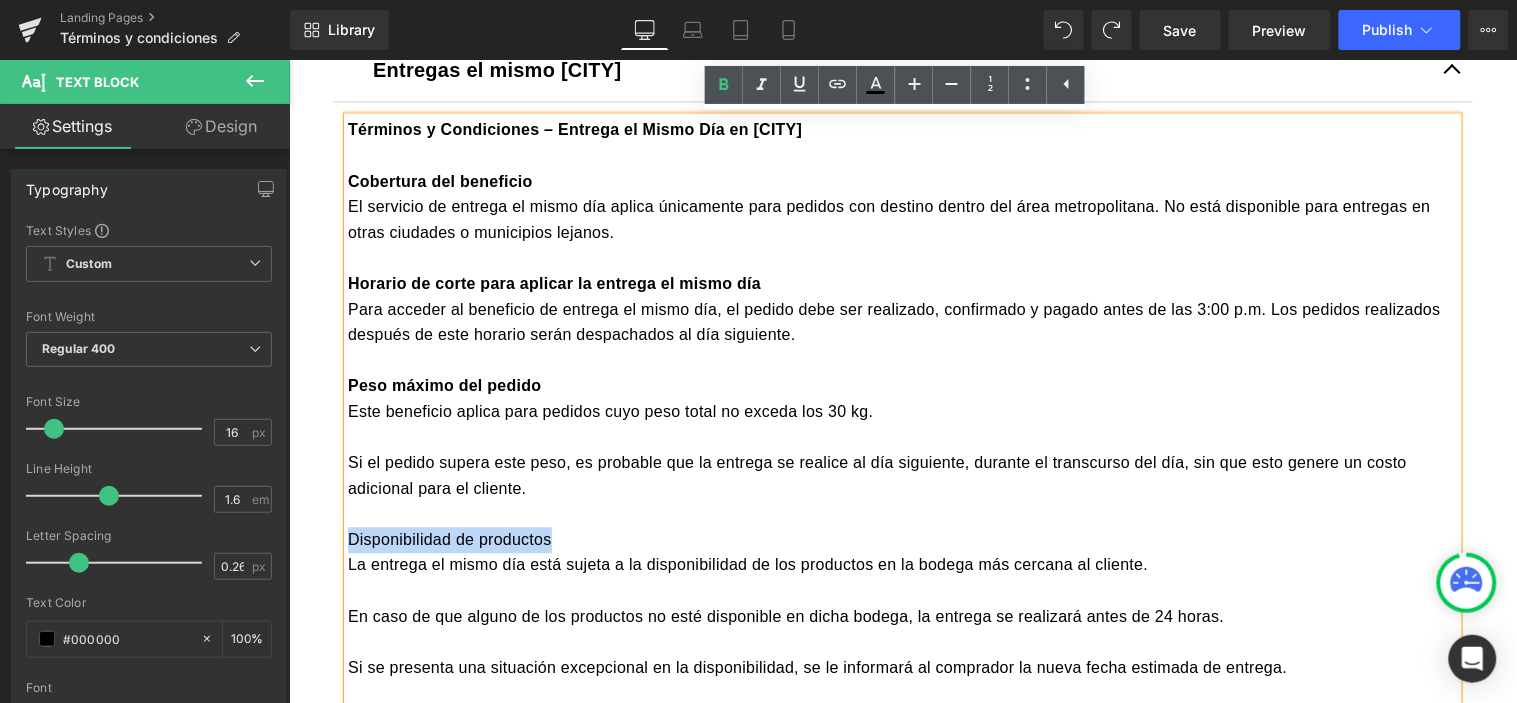 click on "Términos y Condiciones – Entrega el Mismo Día en [CITY]
Cobertura del beneficio
El servicio de entrega el mismo día aplica únicamente para pedidos con destino dentro del área metropolitana. No está disponible para entregas en otras ciudades o municipios lejanos. Horario de corte para aplicar la entrega el mismo día
Para acceder al beneficio de entrega el mismo día, el pedido debe ser realizado, confirmado y pagado antes de las 3:00 p.m. Los pedidos realizados después de este horario serán despachados al día siguiente. Peso máximo del pedido
Este beneficio aplica para pedidos cuyo peso total no exceda los 30 kg. Si el pedido supera este peso, es probable que la entrega se realice al día siguiente, durante el transcurso del día, sin que esto genere un costo adicional para el cliente. Disponibilidad de productos La entrega el mismo día está sujeta a la disponibilidad de los productos en la bodega más cercana al cliente. Aplicabilidad del beneficio Condiciones excepcionales" at bounding box center (902, 923) 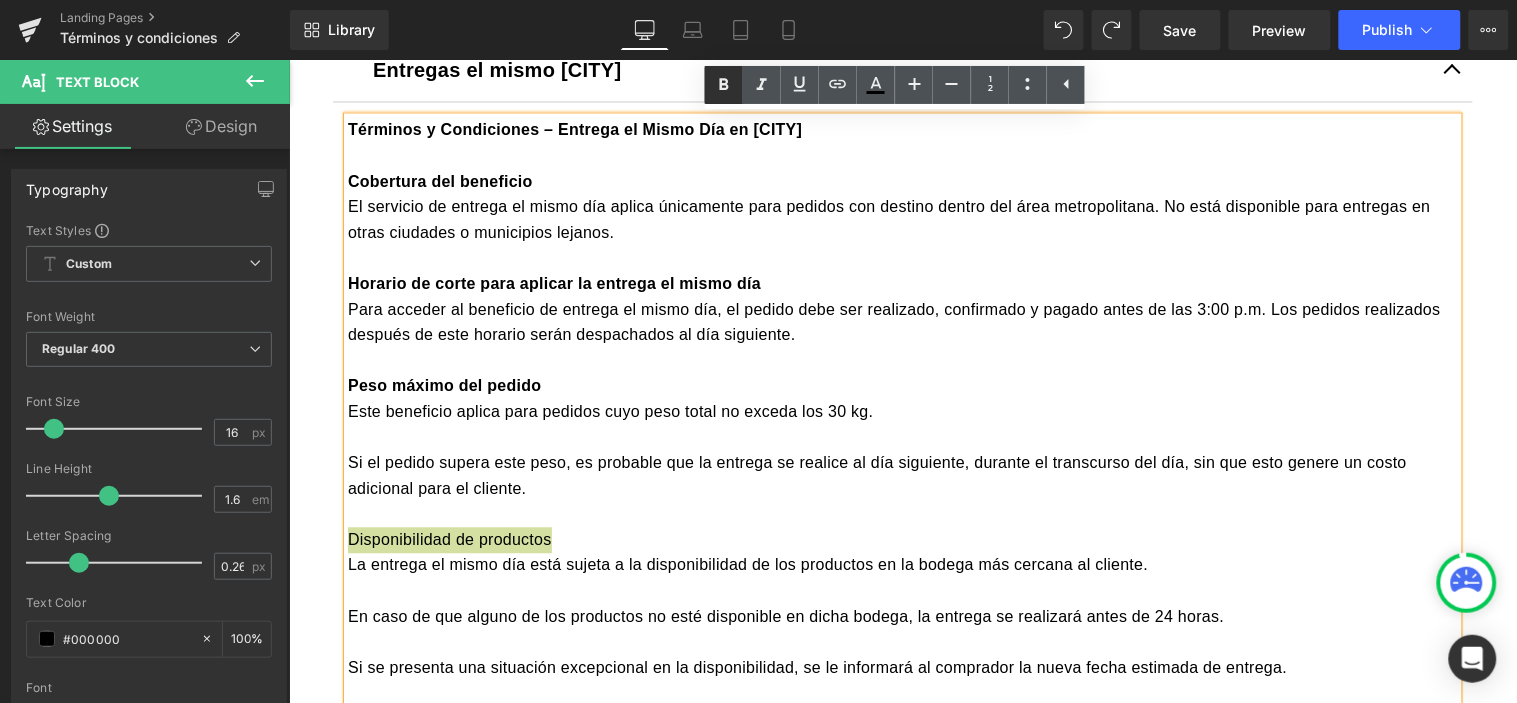 click at bounding box center (724, 85) 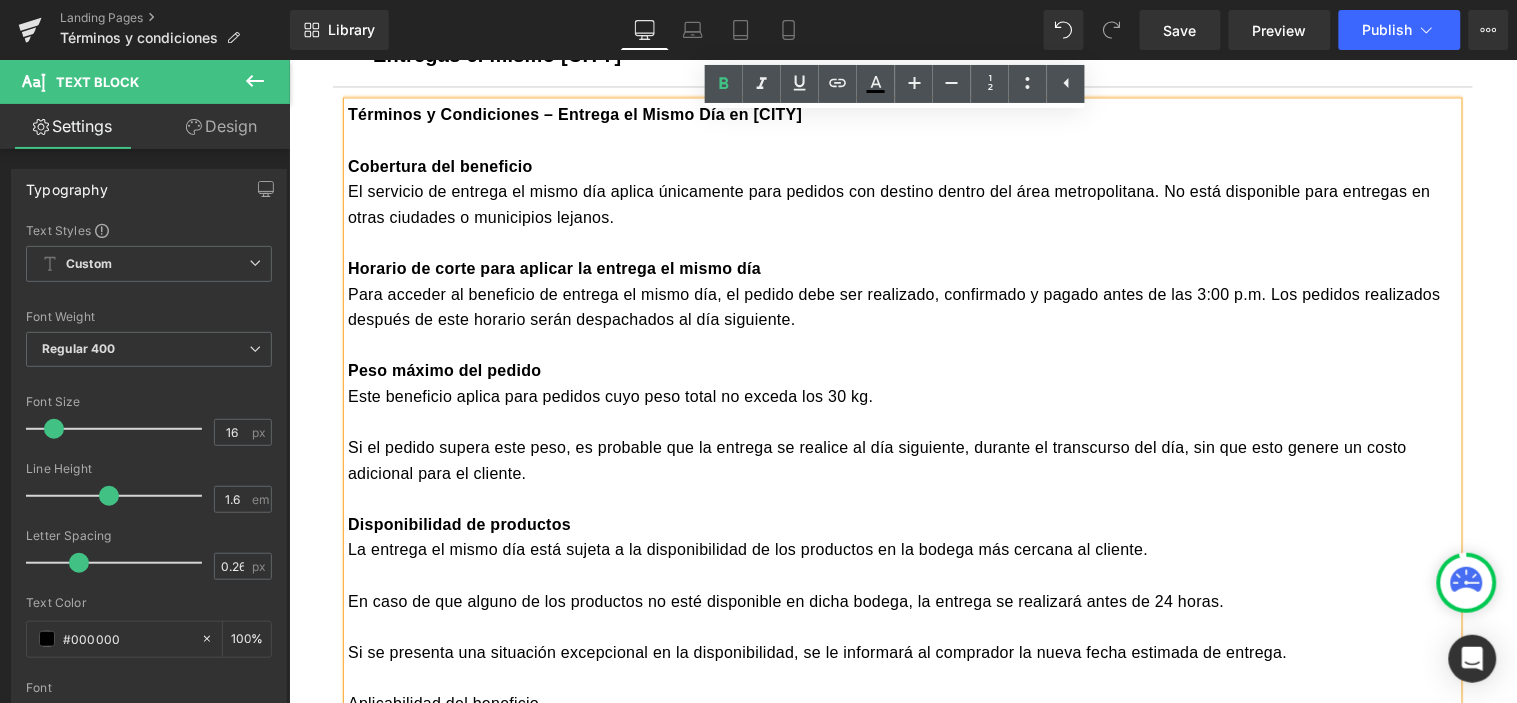 scroll, scrollTop: 1207, scrollLeft: 0, axis: vertical 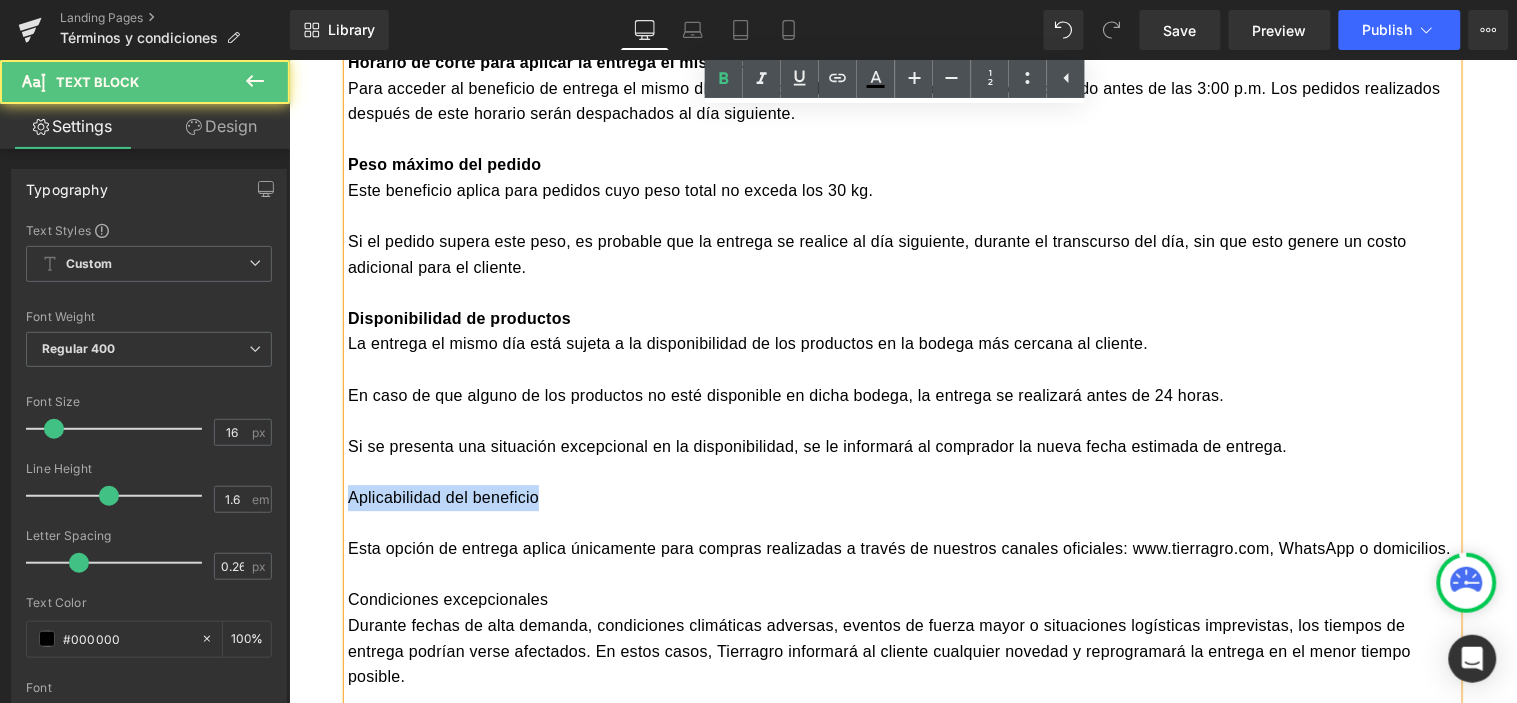 drag, startPoint x: 482, startPoint y: 505, endPoint x: 328, endPoint y: 507, distance: 154.01299 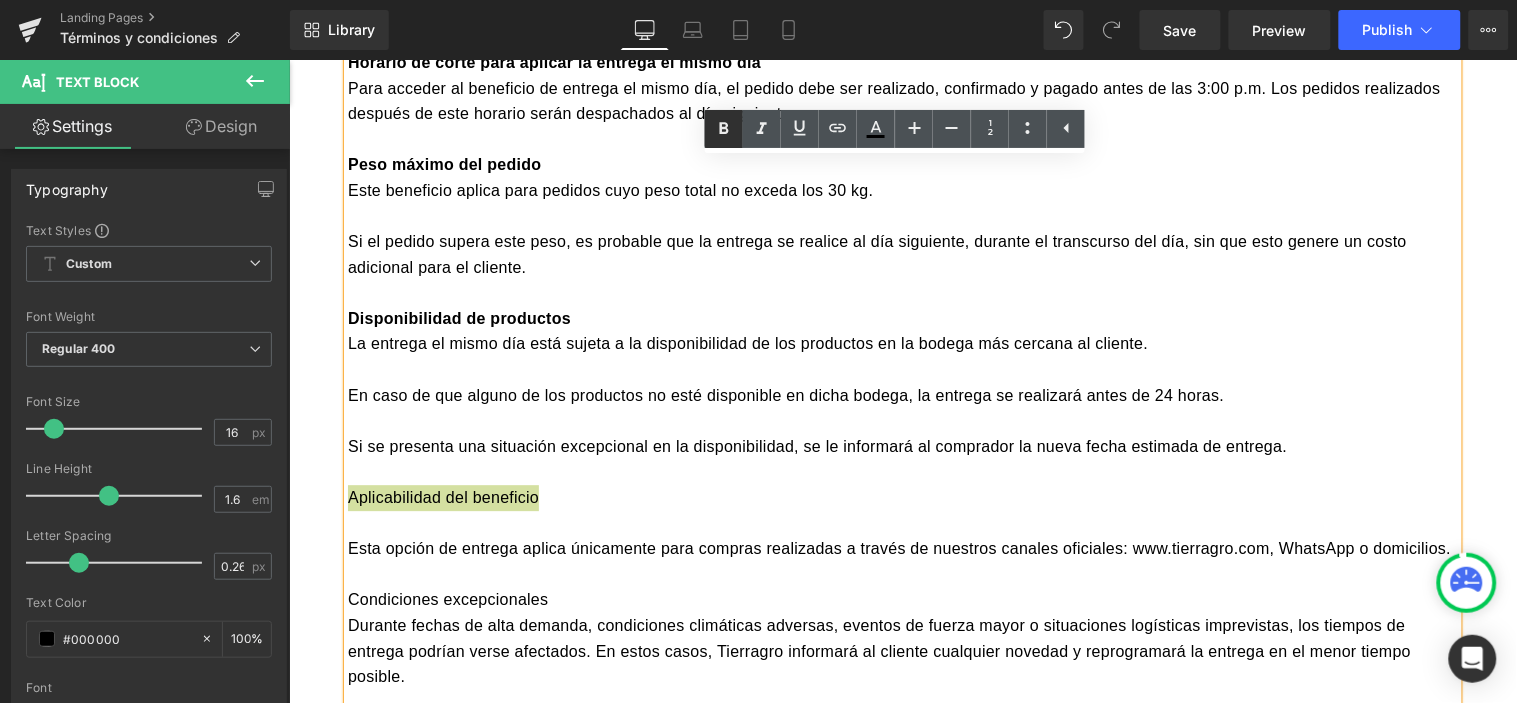 click 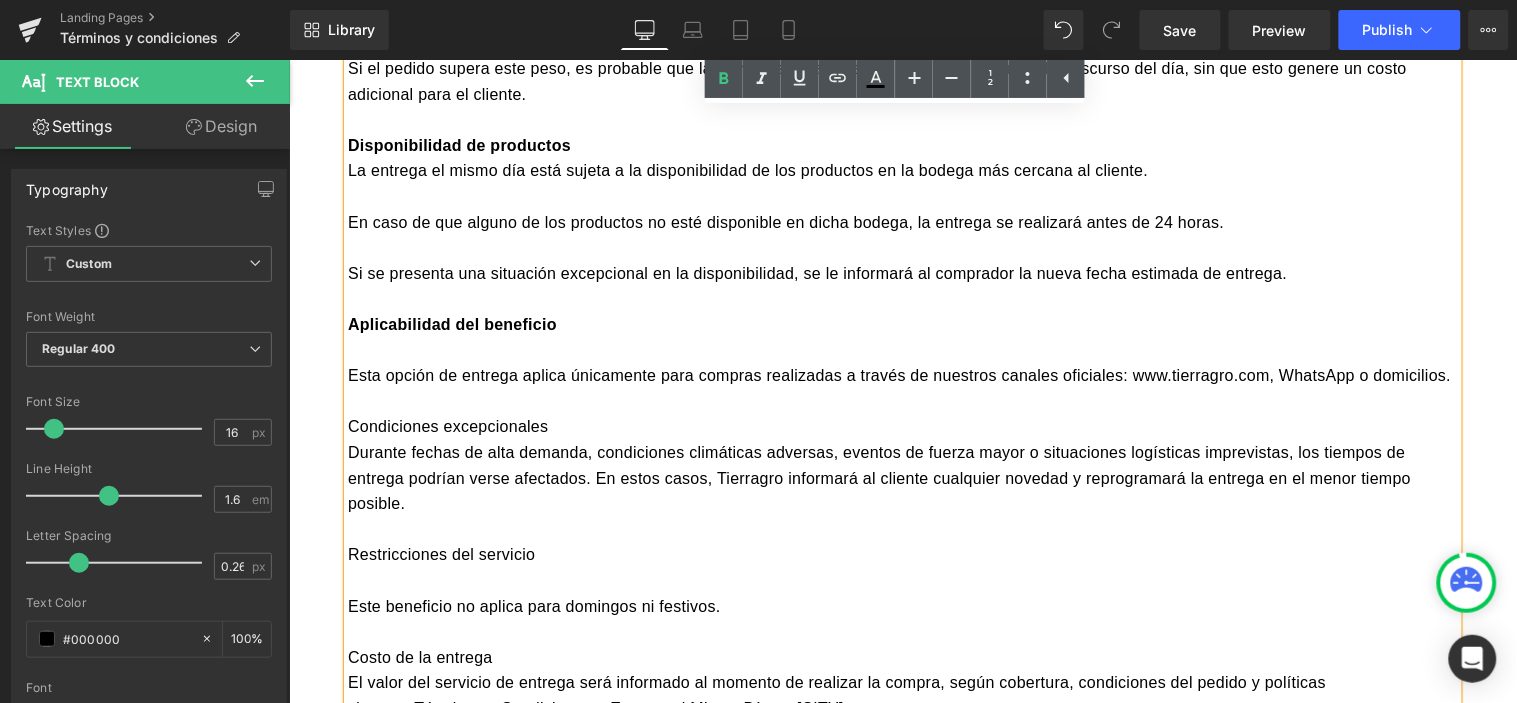 scroll, scrollTop: 1430, scrollLeft: 0, axis: vertical 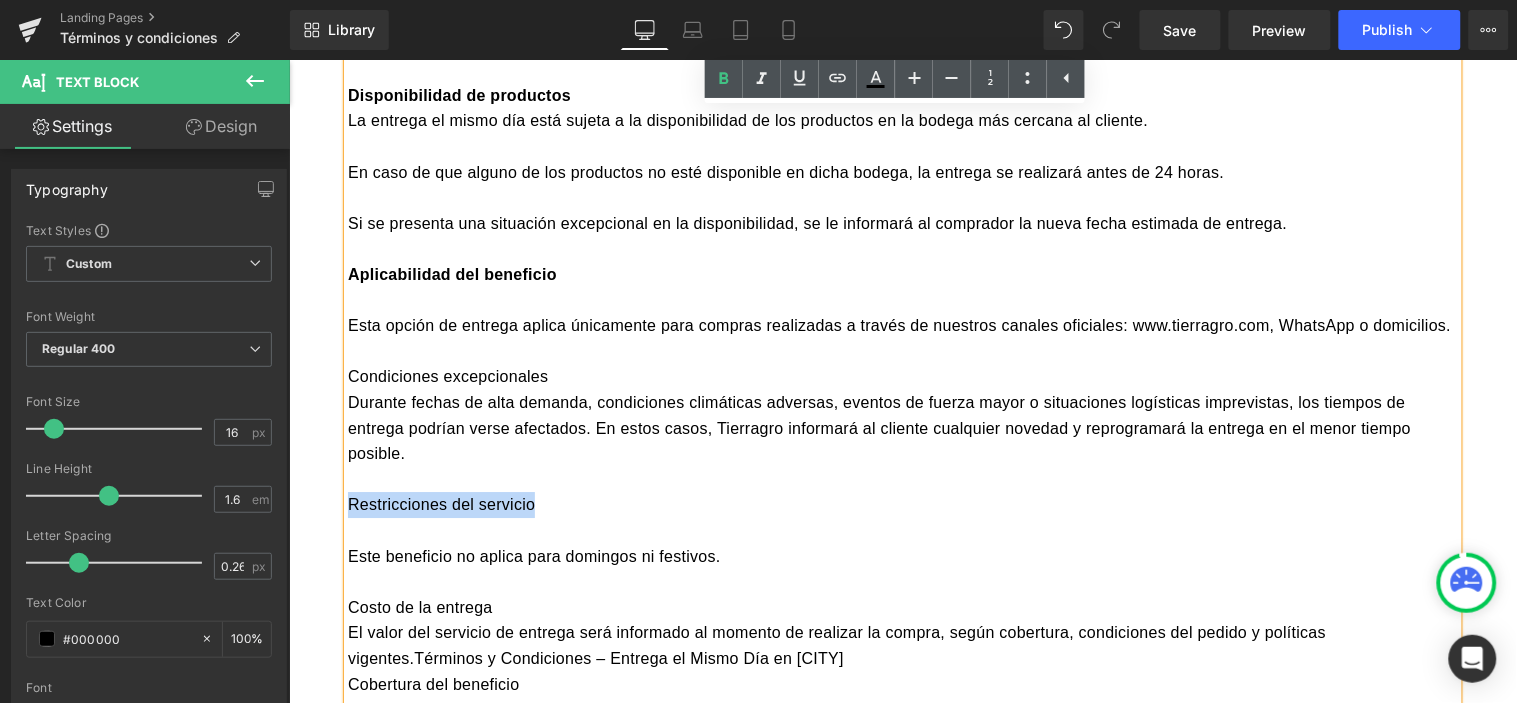 drag, startPoint x: 537, startPoint y: 475, endPoint x: 321, endPoint y: 492, distance: 216.66795 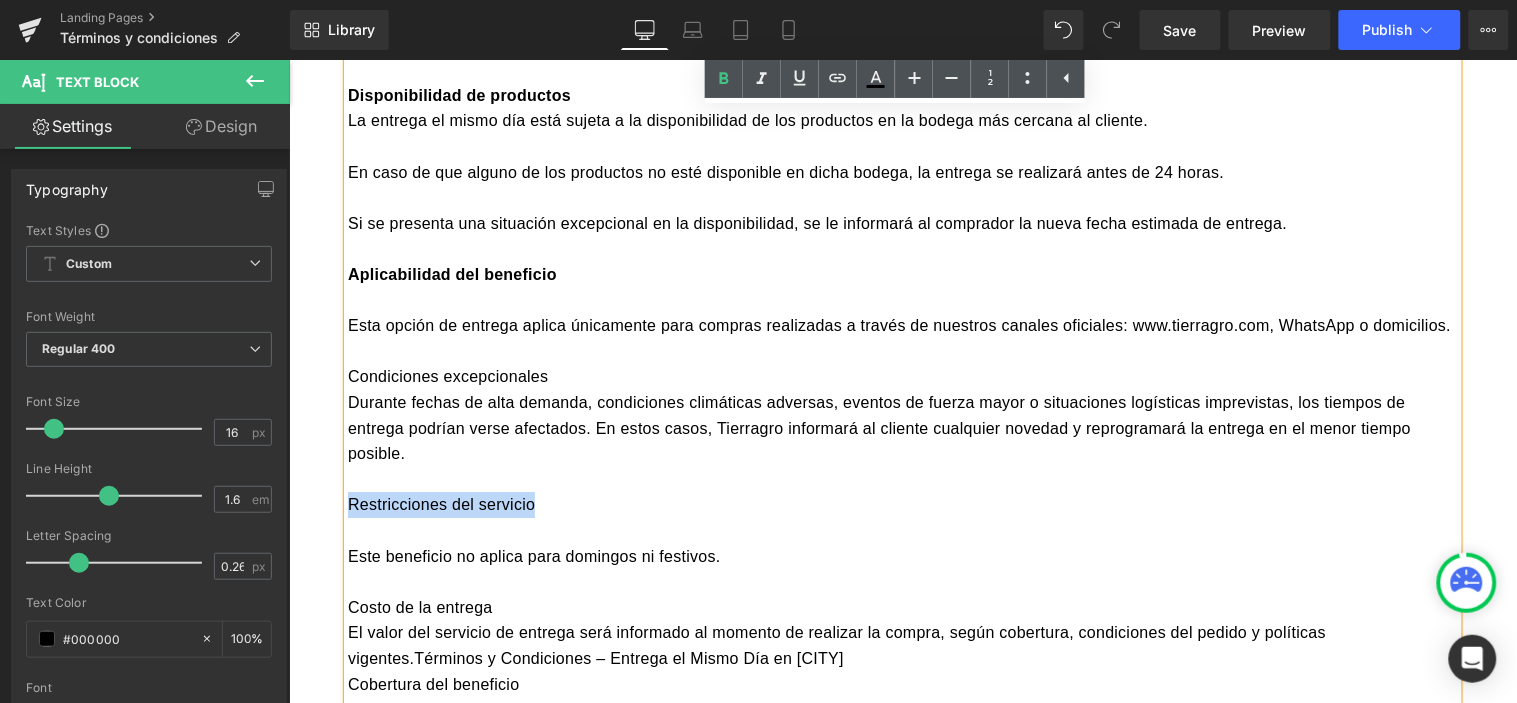 click on "Tierragro.com
Text Block
Bienvenido al sitio de comercio electrónico de Tierragro, Tierragro.com, en adelante “El Sitio”, constituido bajo las leyes colombianas, cuya actividad principal es permitir la exhibición y comercialización de productos y servicios para su adquisición en línea por los consumidores ubicados en la República de Colombia, en adelante “Los clientes” o “Los usuarios”.
Tierragro.com es controlado y operado por PÉREZ Y CARDONA S. A. S., sociedad comercial domiciliada en la República de Colombia.
SUGERENCIA: A continuación, los Términos y condiciones: NUESTROS DATOS: 2. Capacidad del Usuario" at bounding box center [902, 353] 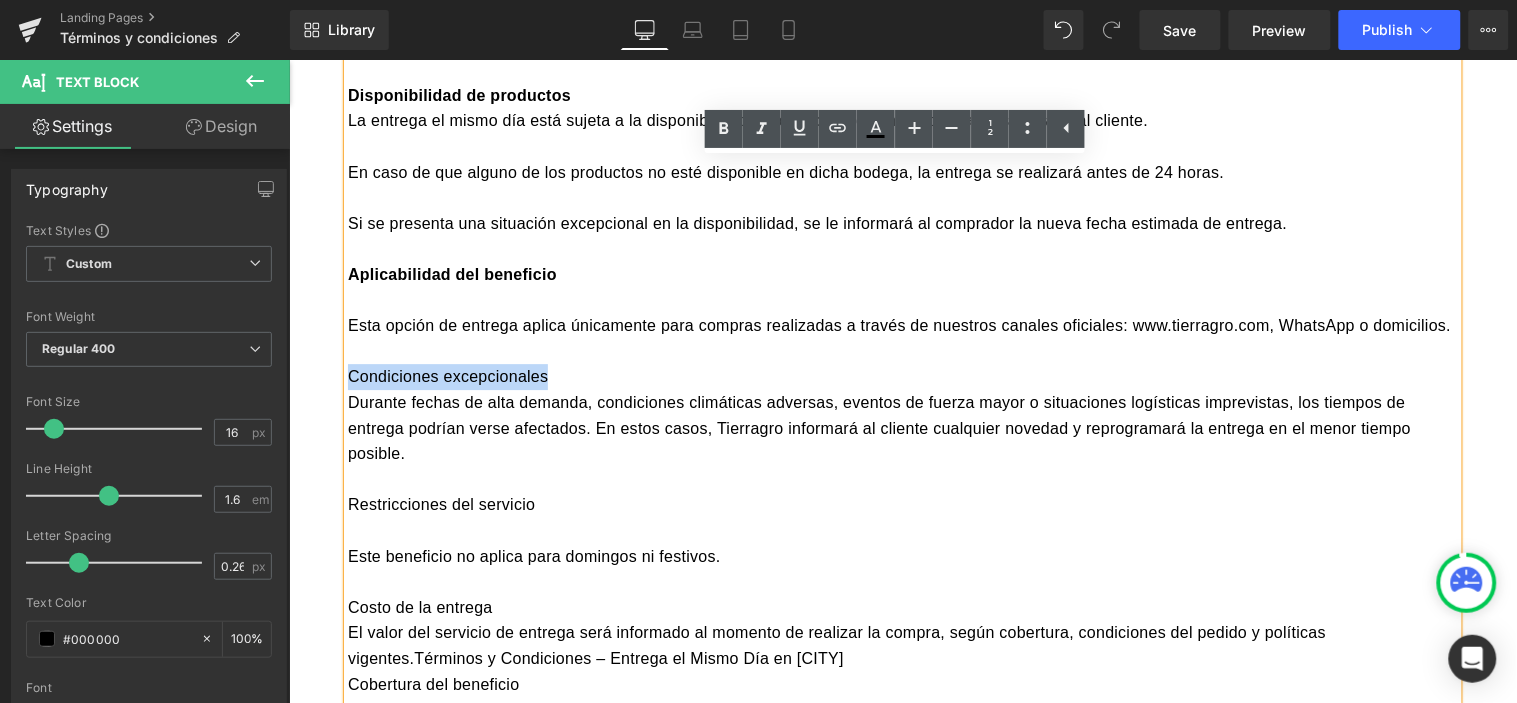 drag, startPoint x: 547, startPoint y: 379, endPoint x: 329, endPoint y: 375, distance: 218.0367 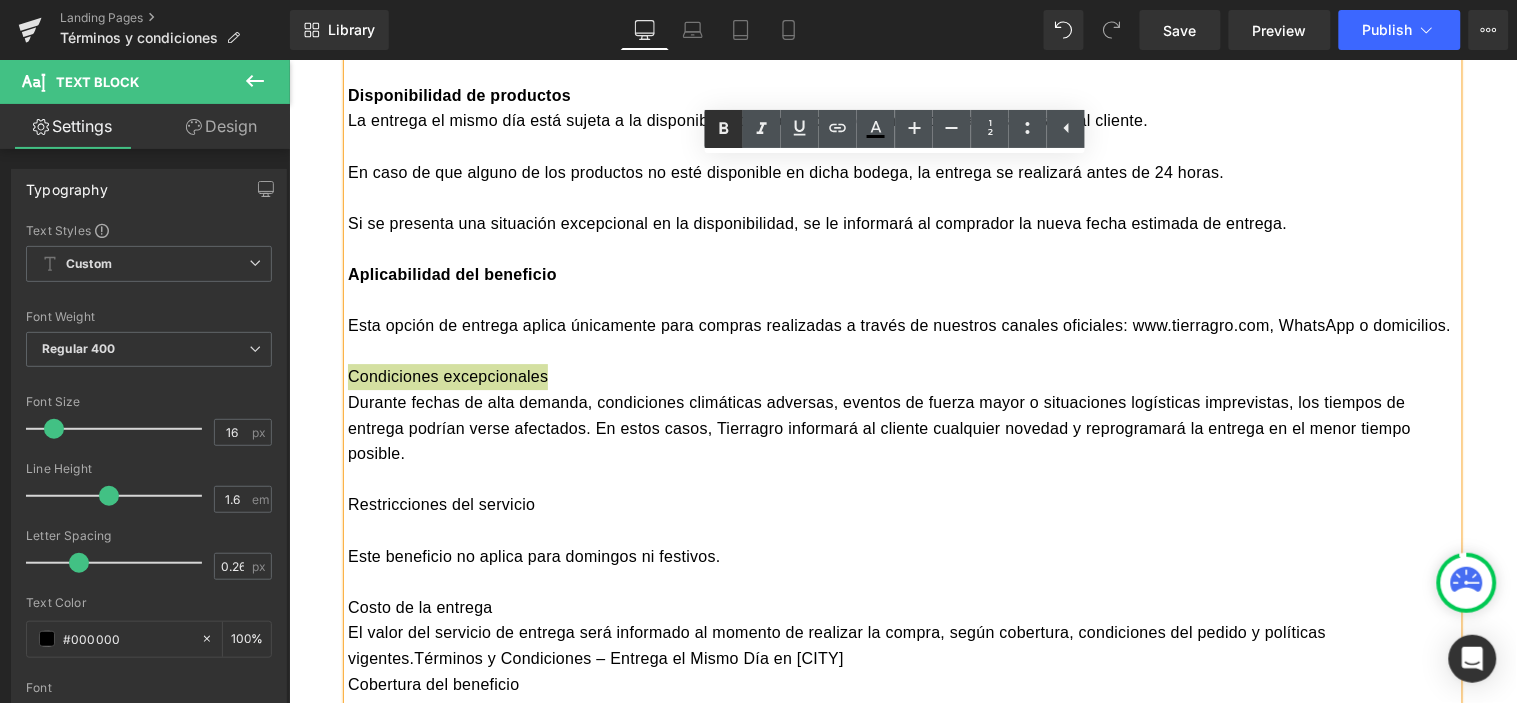click 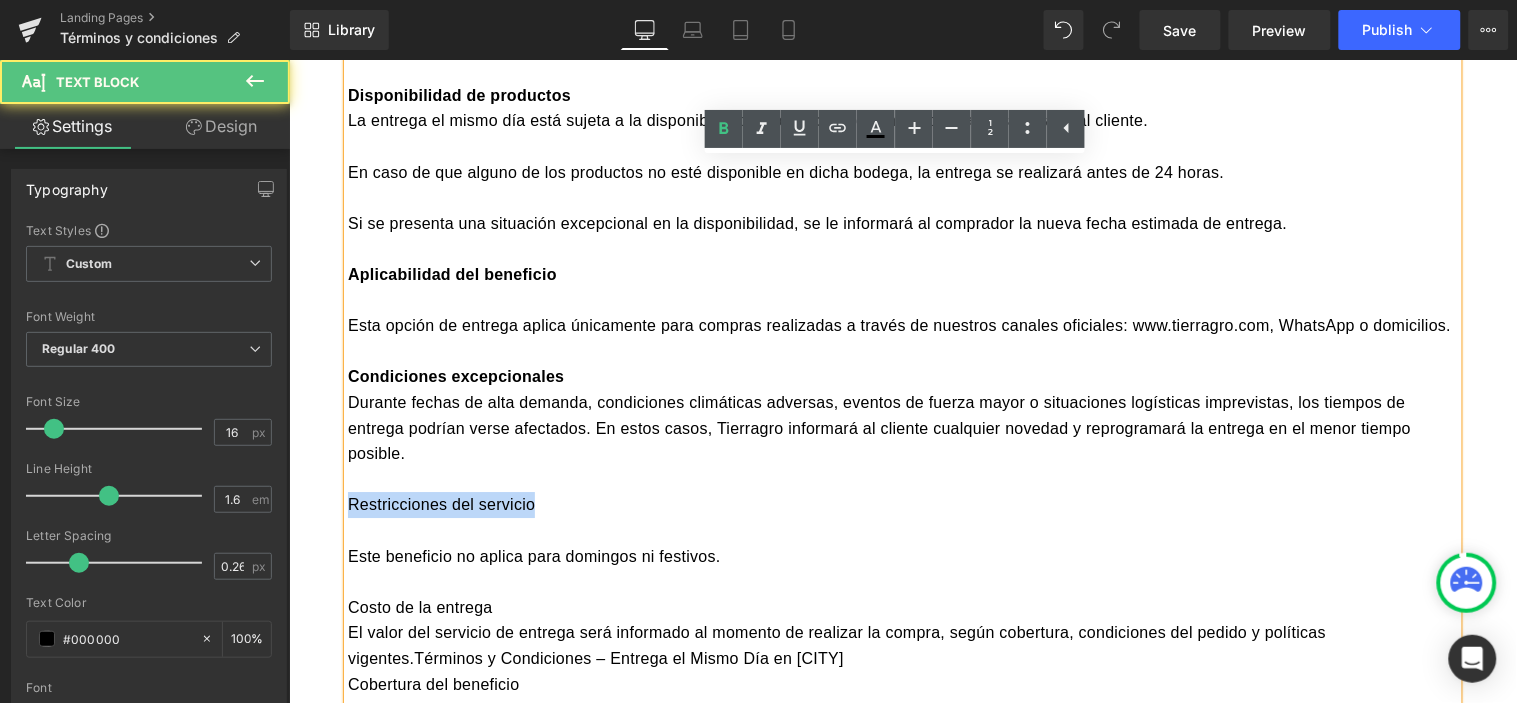 drag, startPoint x: 529, startPoint y: 480, endPoint x: 338, endPoint y: 481, distance: 191.00262 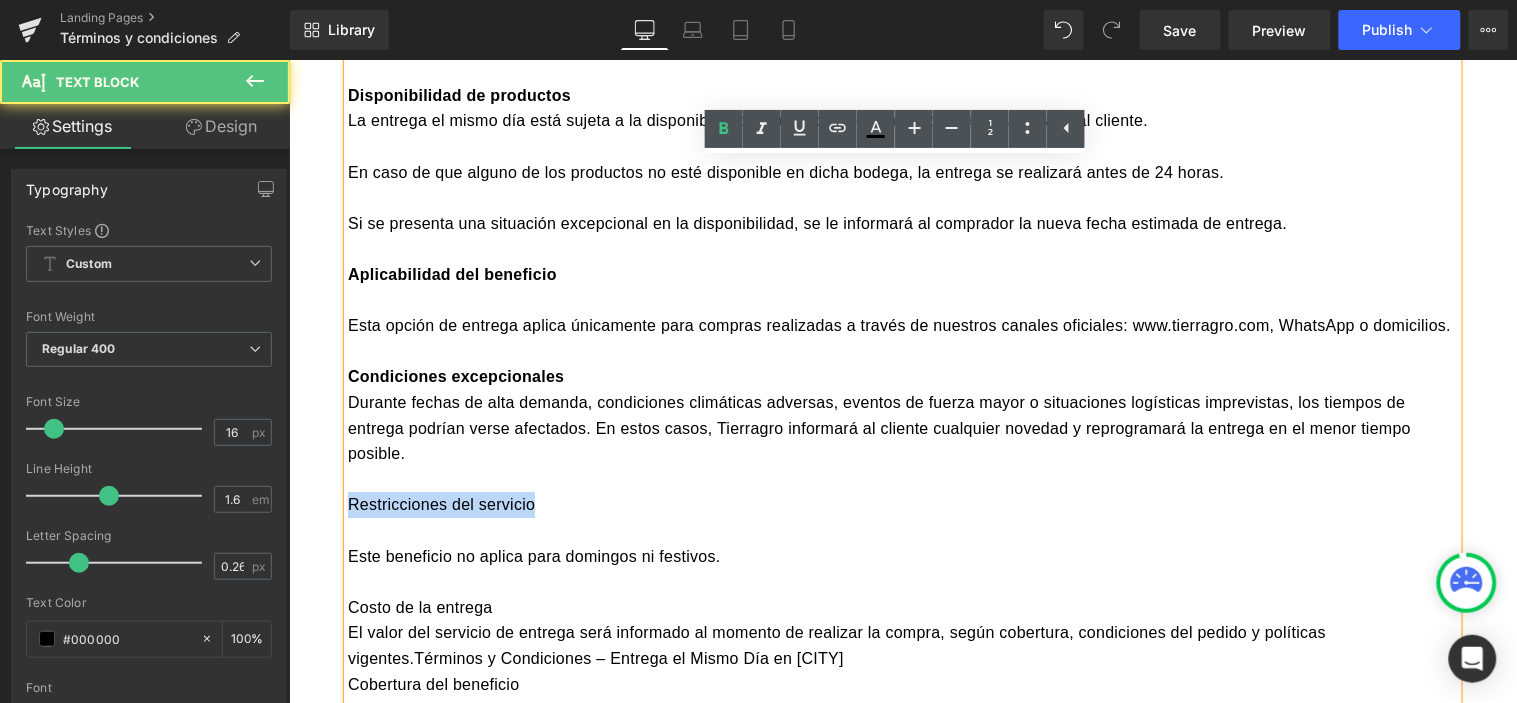 click on "Restricciones del servicio" at bounding box center [902, 504] 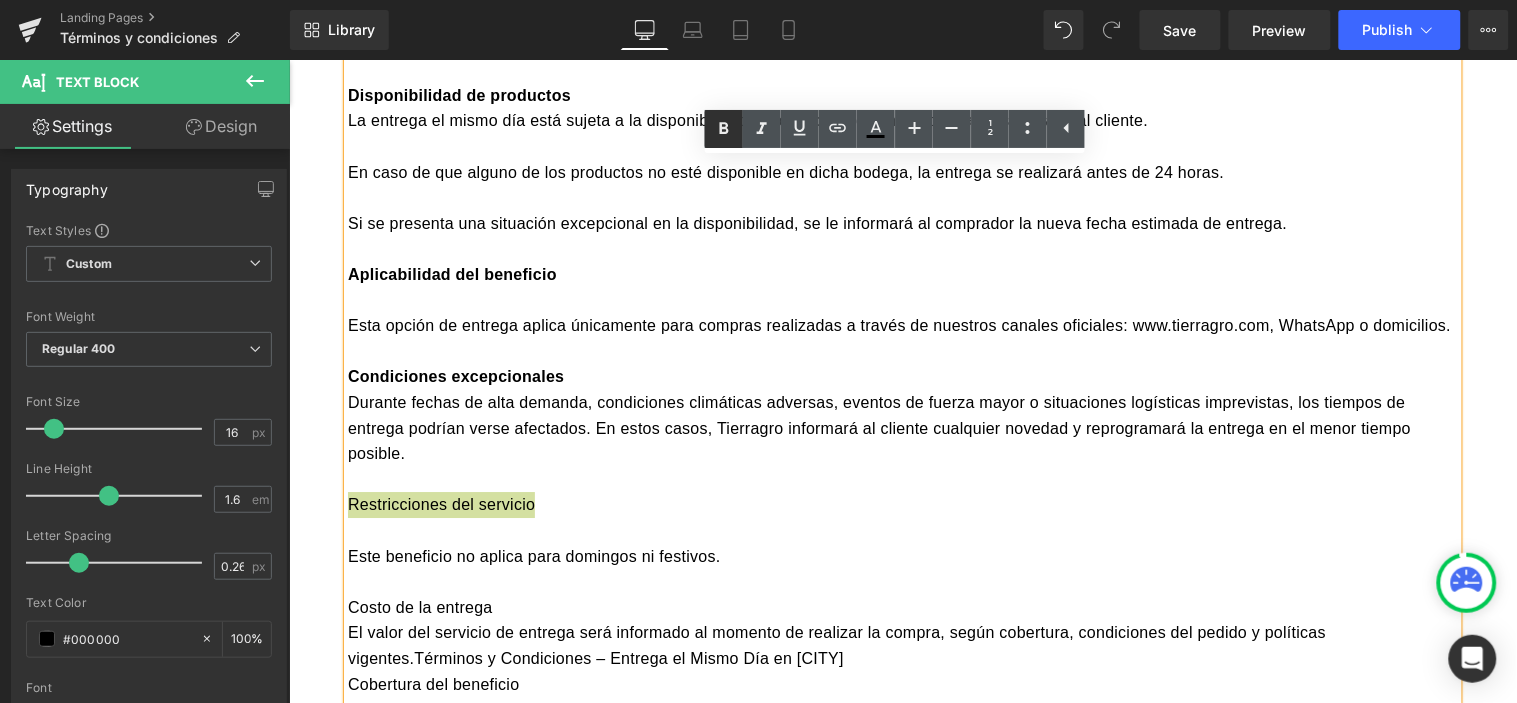 click 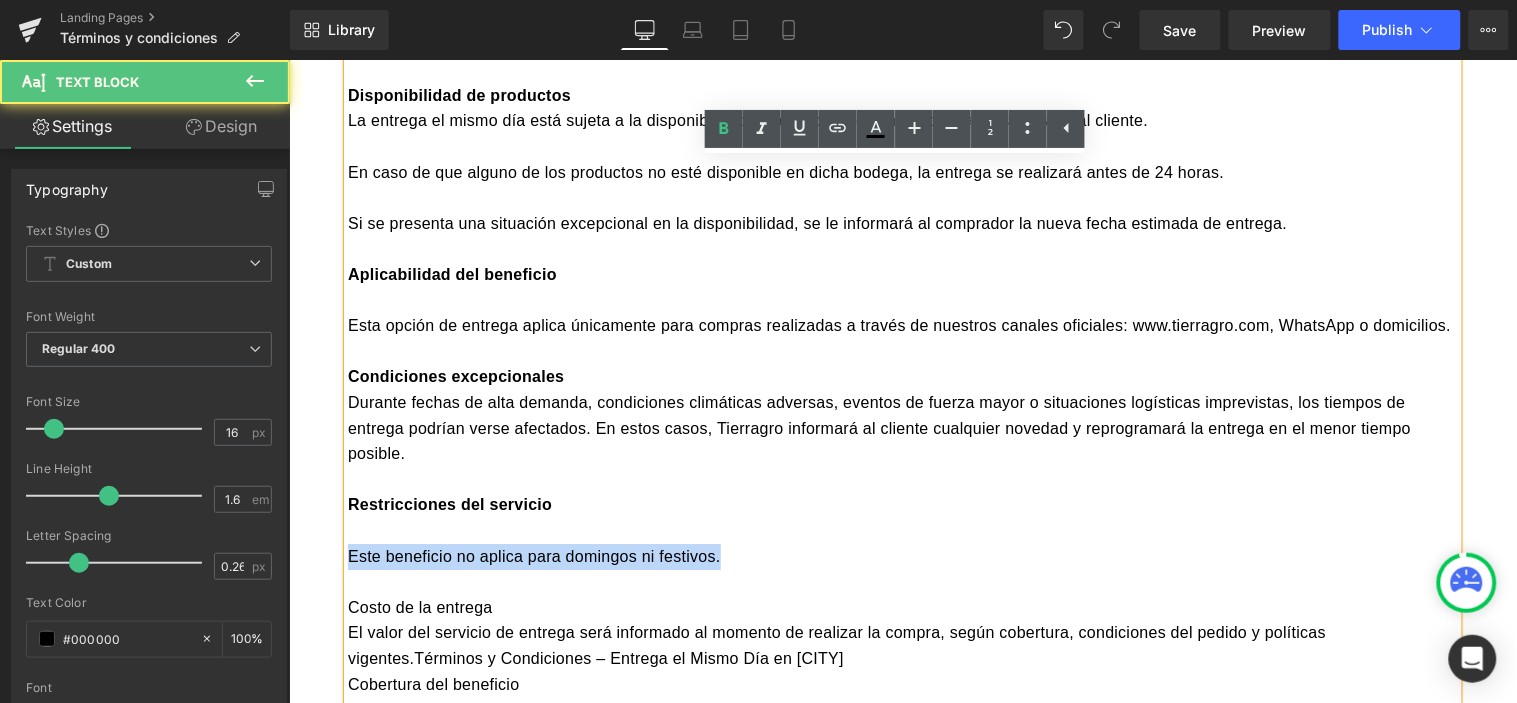 drag, startPoint x: 732, startPoint y: 532, endPoint x: 329, endPoint y: 536, distance: 403.01984 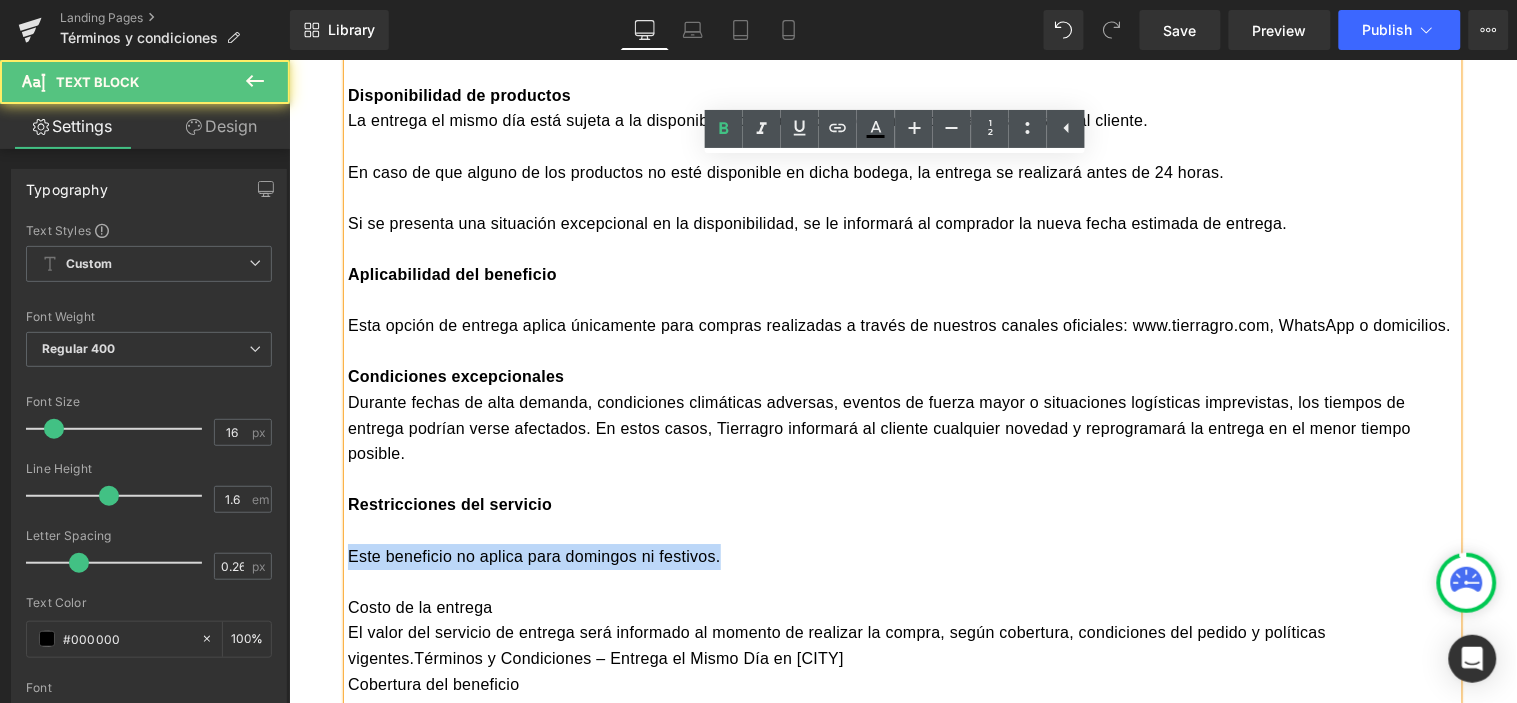 click on "Términos y Condiciones – Entrega el Mismo Día en [CITY]
Cobertura del beneficio
El servicio de entrega el mismo día aplica únicamente para pedidos con destino dentro del área metropolitana. No está disponible para entregas en otras ciudades o municipios lejanos. Horario de corte para aplicar la entrega el mismo día
Para acceder al beneficio de entrega el mismo día, el pedido debe ser realizado, confirmado y pagado antes de las 3:00 p.m. Los pedidos realizados después de este horario serán despachados al día siguiente. Peso máximo del pedido
Este beneficio aplica para pedidos cuyo peso total no exceda los 30 kg. Si el pedido supera este peso, es probable que la entrega se realice al día siguiente, durante el transcurso del día, sin que esto genere un costo adicional para el cliente. Disponibilidad de productos
La entrega el mismo día está sujeta a la disponibilidad de los productos en la bodega más cercana al cliente. Aplicabilidad del beneficio
Costo de la entrega" at bounding box center [902, 478] 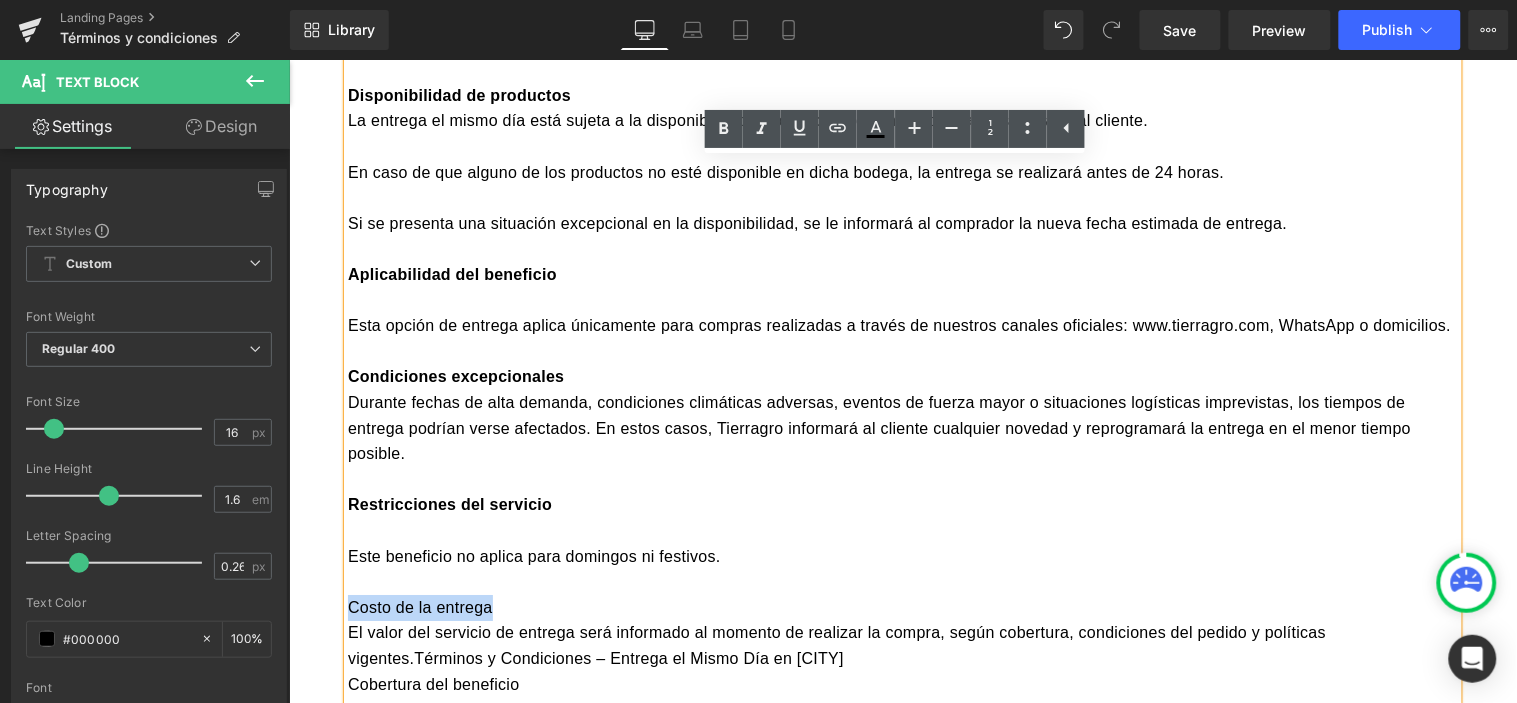drag, startPoint x: 465, startPoint y: 584, endPoint x: 342, endPoint y: 575, distance: 123.32883 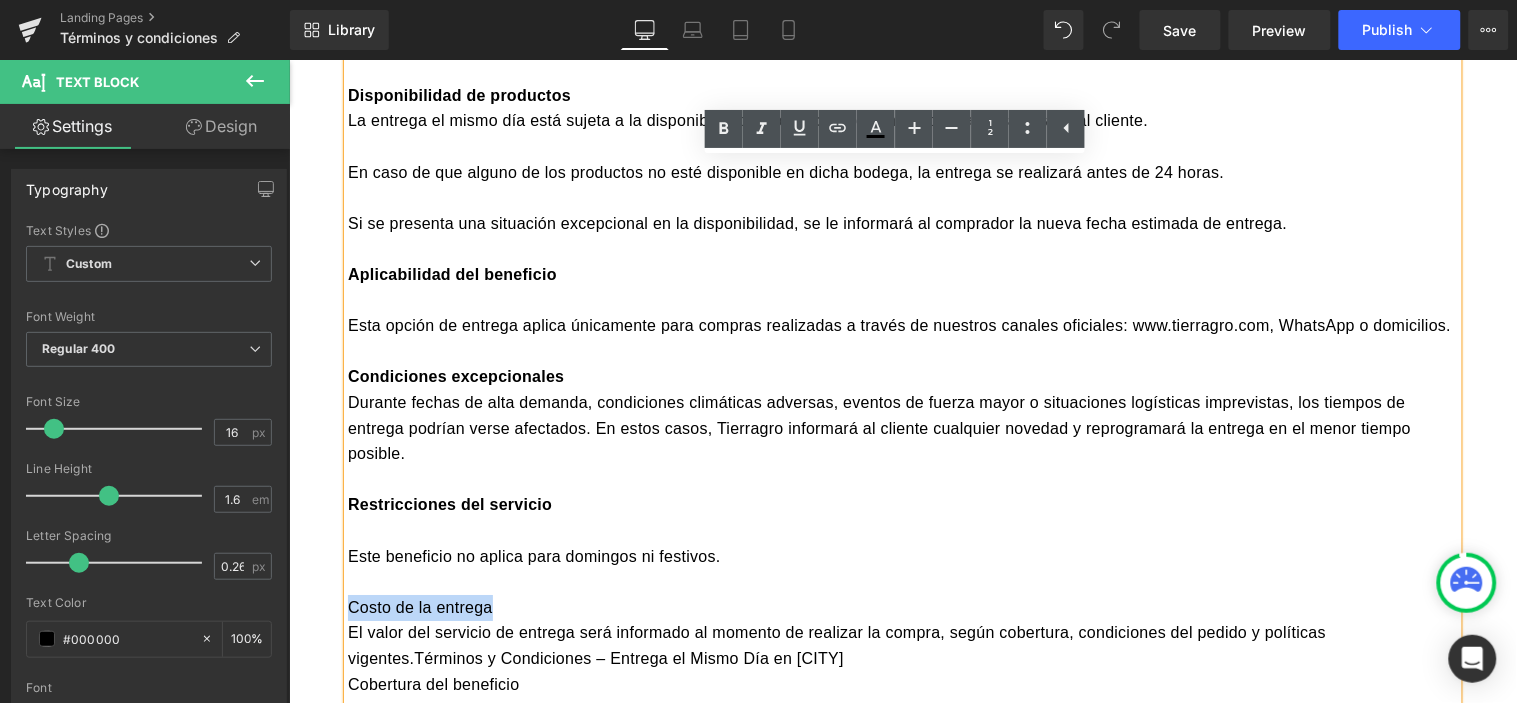 click on "Costo de la entrega" at bounding box center (902, 607) 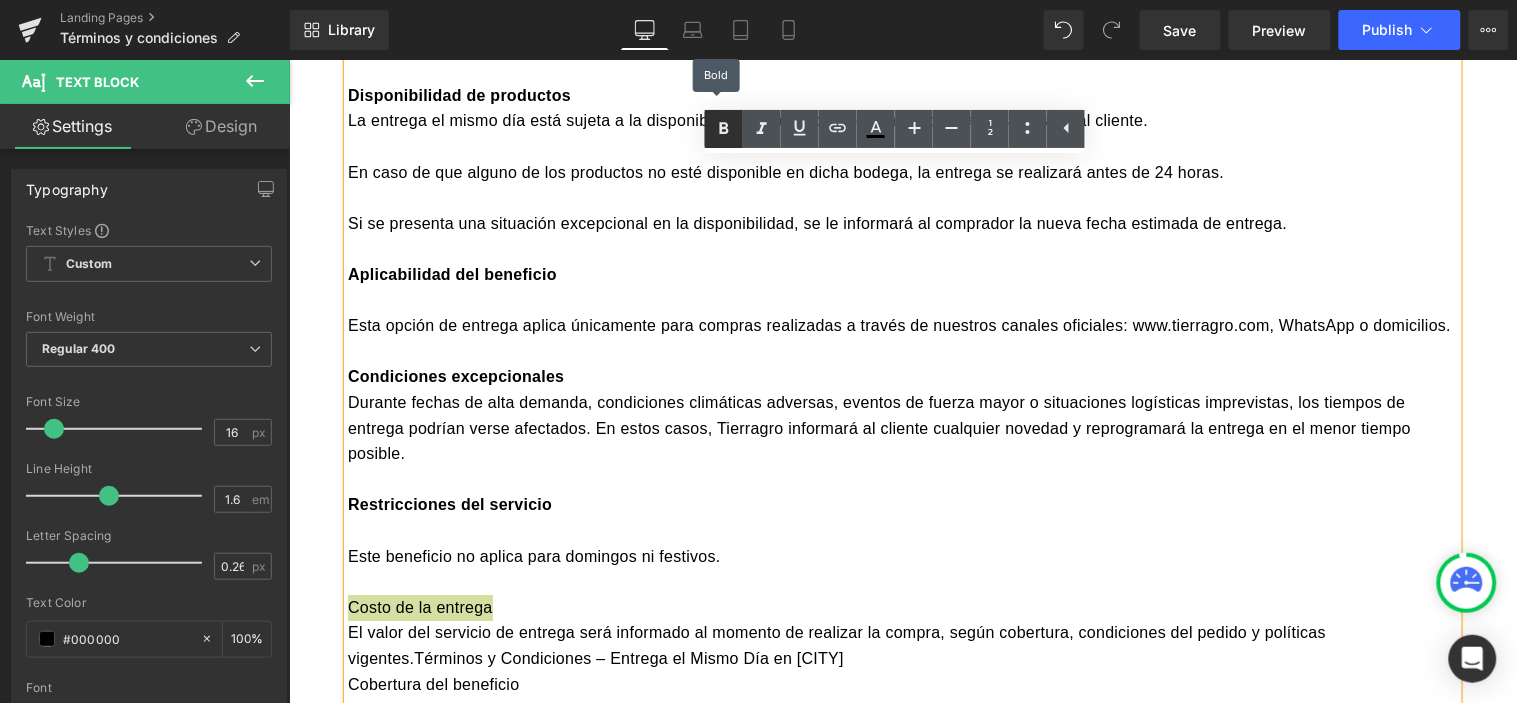 click 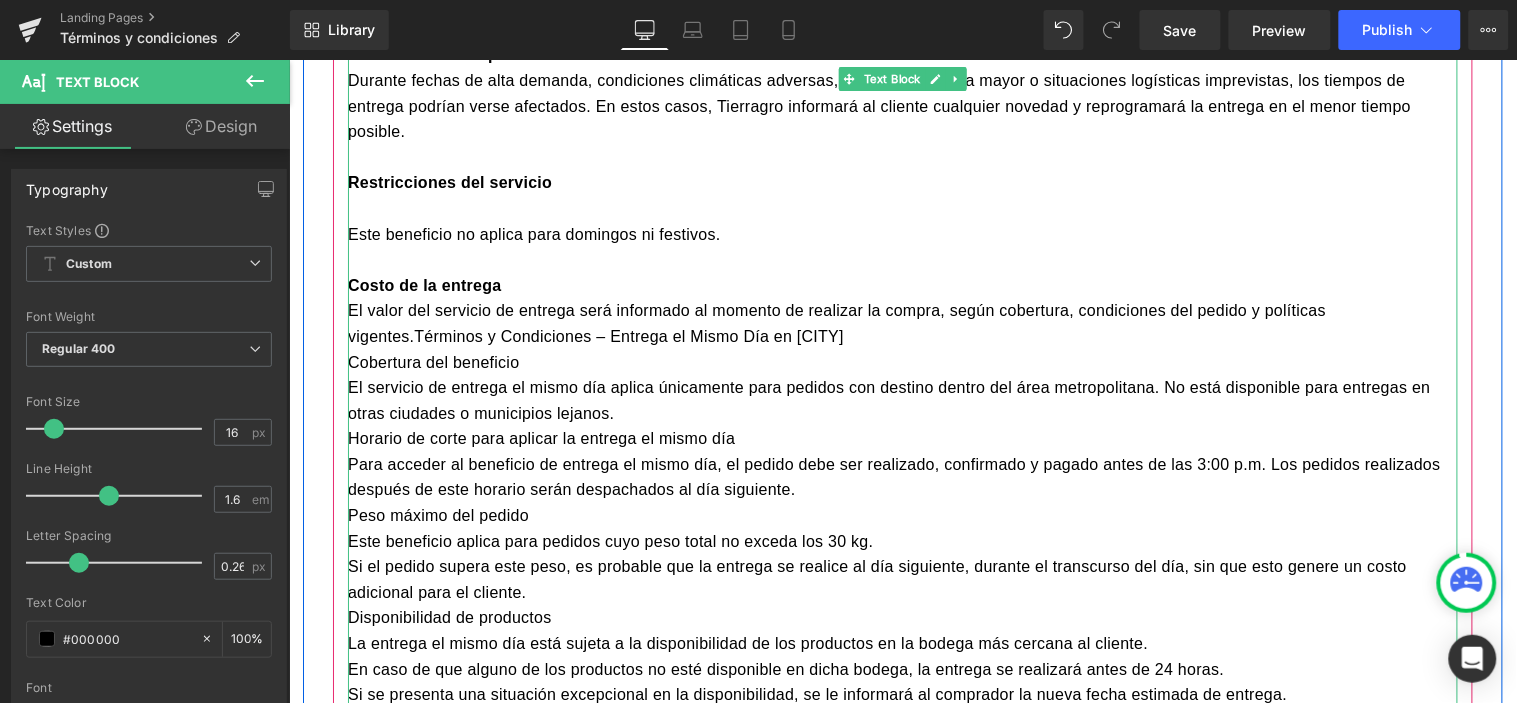scroll, scrollTop: 1763, scrollLeft: 0, axis: vertical 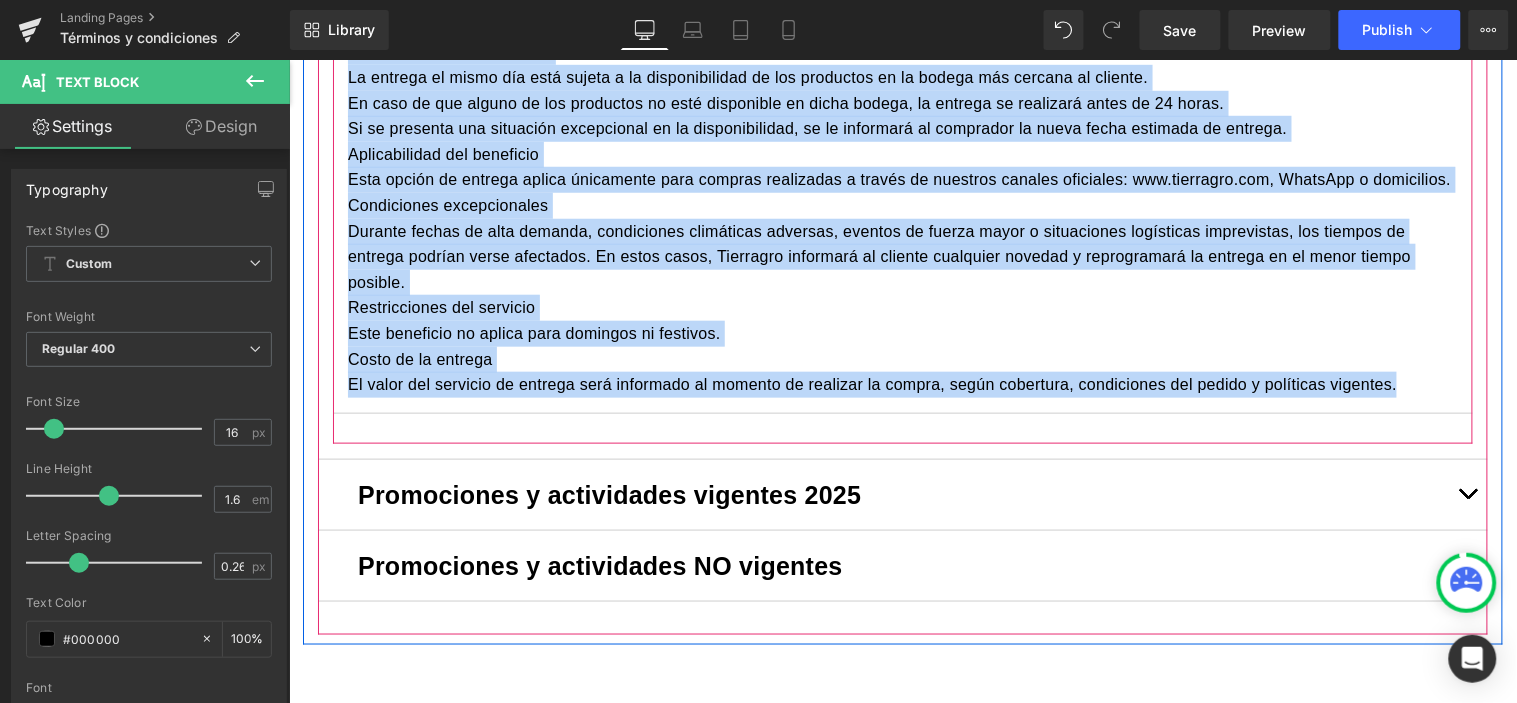drag, startPoint x: 1380, startPoint y: 267, endPoint x: 1398, endPoint y: 355, distance: 89.822044 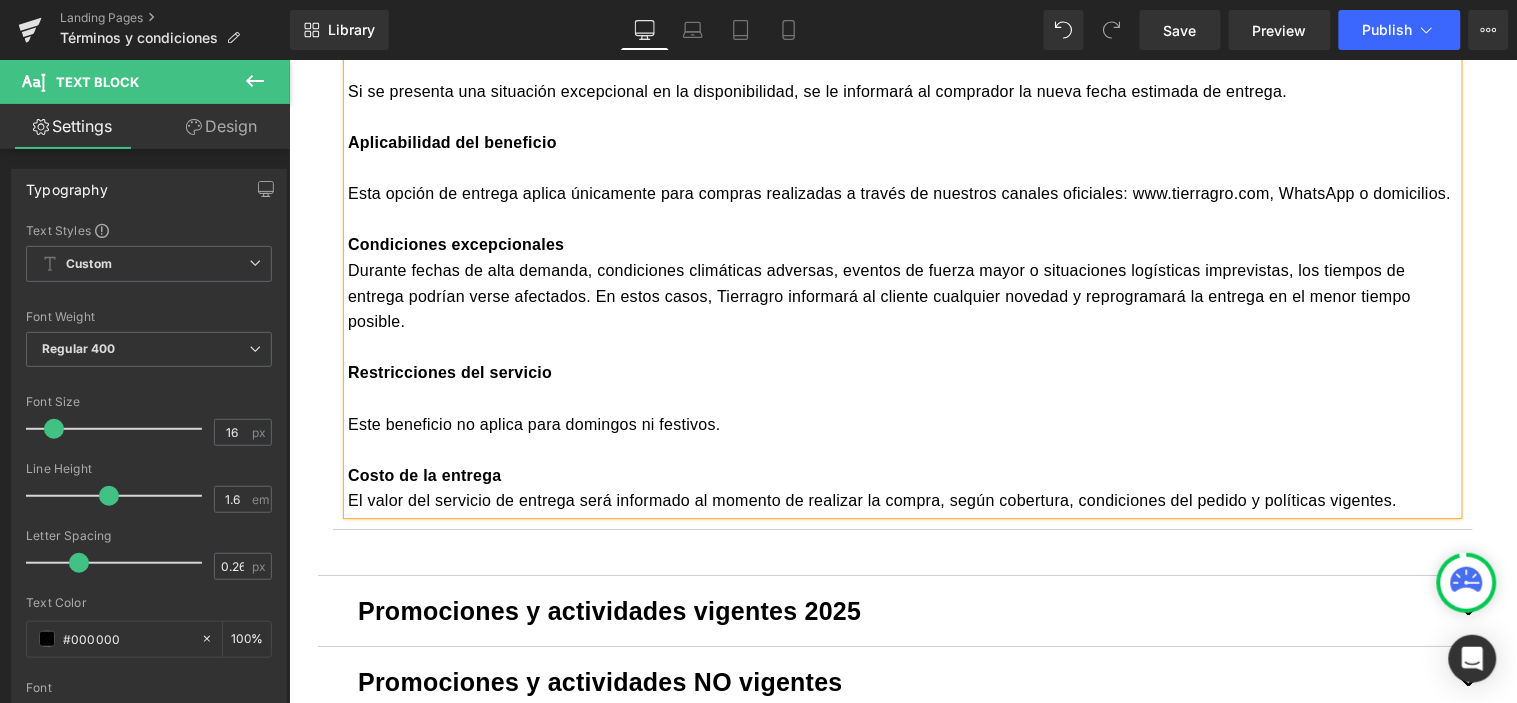 scroll, scrollTop: 1522, scrollLeft: 0, axis: vertical 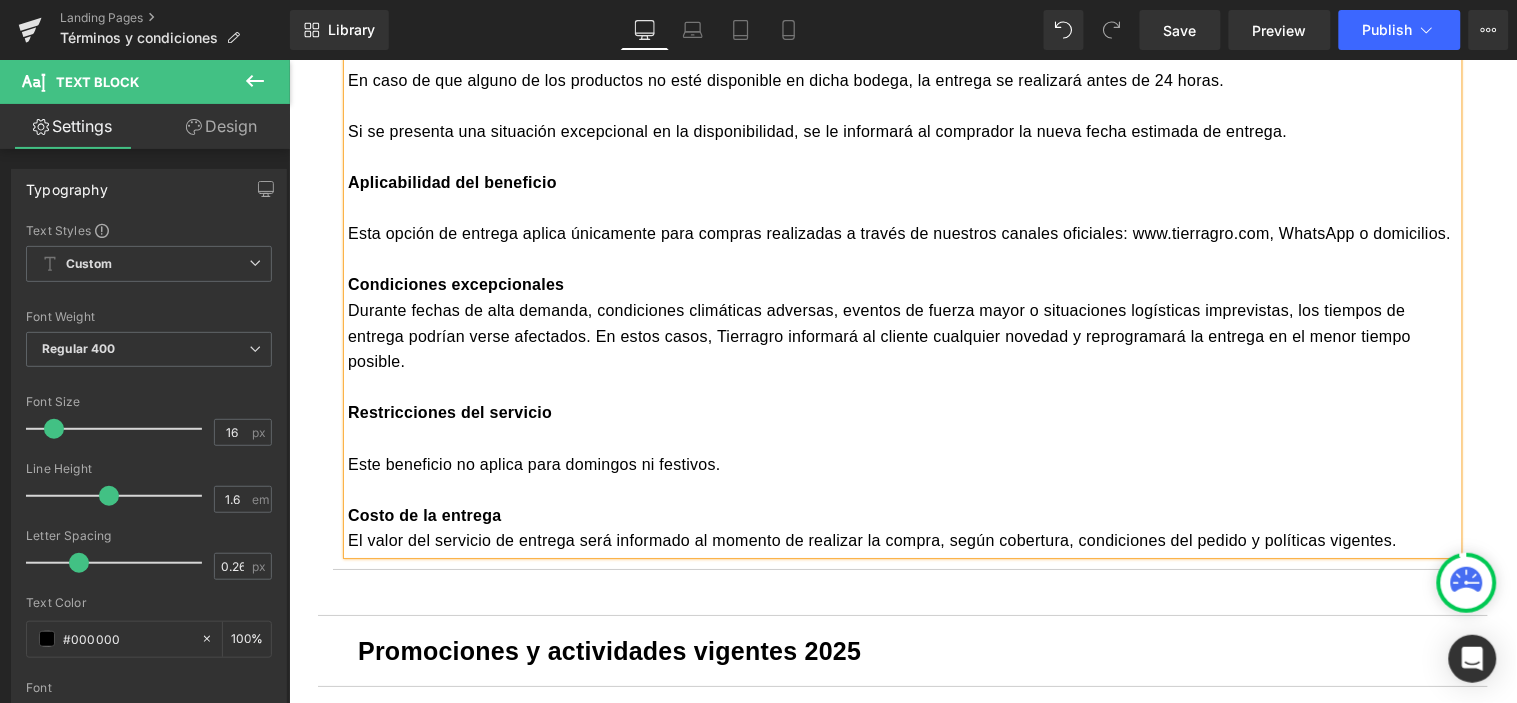 click at bounding box center [902, 438] 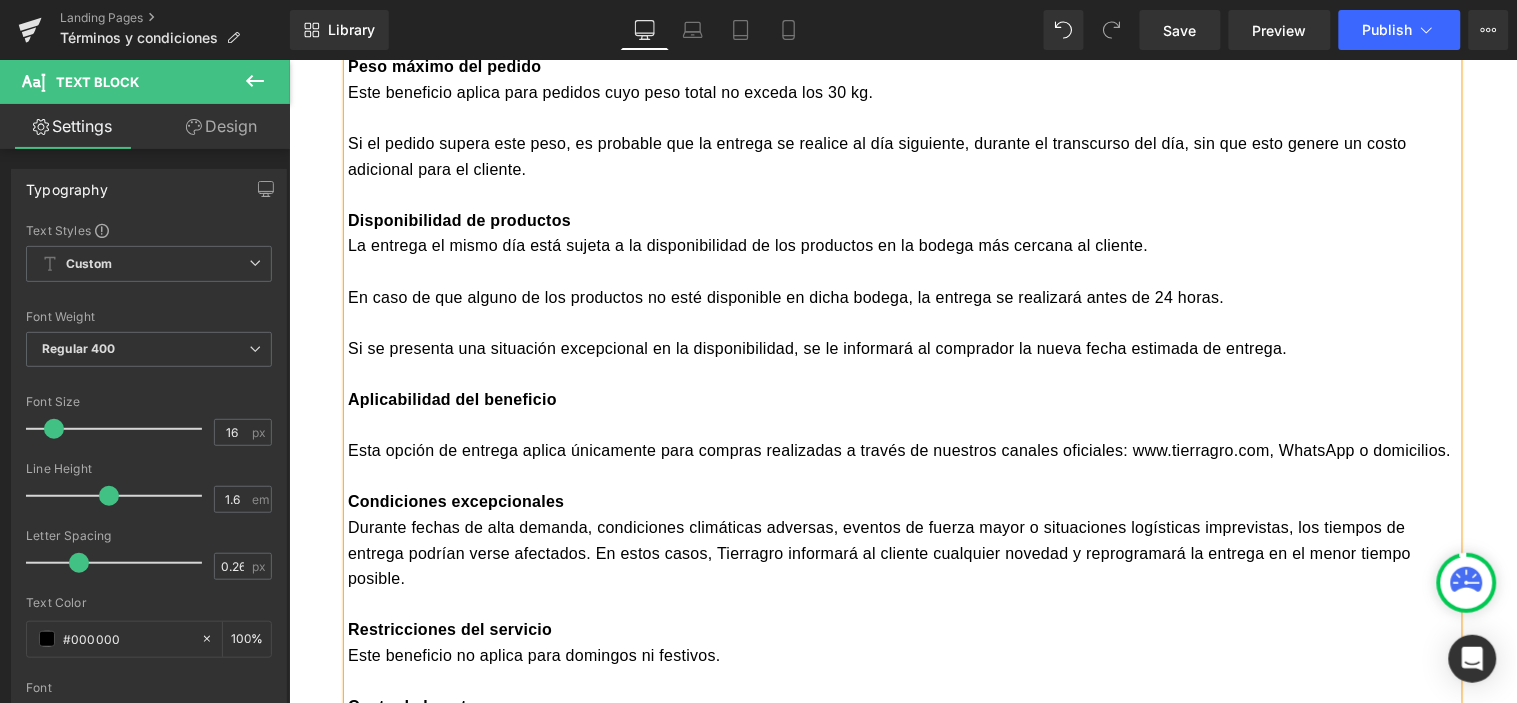 scroll, scrollTop: 1300, scrollLeft: 0, axis: vertical 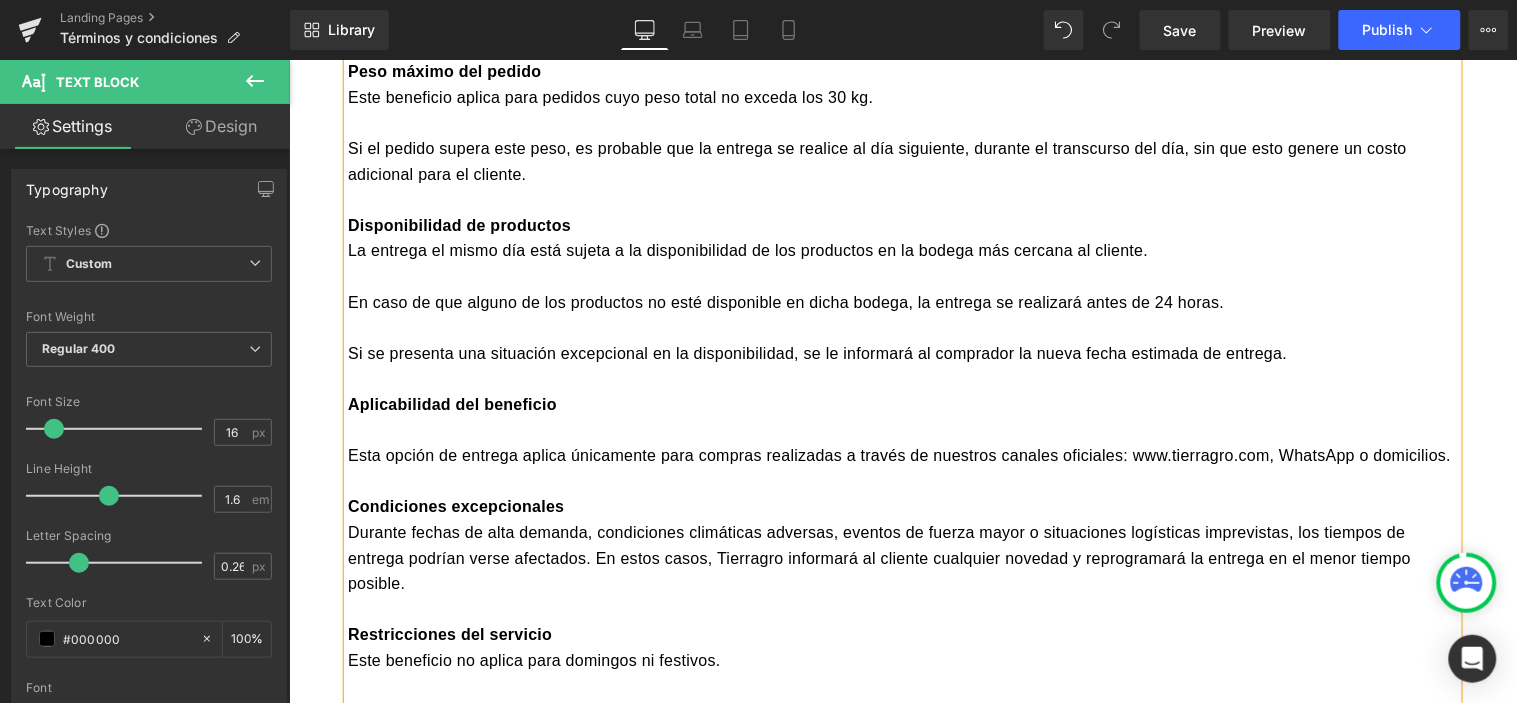 click at bounding box center (902, 430) 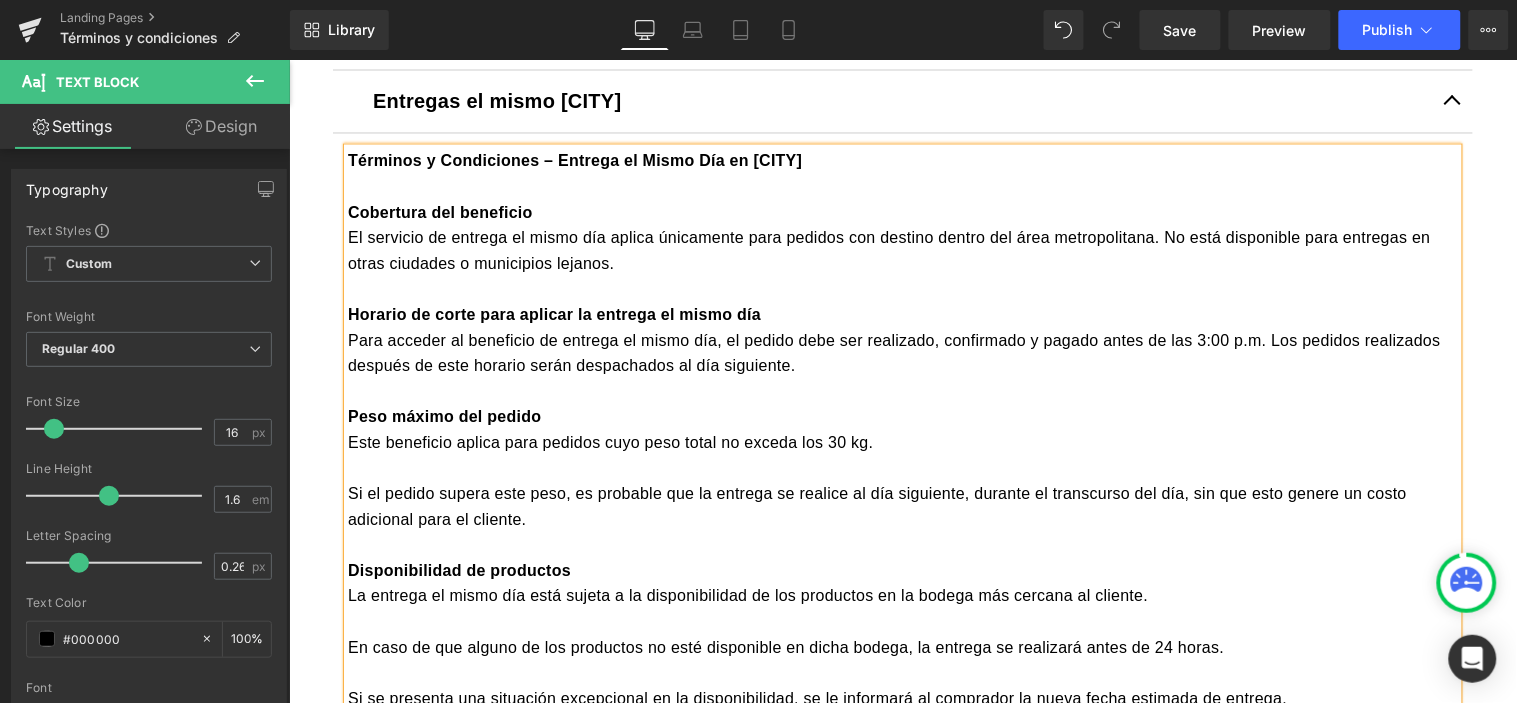 scroll, scrollTop: 855, scrollLeft: 0, axis: vertical 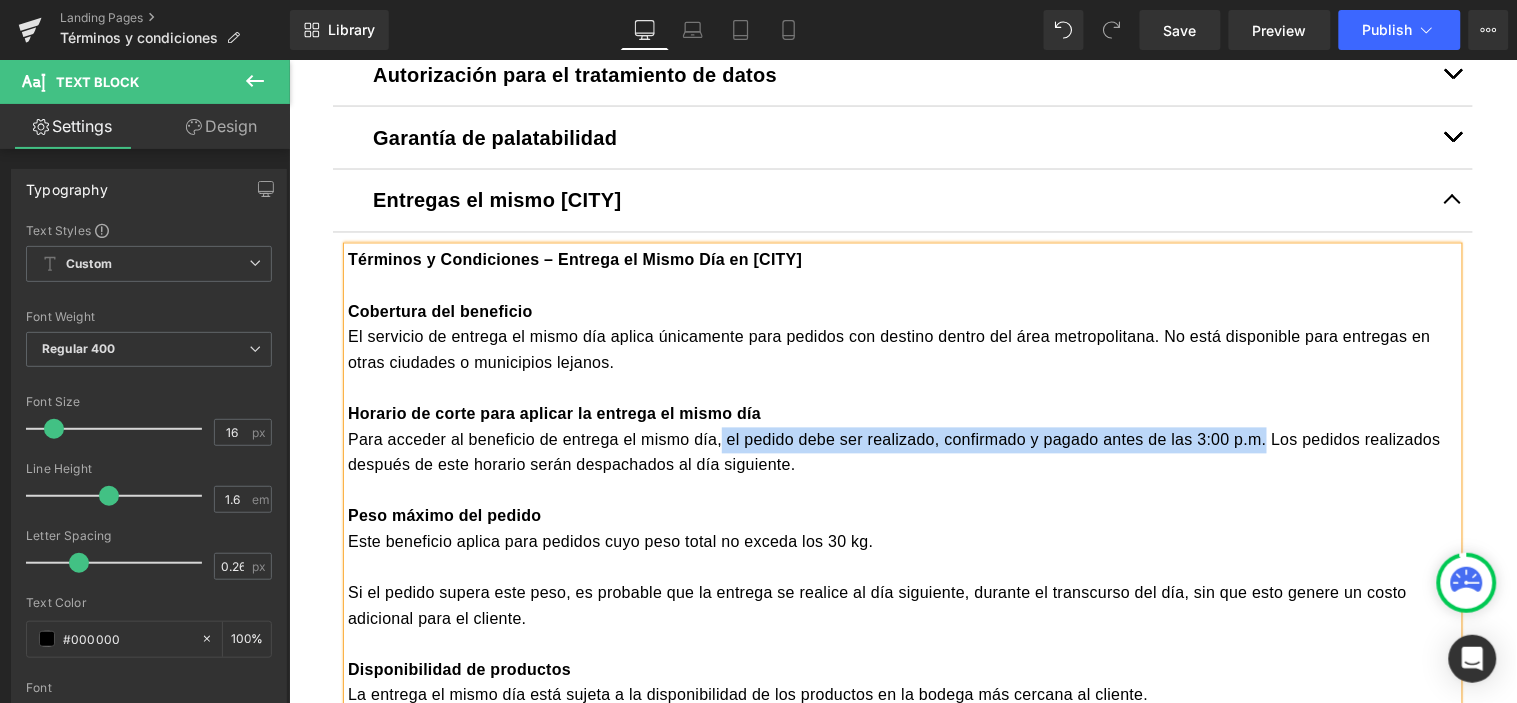 drag, startPoint x: 707, startPoint y: 442, endPoint x: 1240, endPoint y: 442, distance: 533 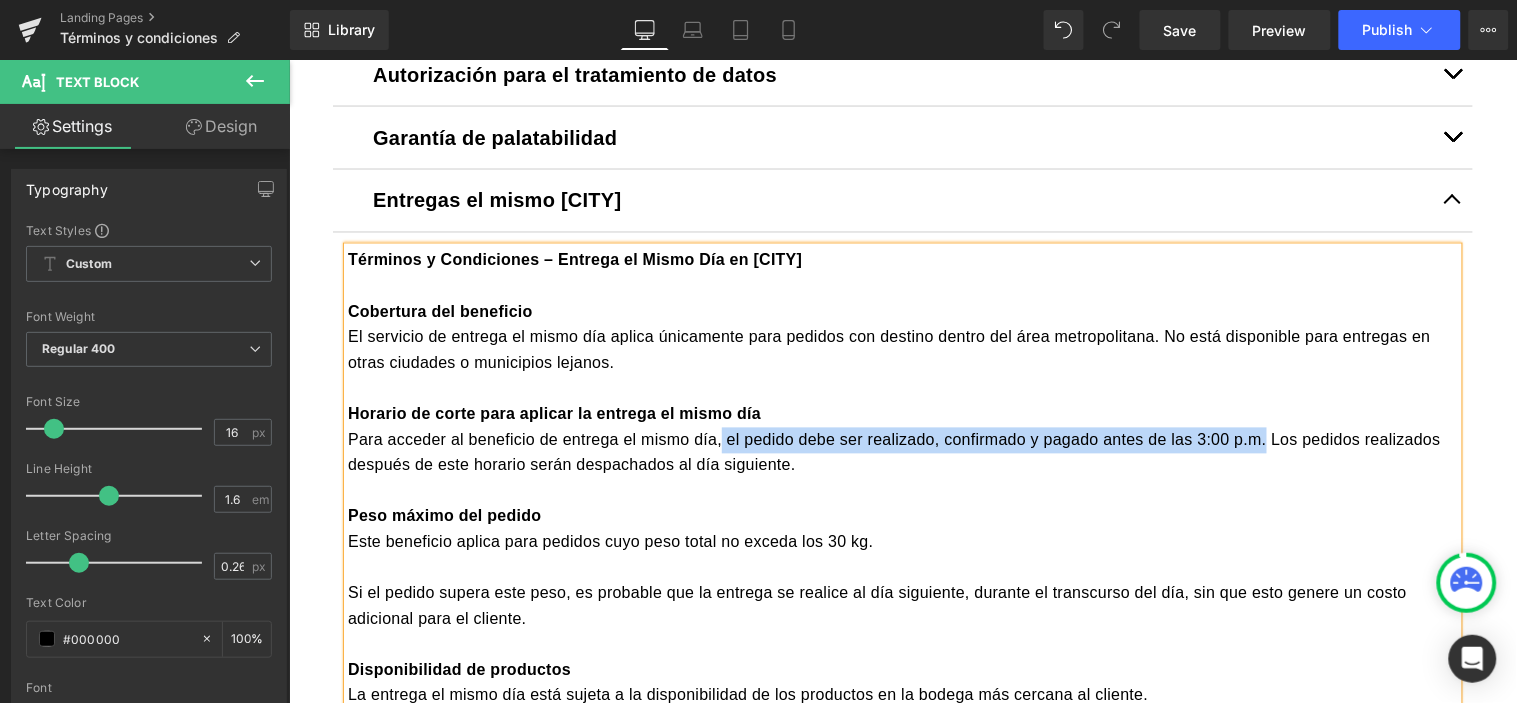 click on "Para acceder al beneficio de entrega el mismo día, el pedido debe ser realizado, confirmado y pagado antes de las 3:00 p.m. Los pedidos realizados después de este horario serán despachados al día siguiente." at bounding box center (902, 452) 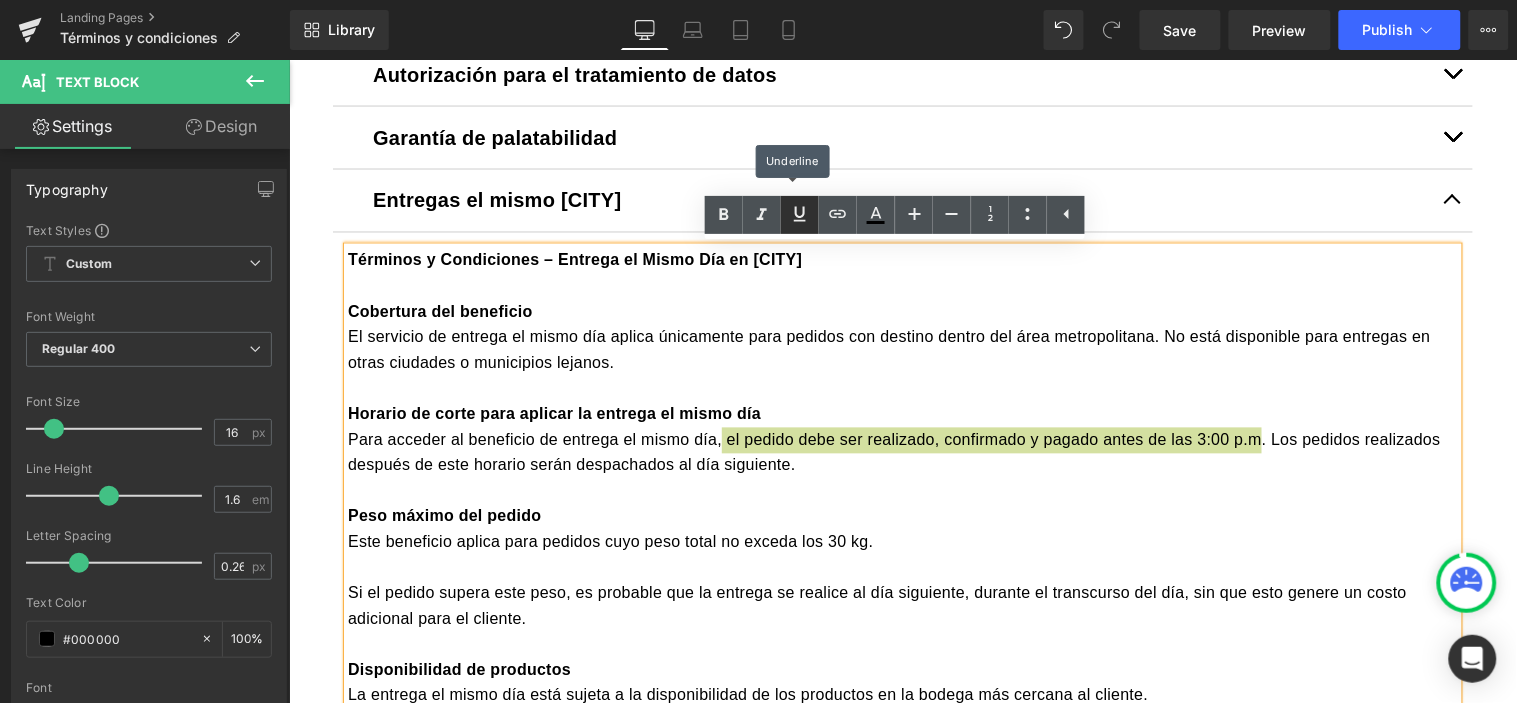 click 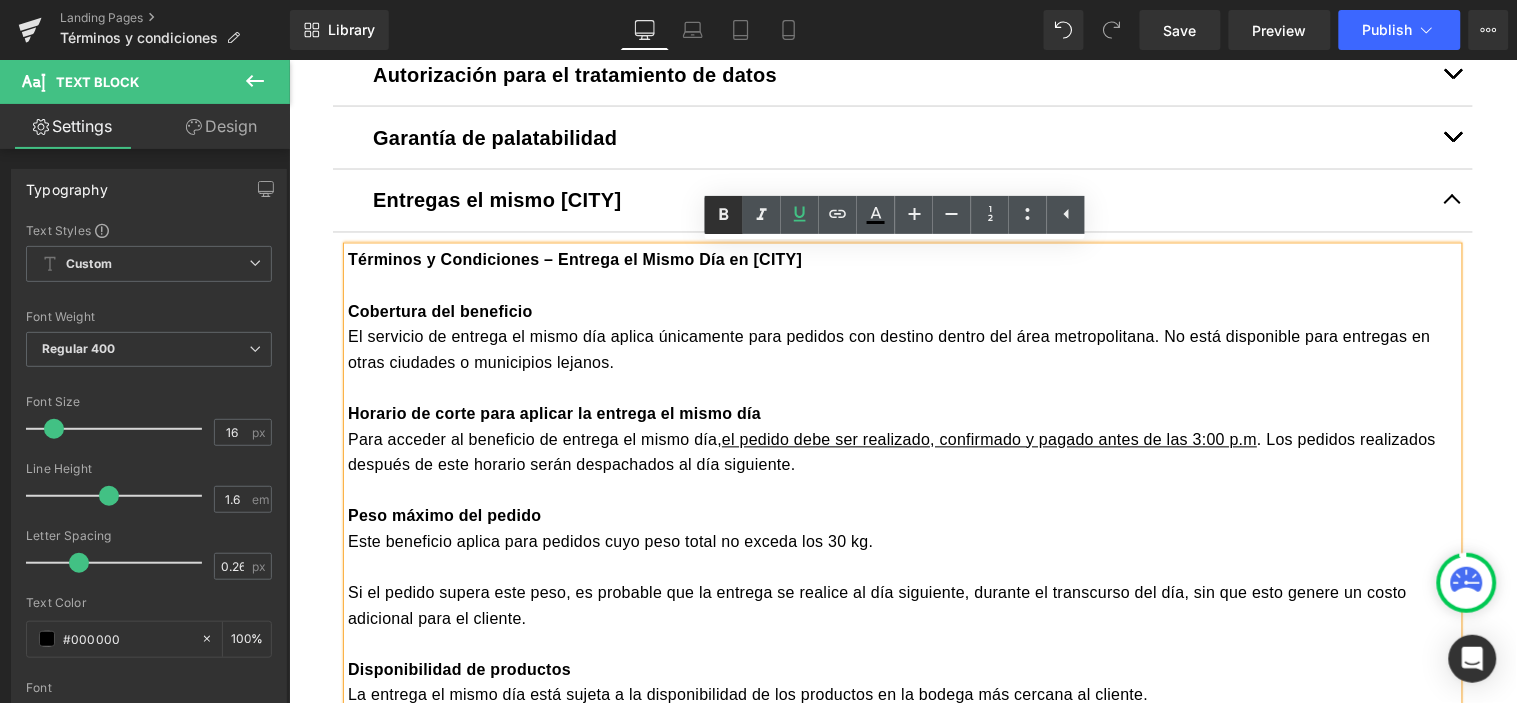 click 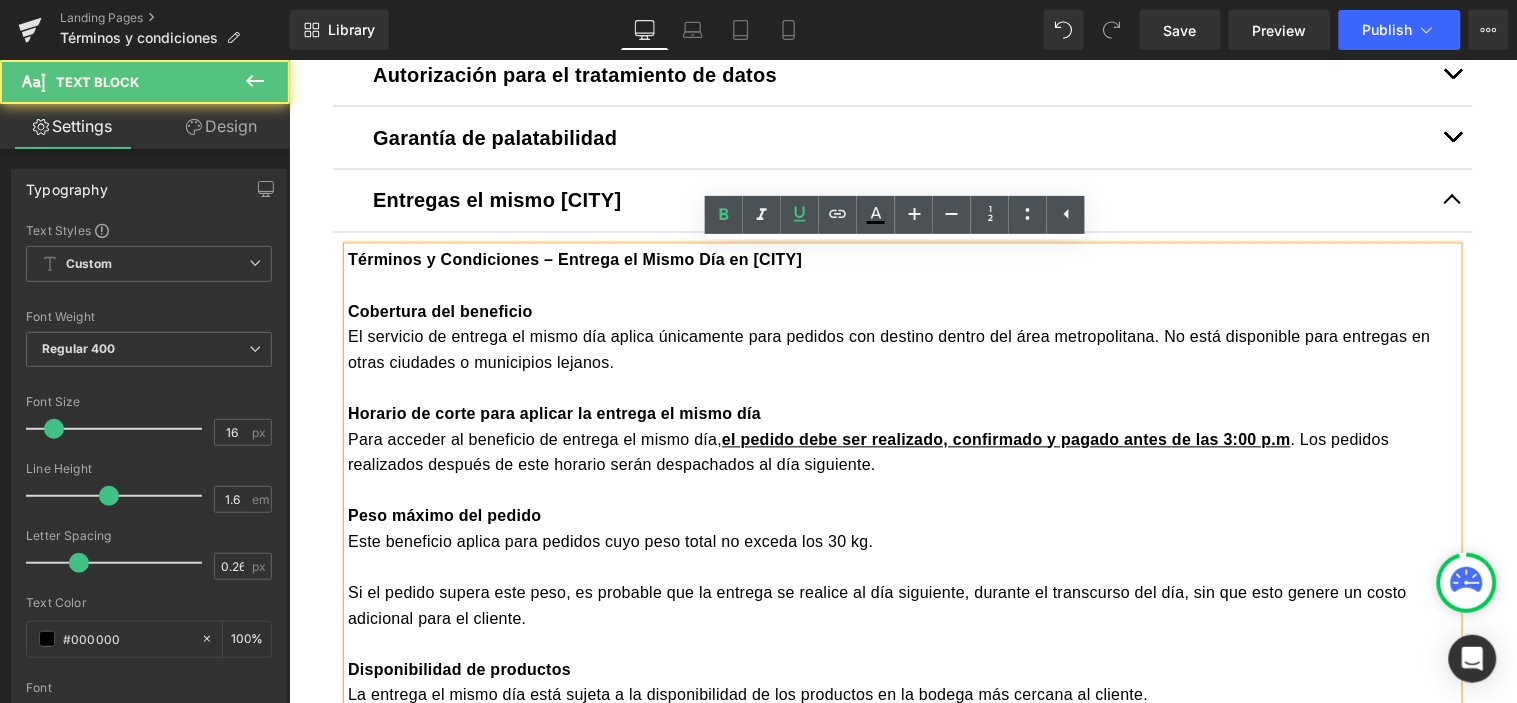 click on "Este beneficio aplica para pedidos cuyo peso total no exceda los 30 kg." at bounding box center [902, 542] 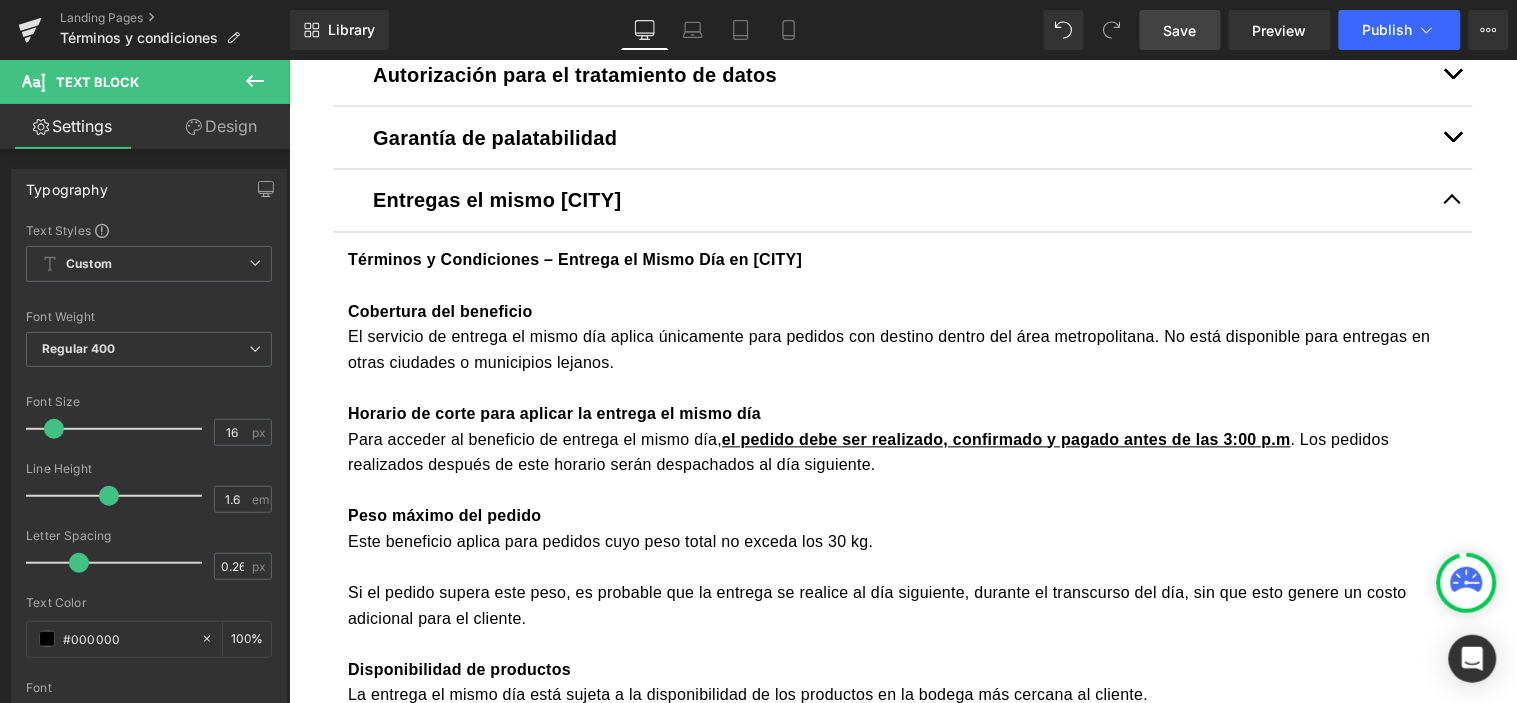 drag, startPoint x: 1182, startPoint y: 37, endPoint x: 1129, endPoint y: 205, distance: 176.16185 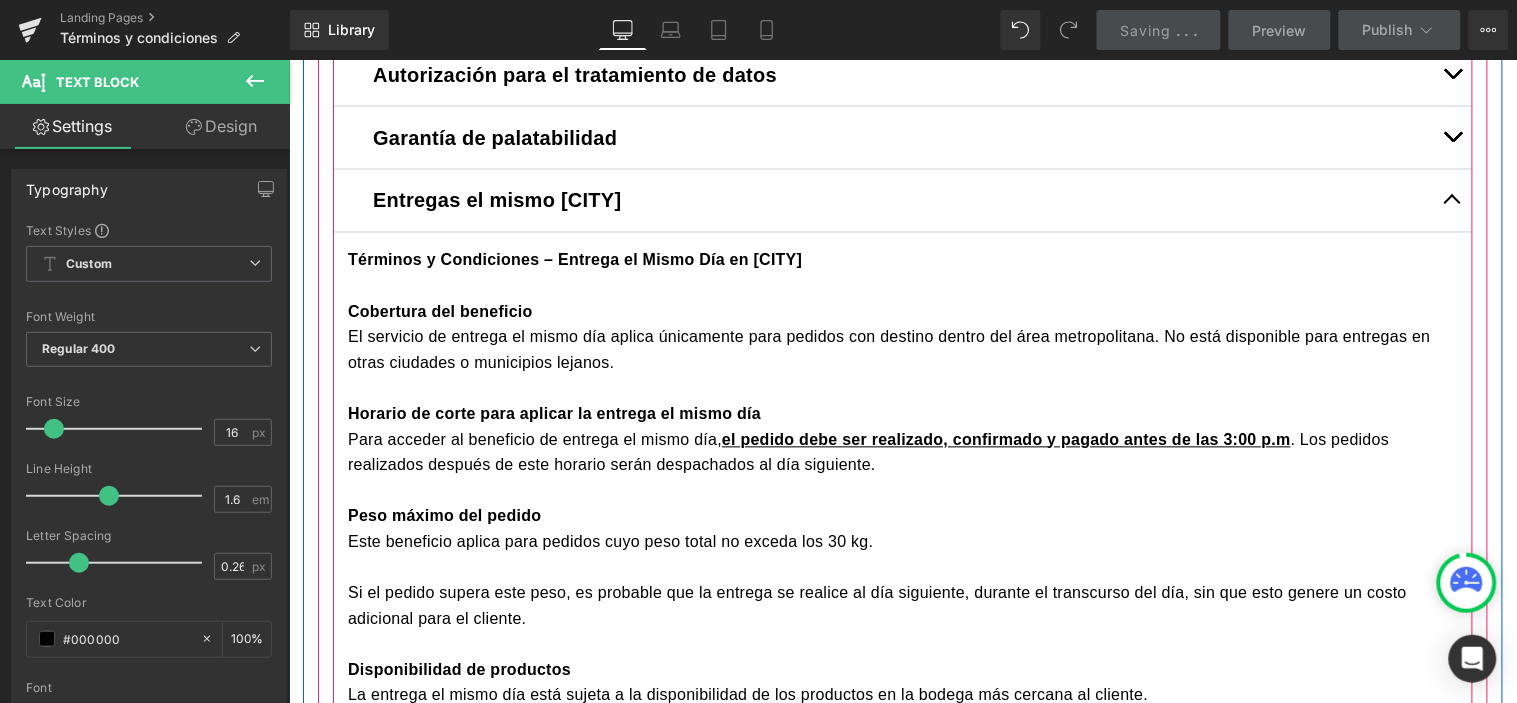 click at bounding box center (1452, 204) 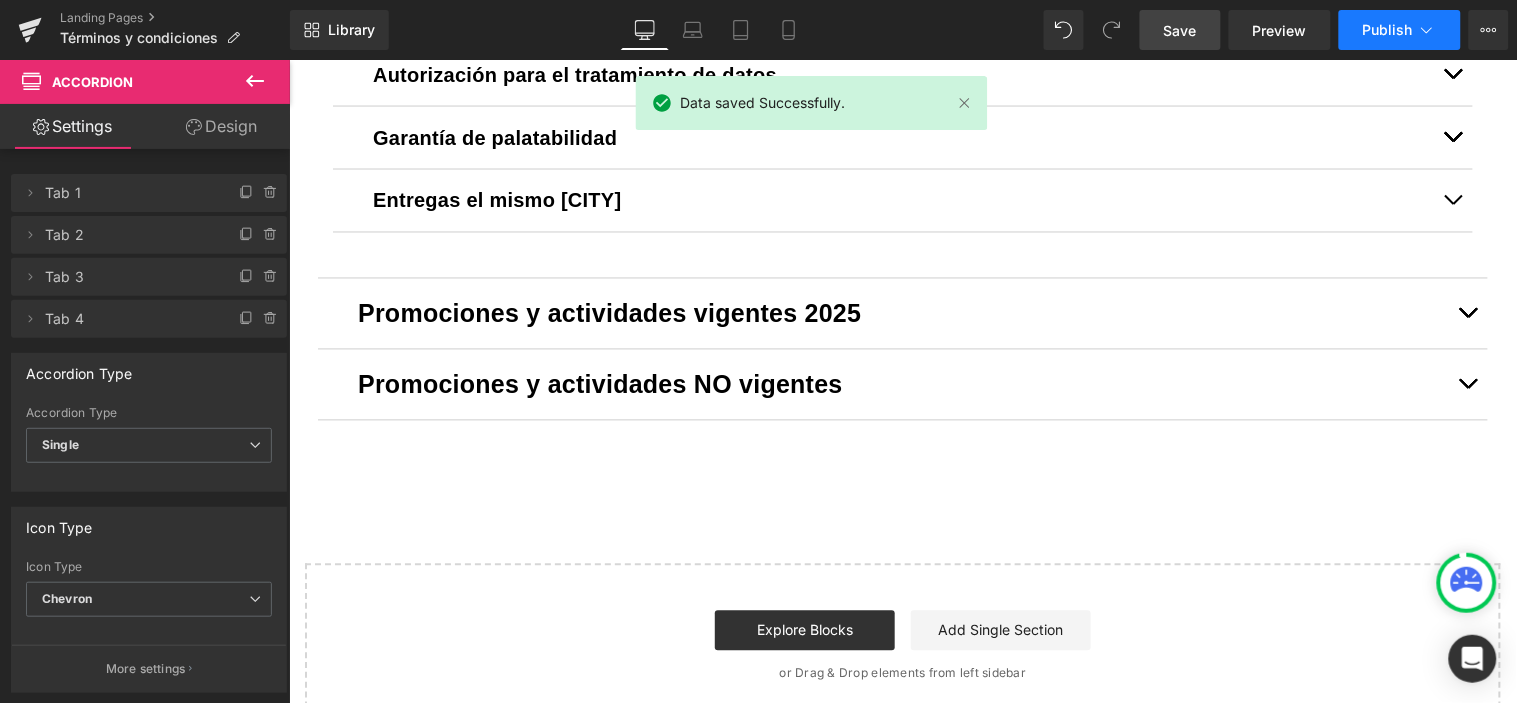 click on "Publish" at bounding box center [1400, 30] 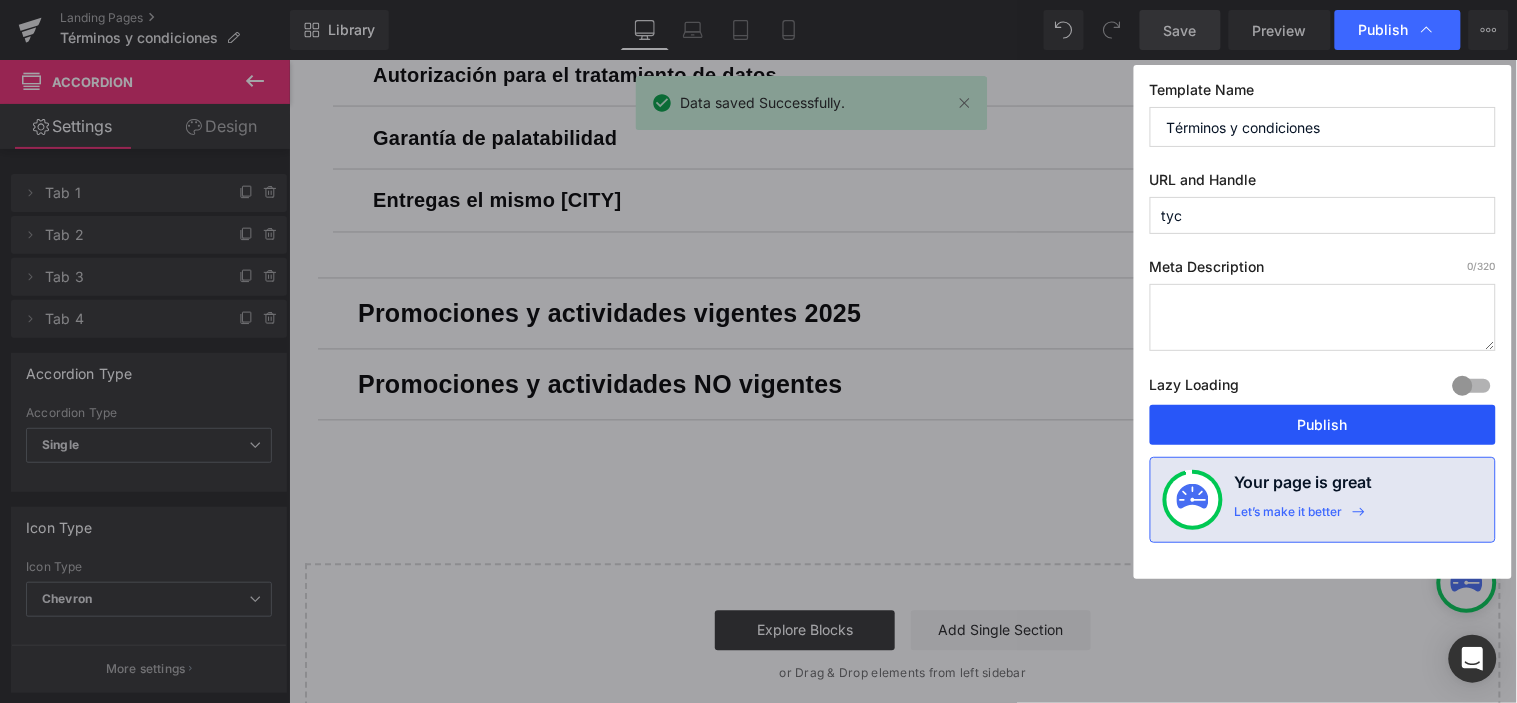 click on "Publish" at bounding box center (1323, 425) 